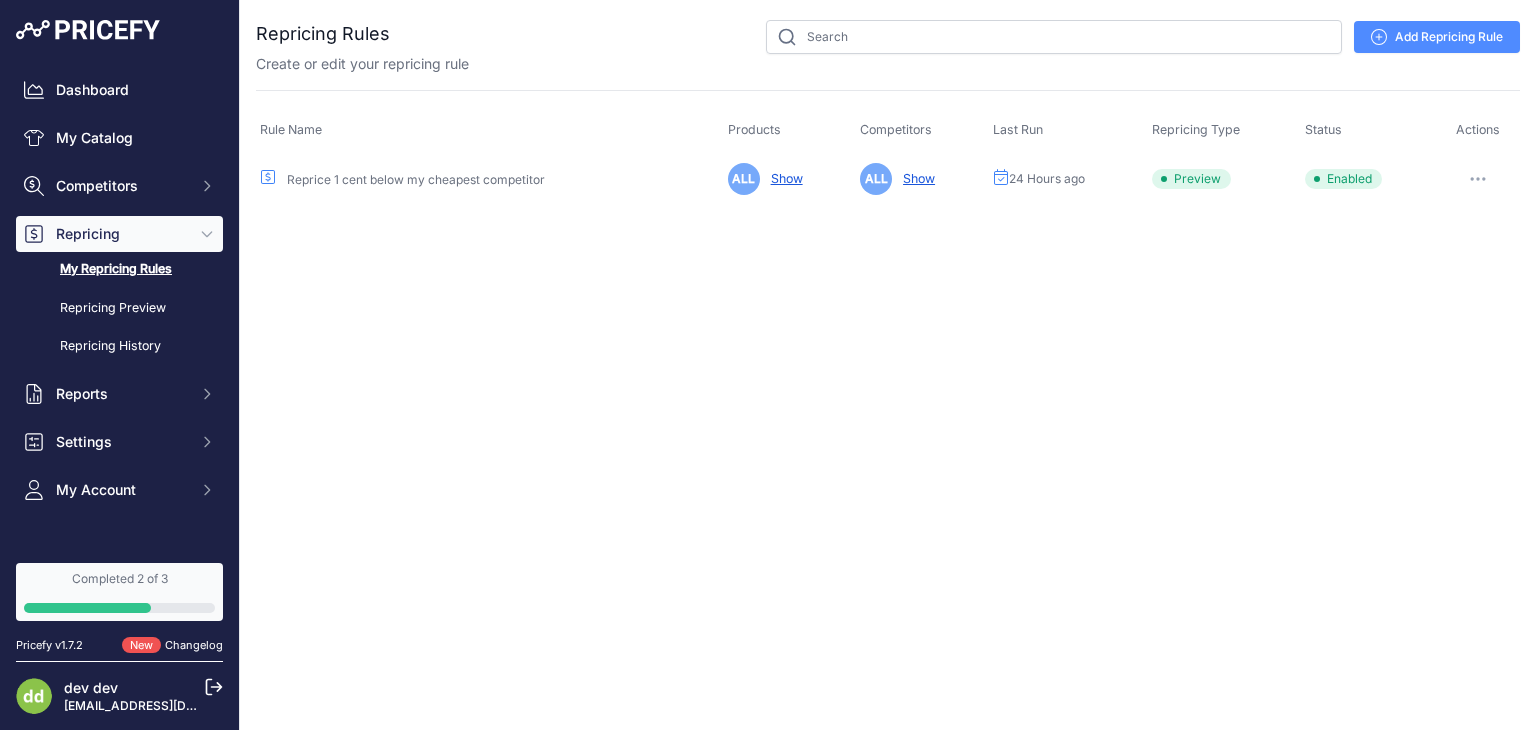 scroll, scrollTop: 0, scrollLeft: 0, axis: both 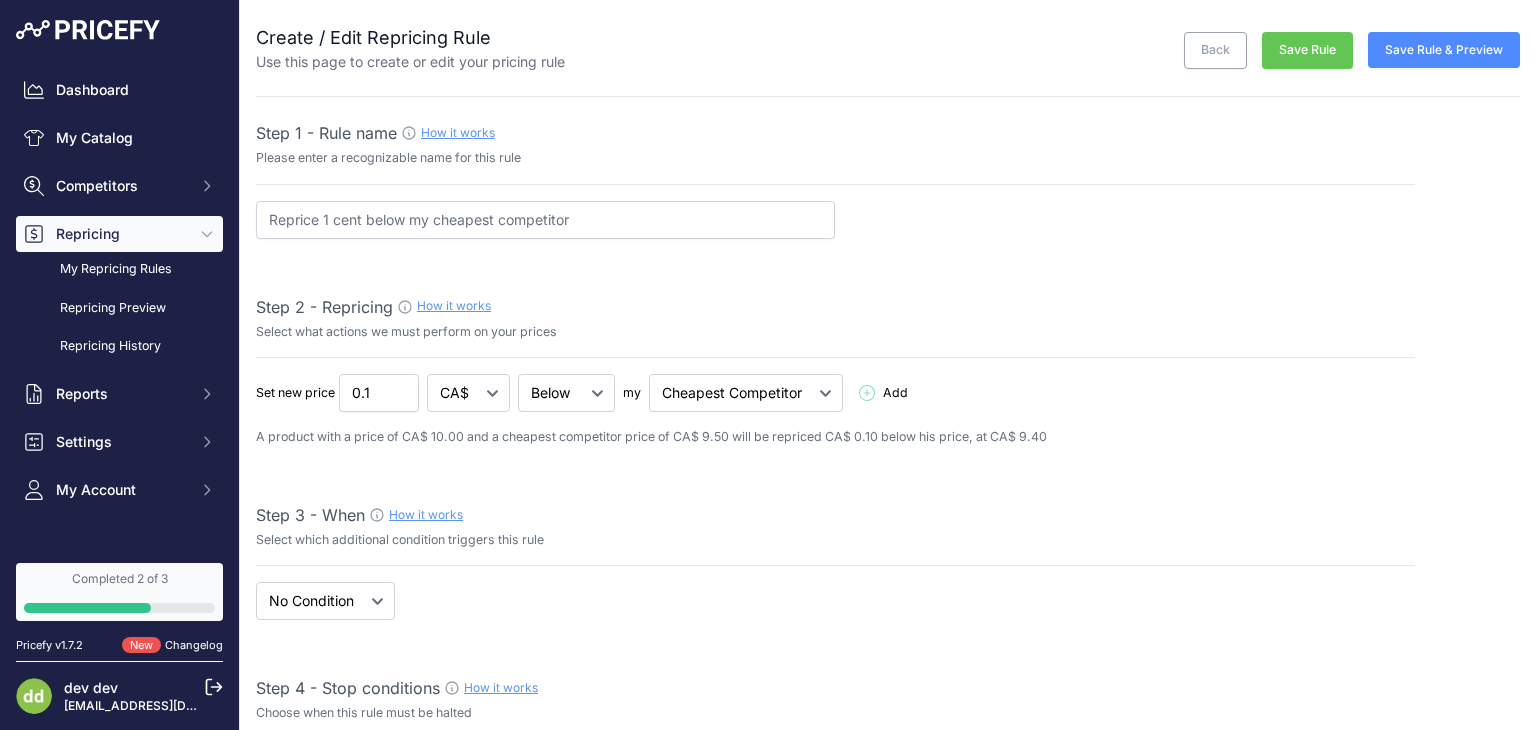 select on "7" 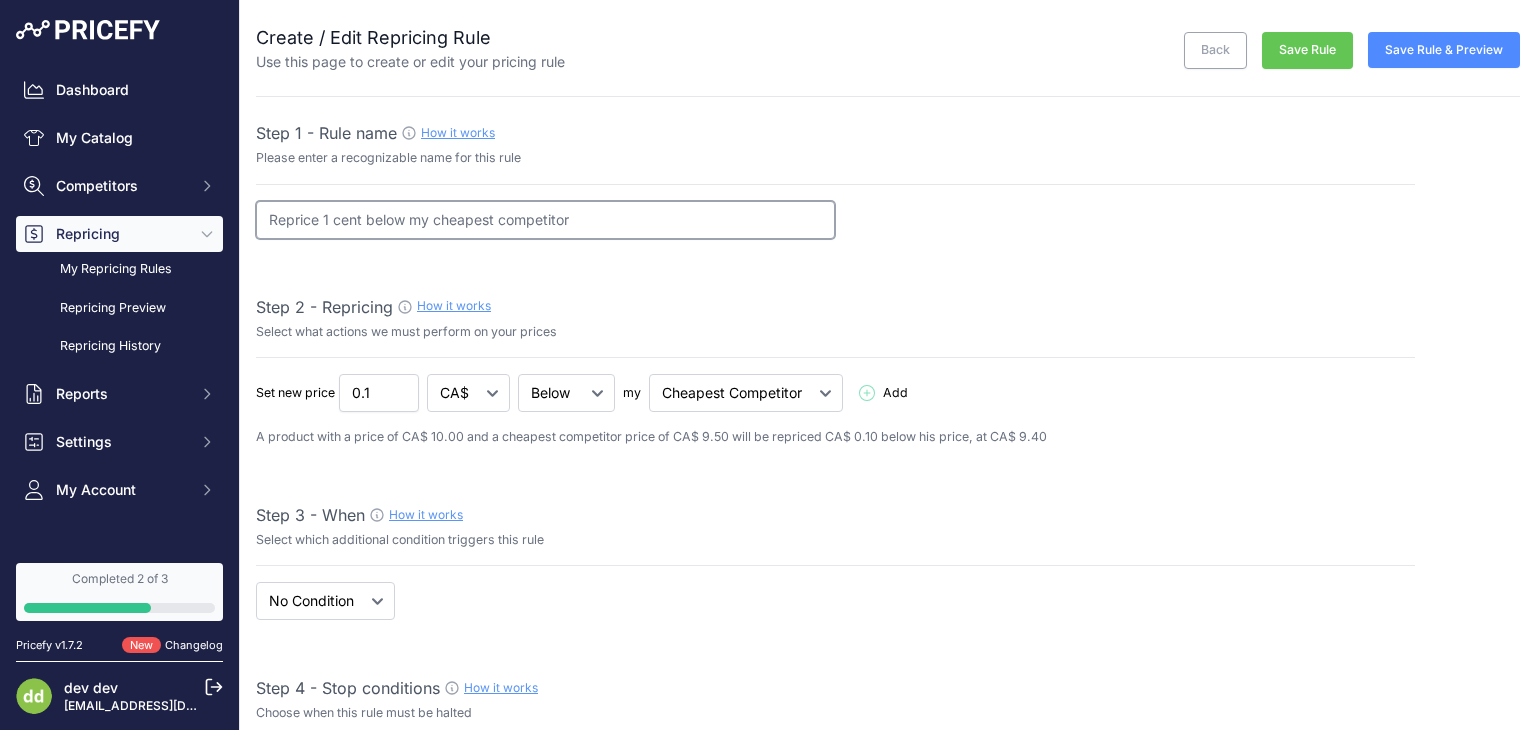 drag, startPoint x: 523, startPoint y: 215, endPoint x: 258, endPoint y: 221, distance: 265.0679 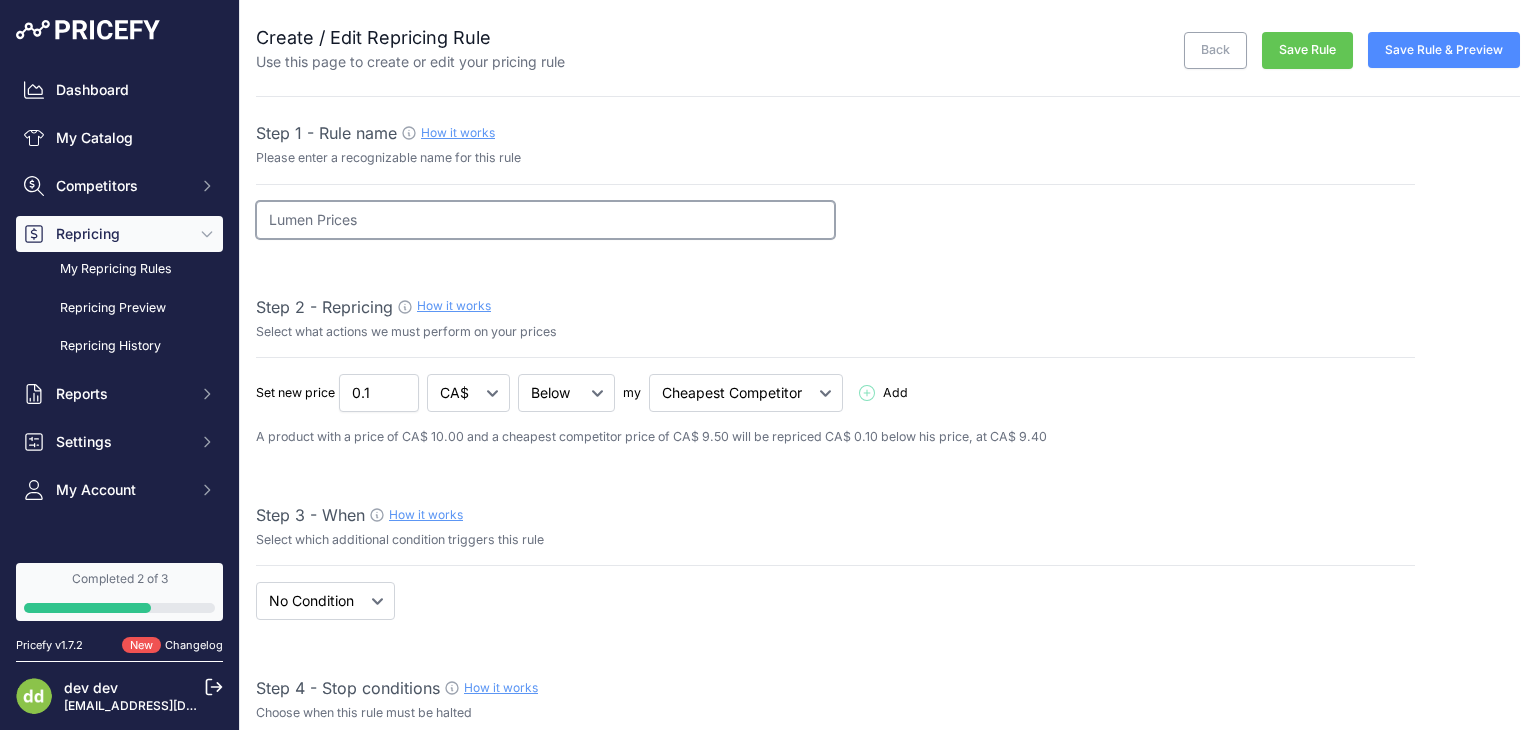 click on "Lumen Prices" at bounding box center (545, 220) 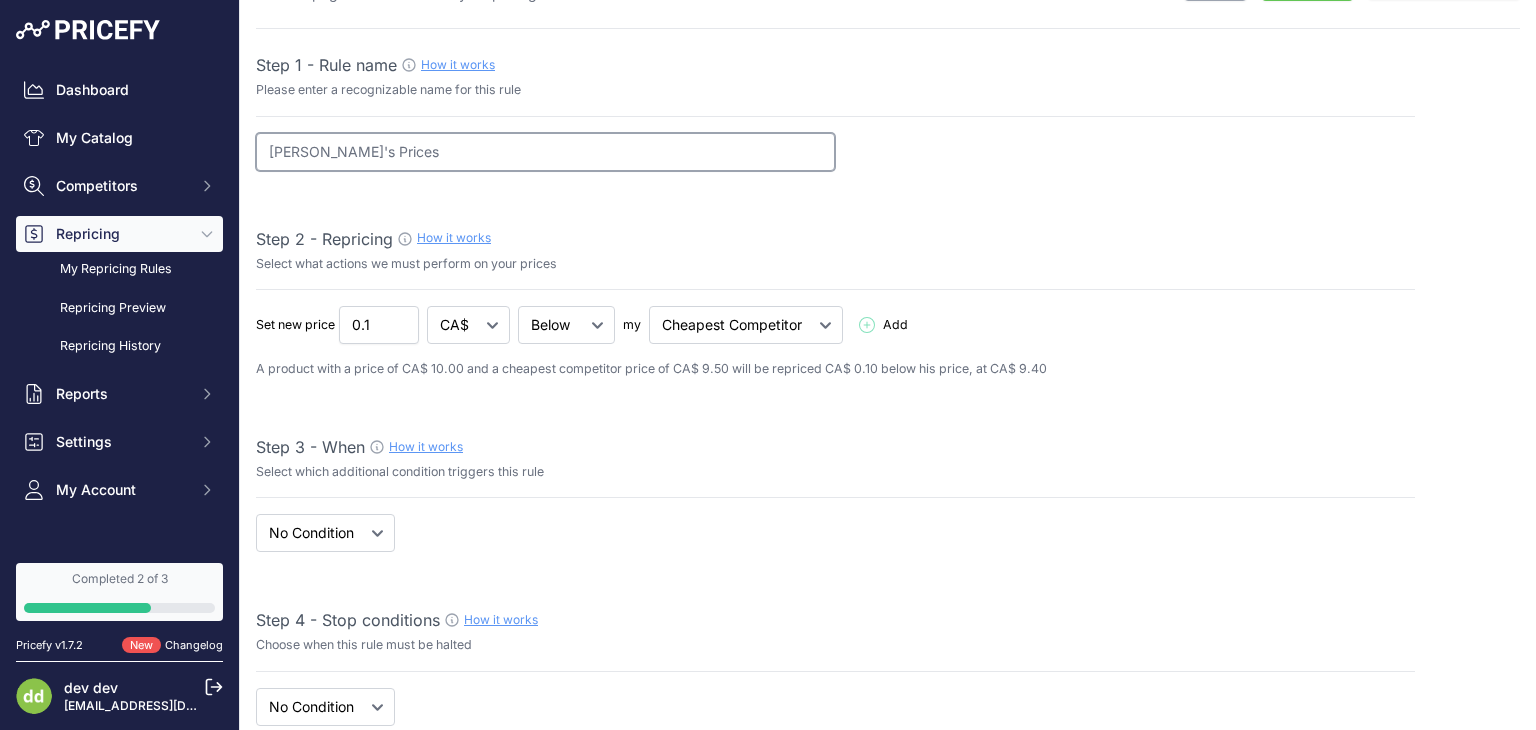 scroll, scrollTop: 100, scrollLeft: 0, axis: vertical 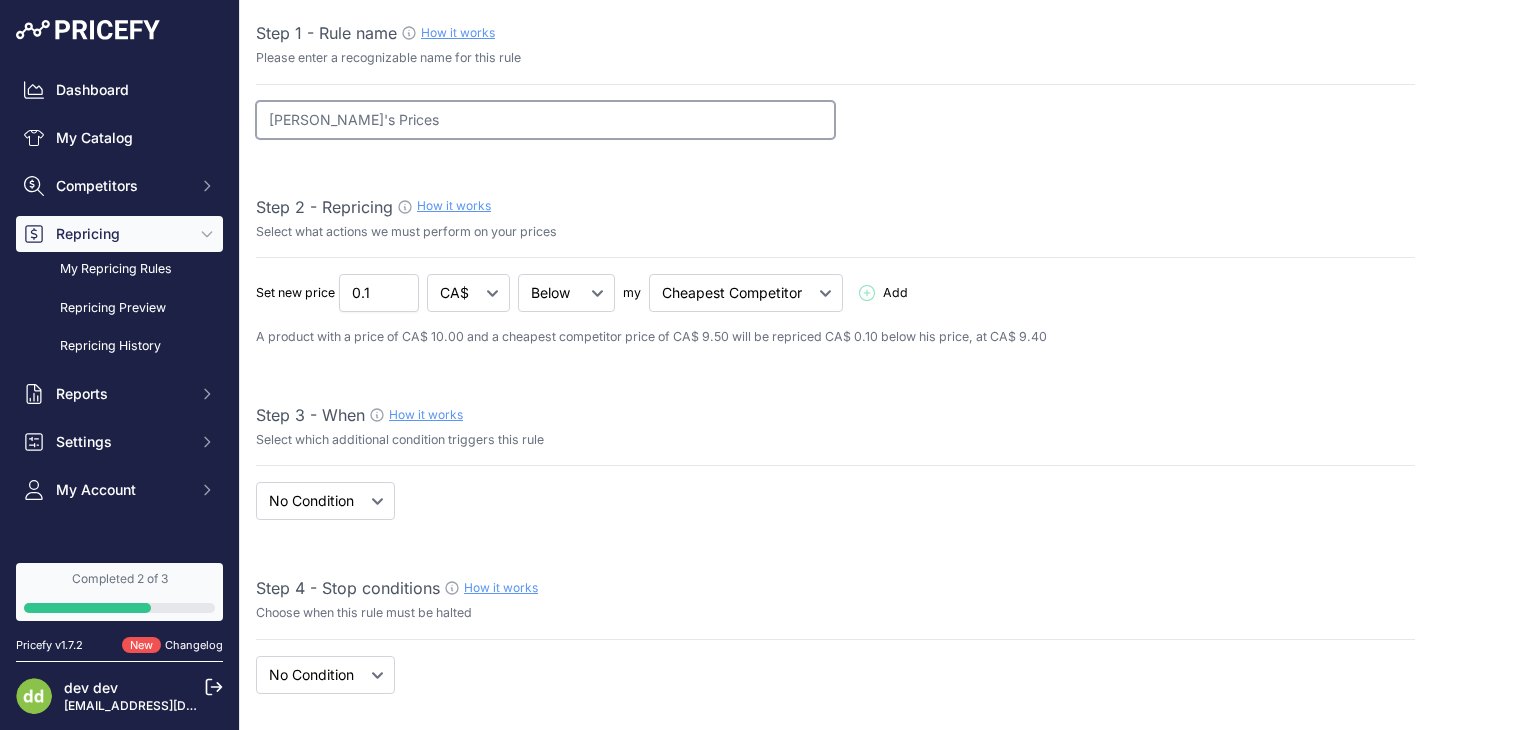 type on "[PERSON_NAME]'s Prices" 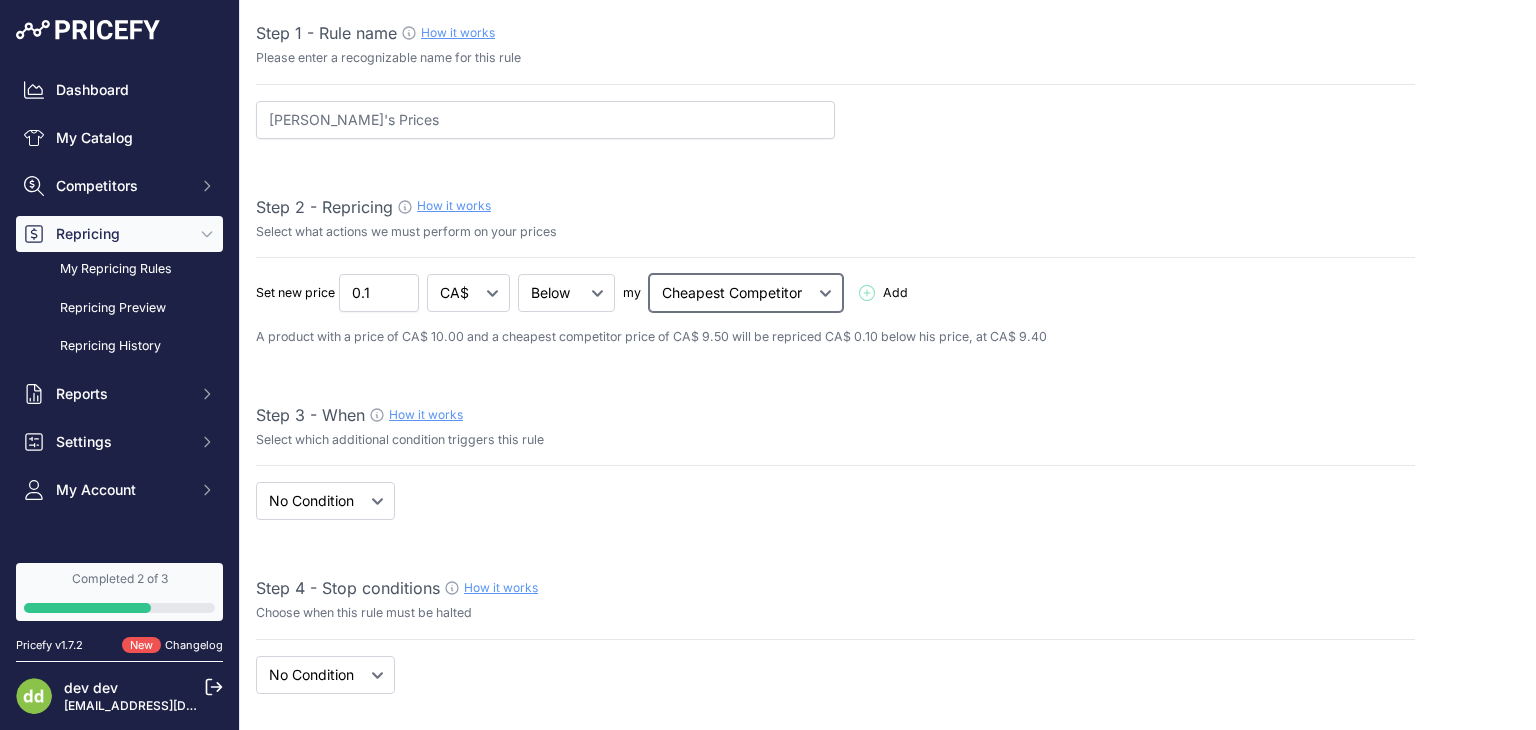 click on "Cheapest Competitor
Highest Competitor" at bounding box center (746, 293) 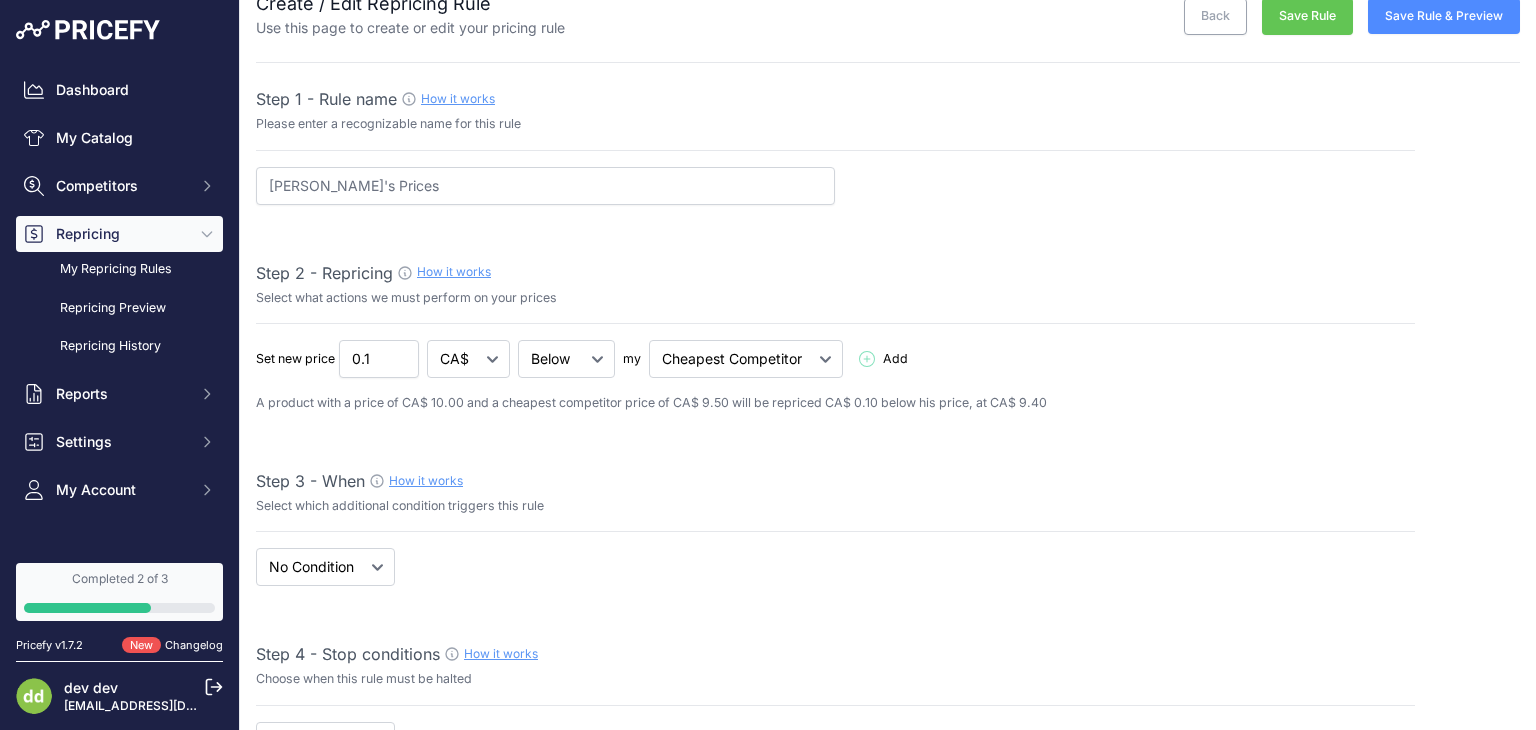 scroll, scrollTop: 0, scrollLeft: 0, axis: both 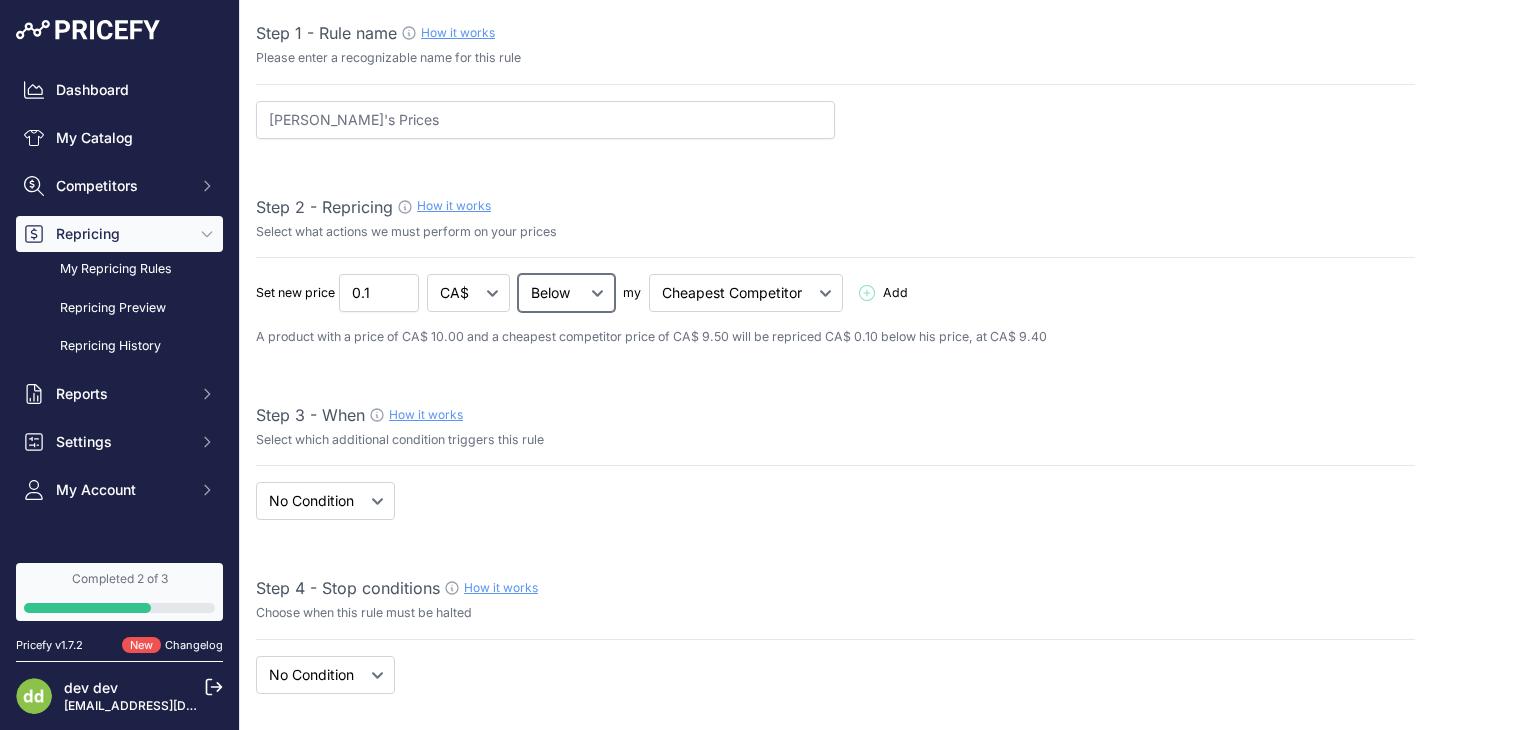 click on "Below
Above
Equal" at bounding box center [566, 293] 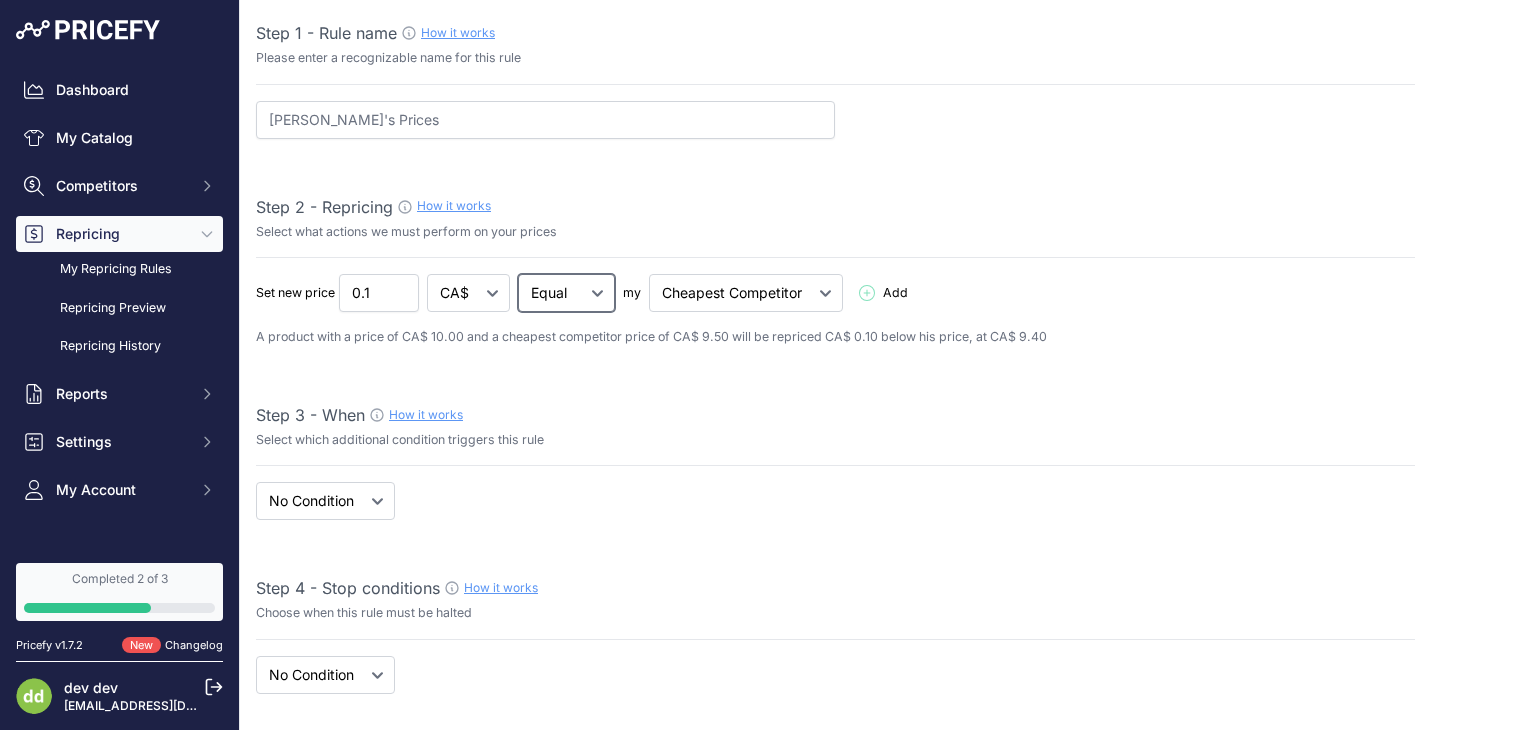 click on "Below
Above
Equal" at bounding box center (566, 293) 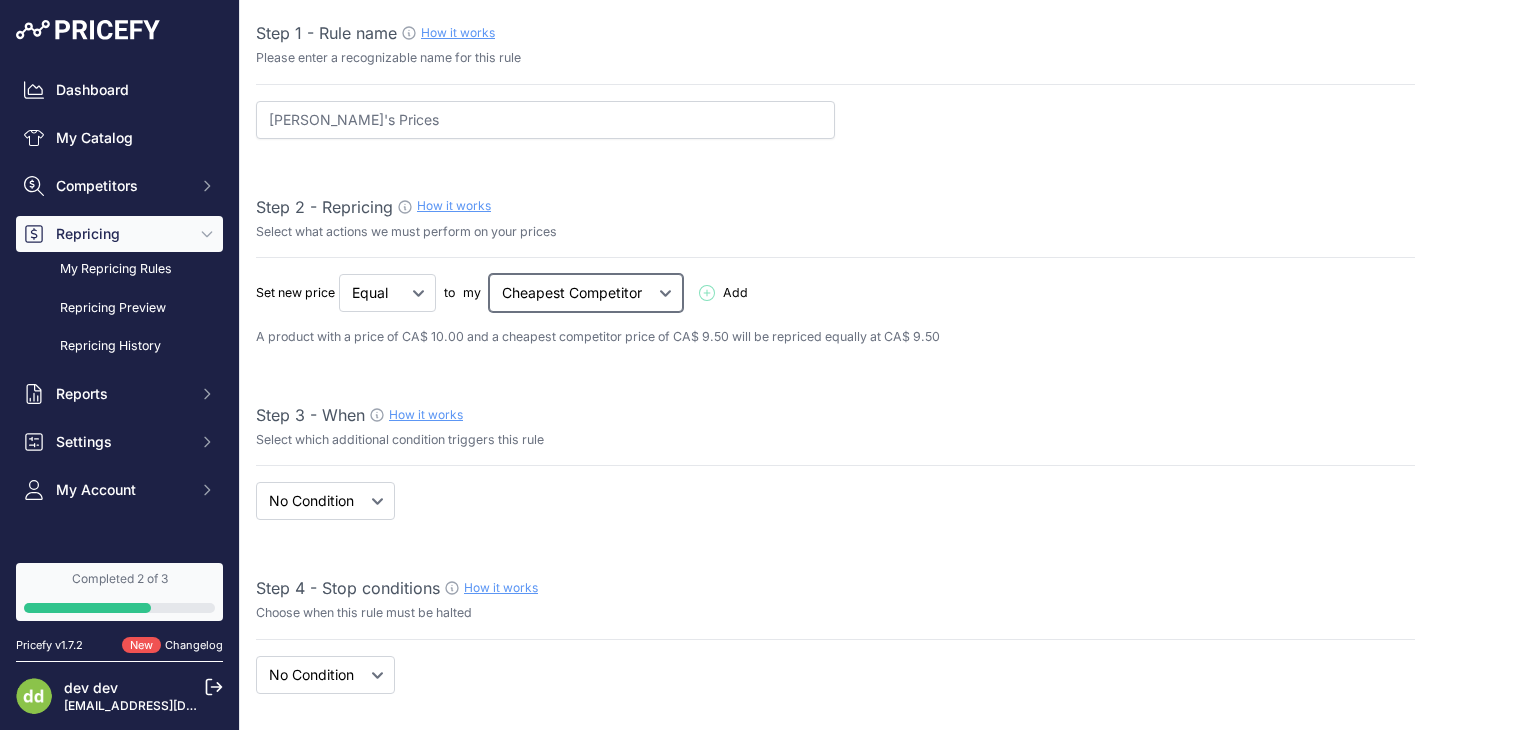 click on "Cheapest Competitor
Highest Competitor" at bounding box center [586, 293] 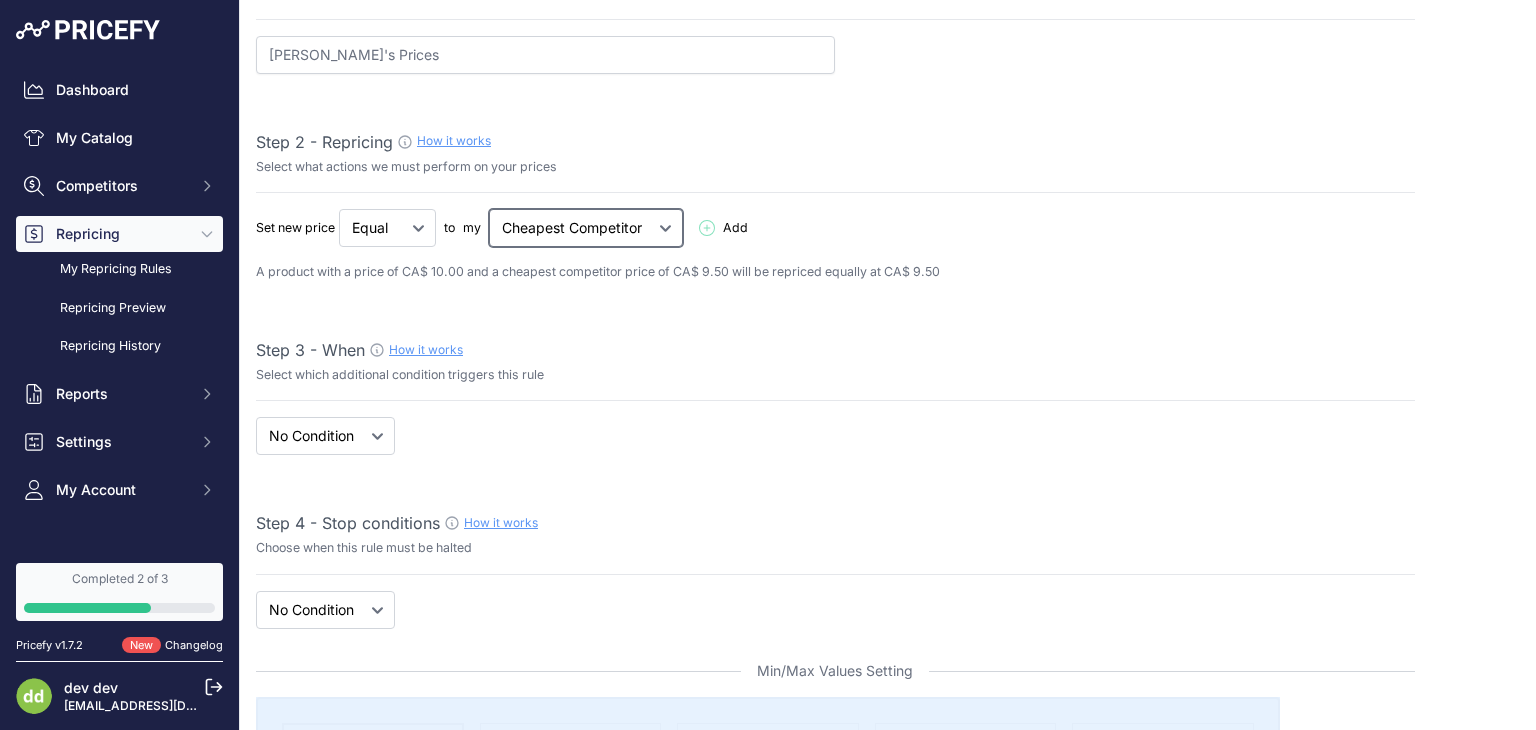 scroll, scrollTop: 200, scrollLeft: 0, axis: vertical 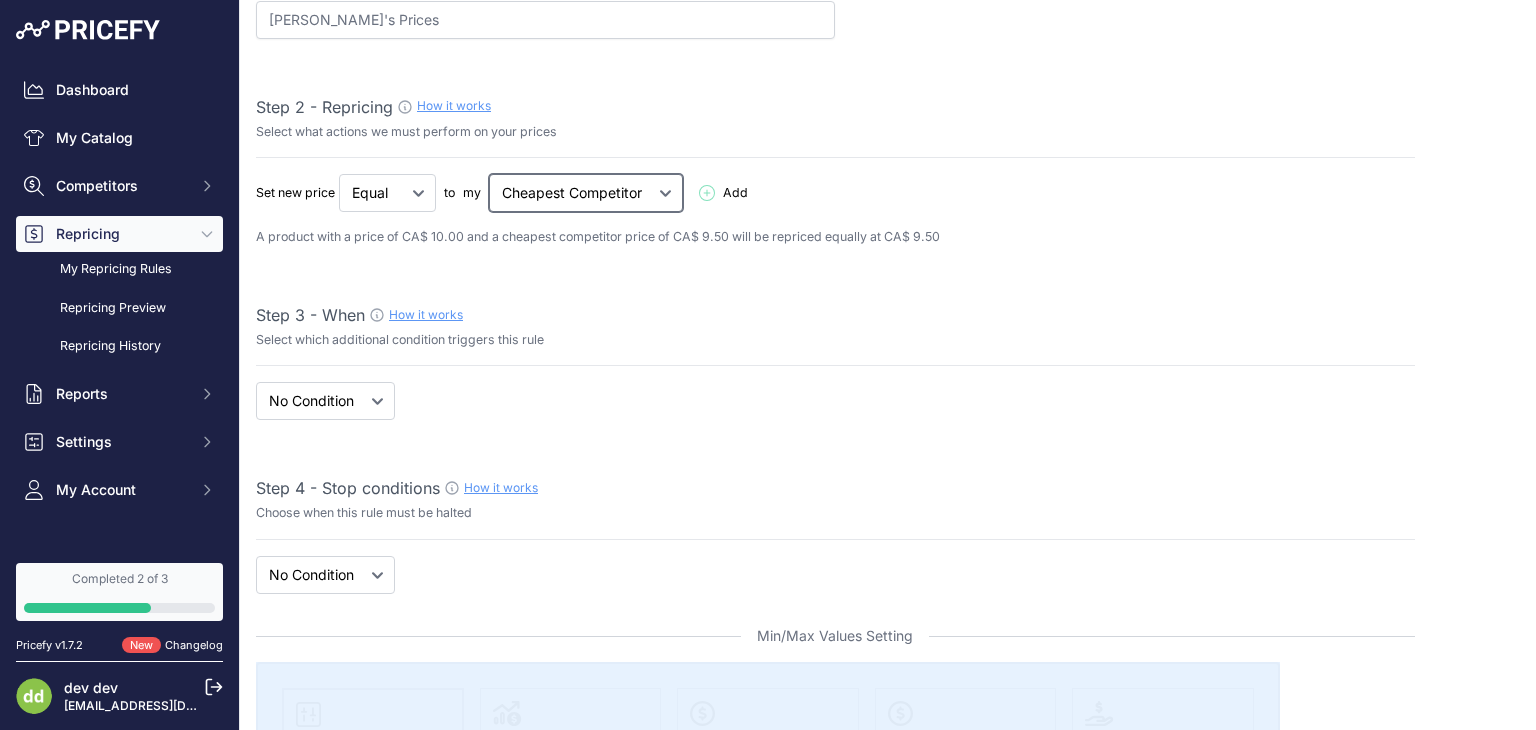 click on "Cheapest Competitor
Highest Competitor" at bounding box center (586, 193) 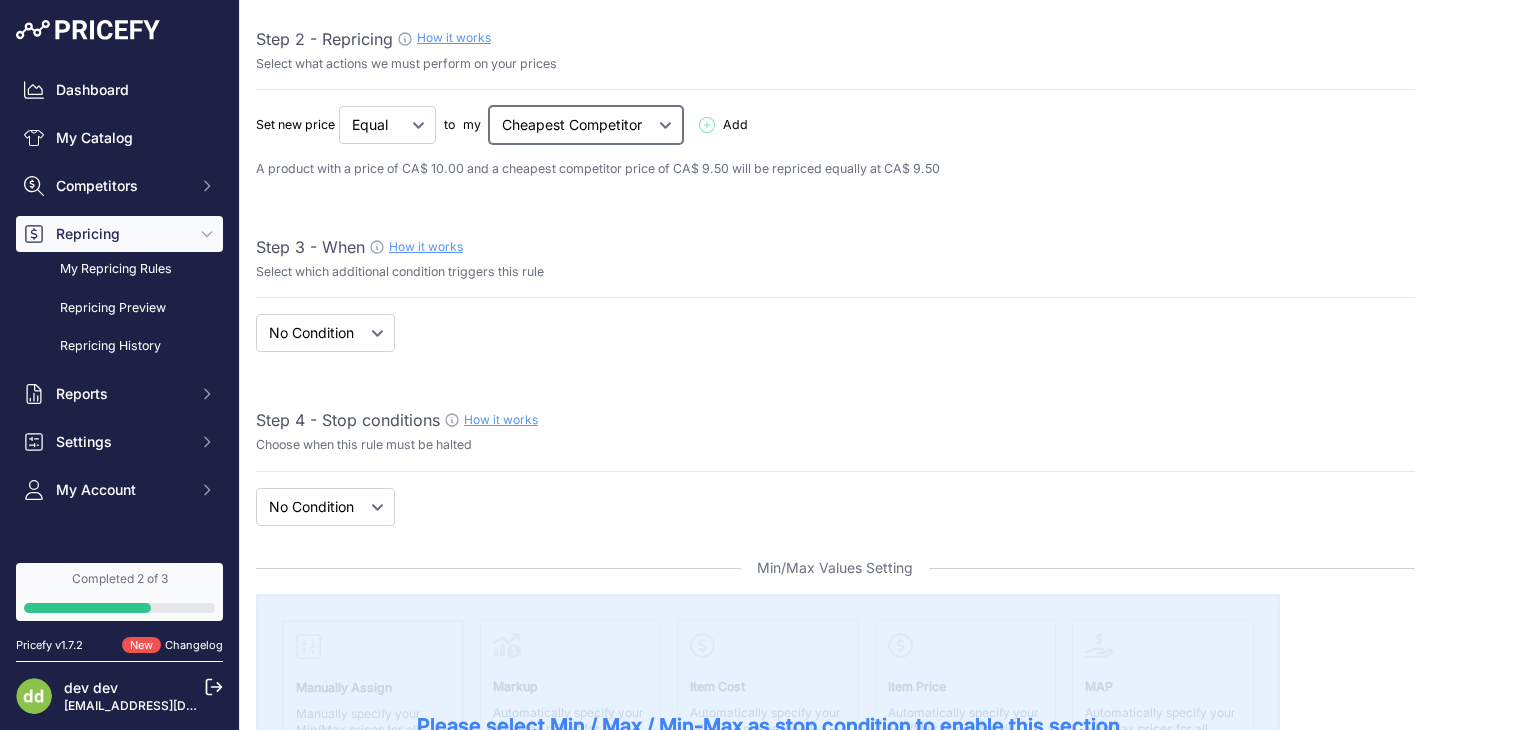 scroll, scrollTop: 300, scrollLeft: 0, axis: vertical 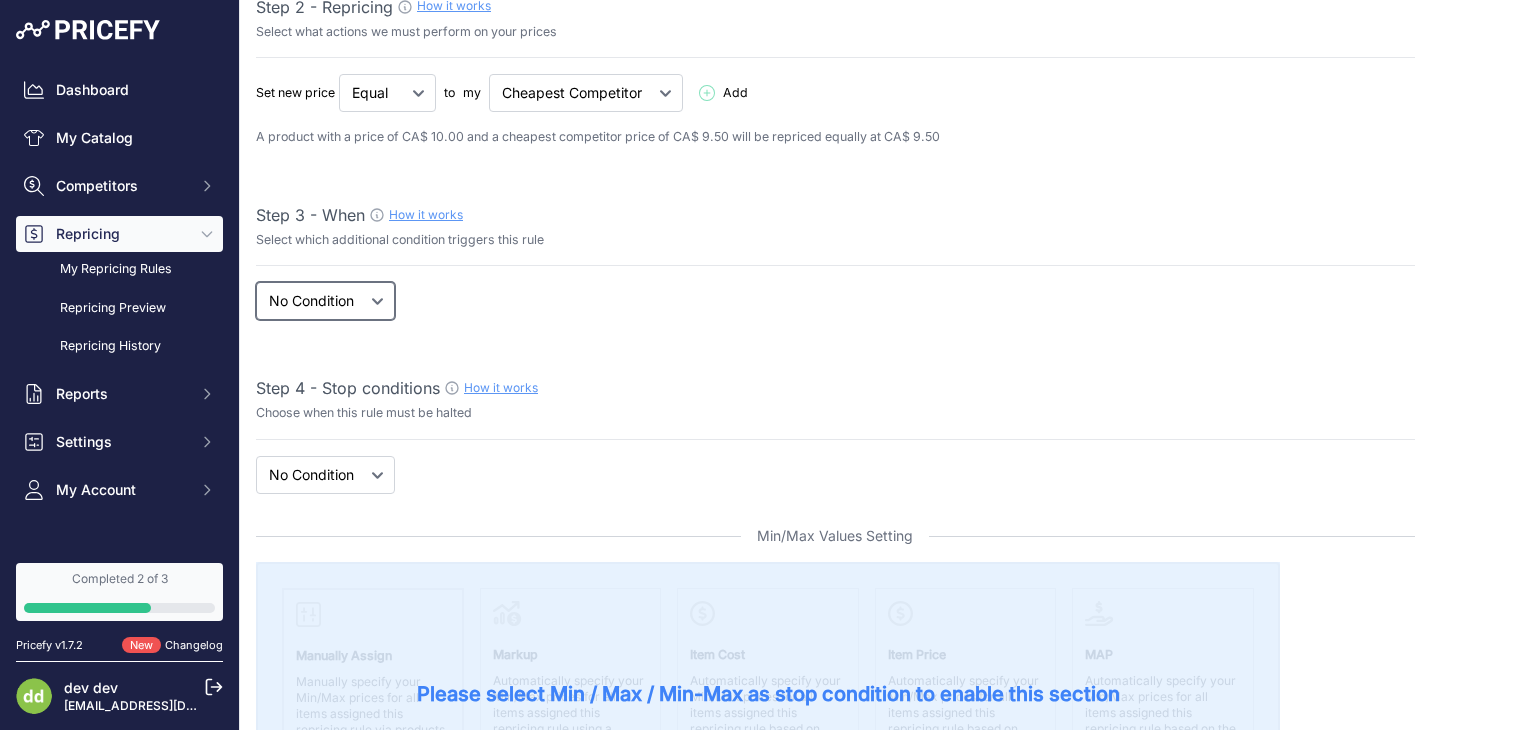 click on "When
No Condition" at bounding box center [325, 301] 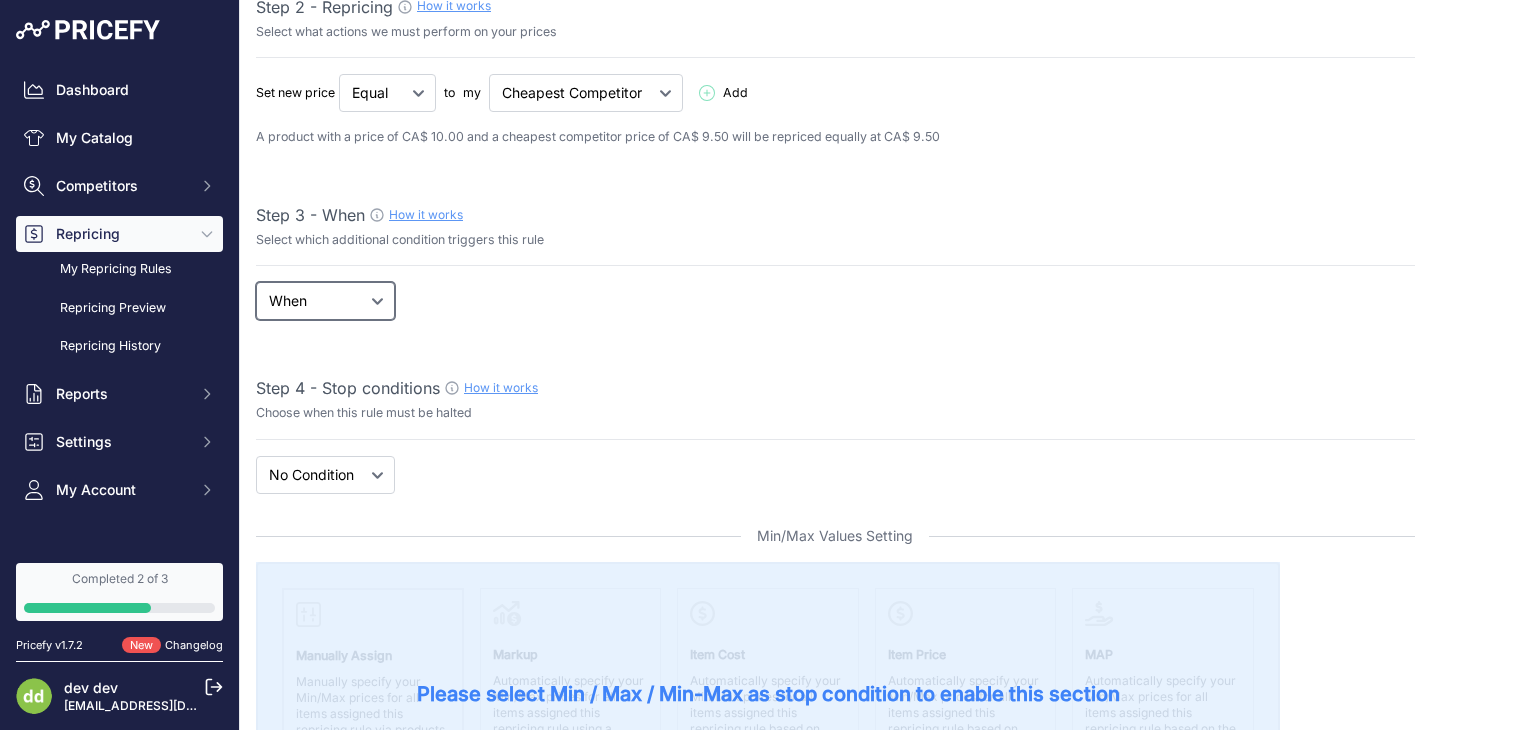 click on "When
No Condition" at bounding box center [325, 301] 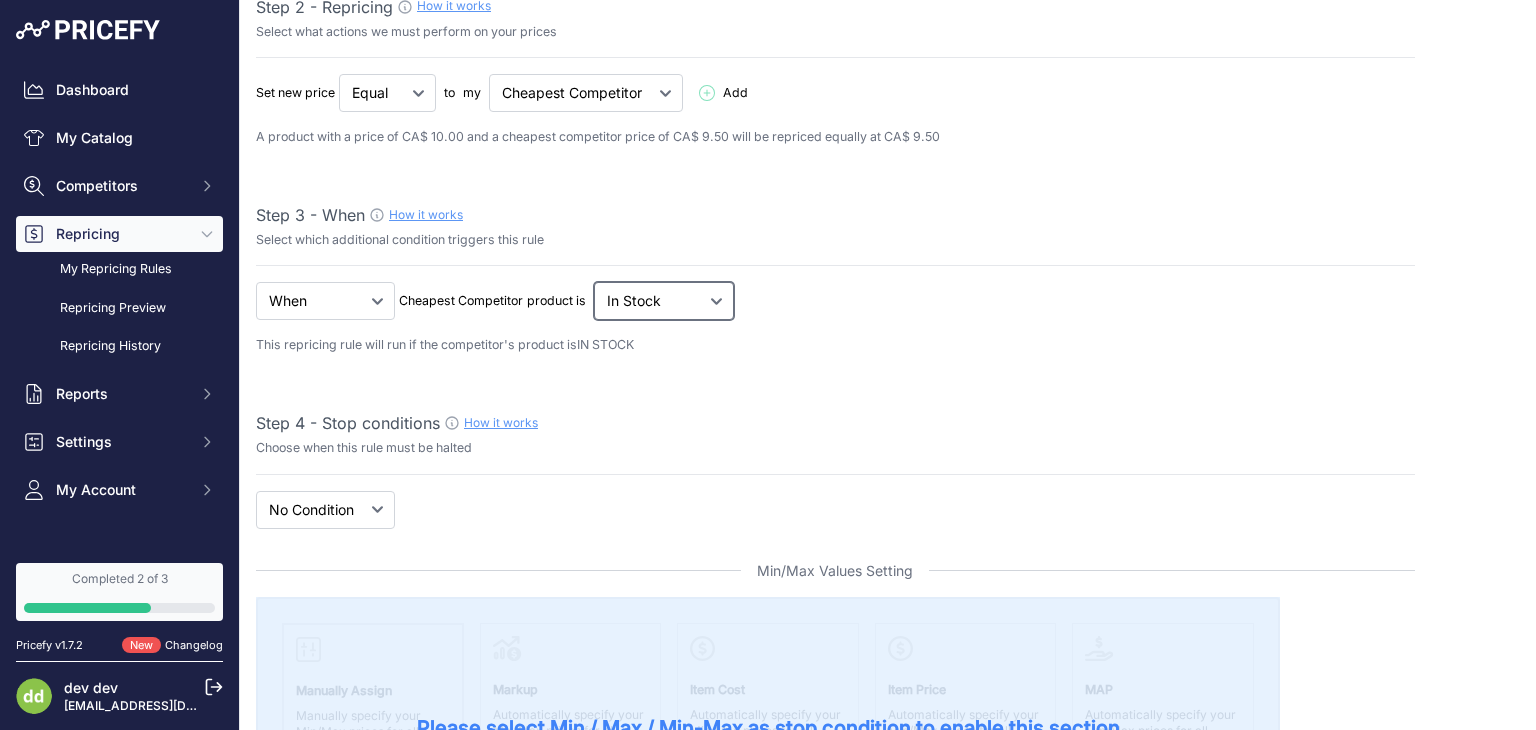 click on "Out Of Stock
In Stock" at bounding box center (387, 93) 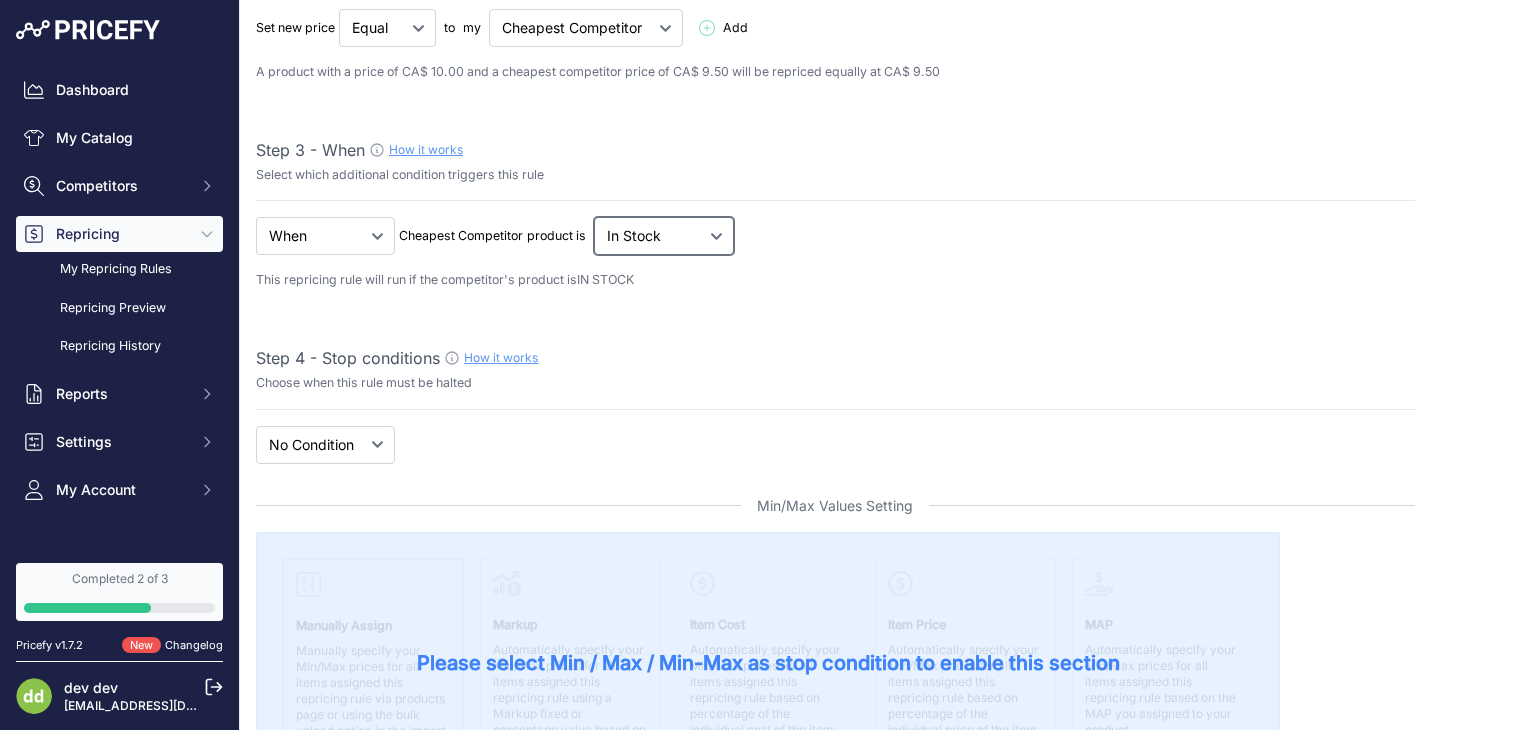 scroll, scrollTop: 400, scrollLeft: 0, axis: vertical 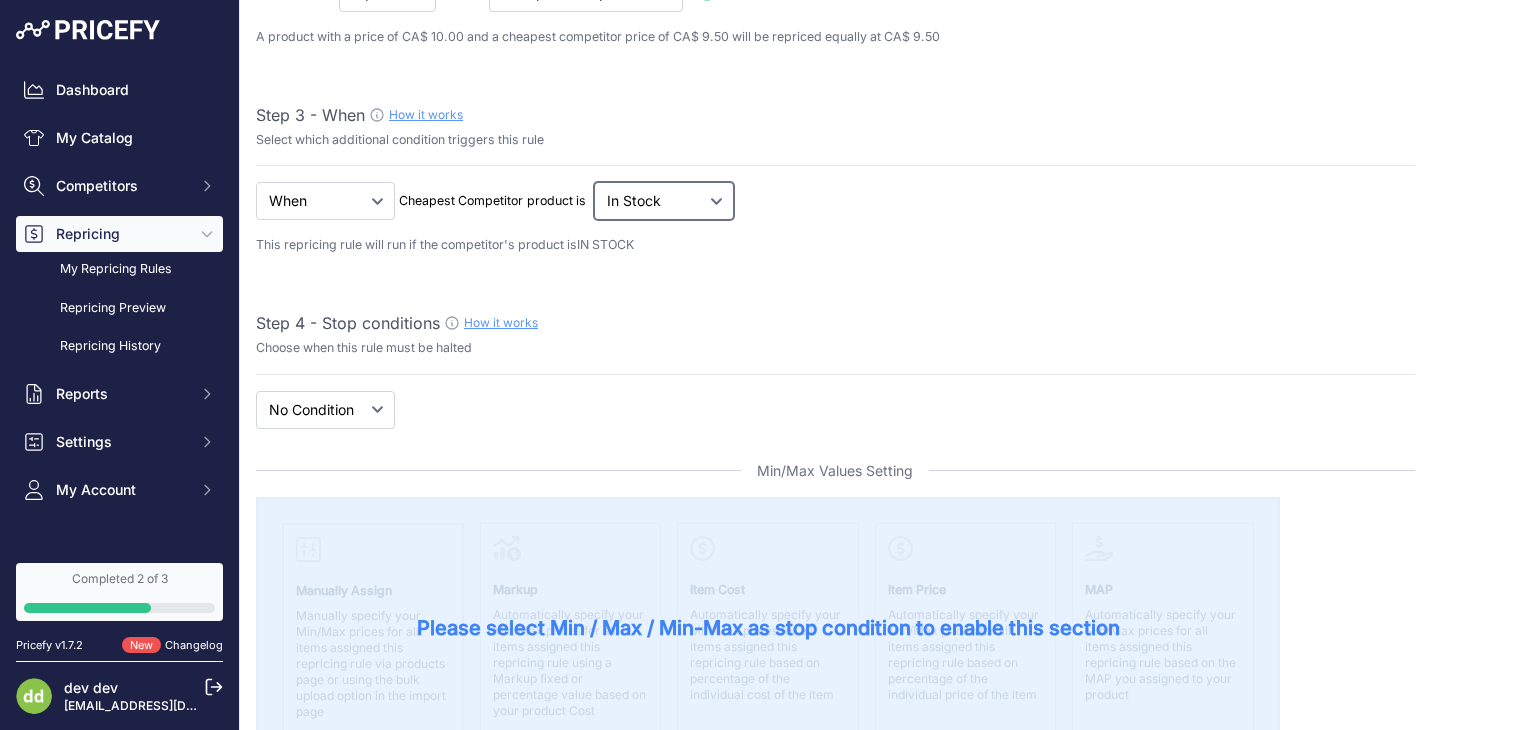click on "Out Of Stock
In Stock" at bounding box center (387, -7) 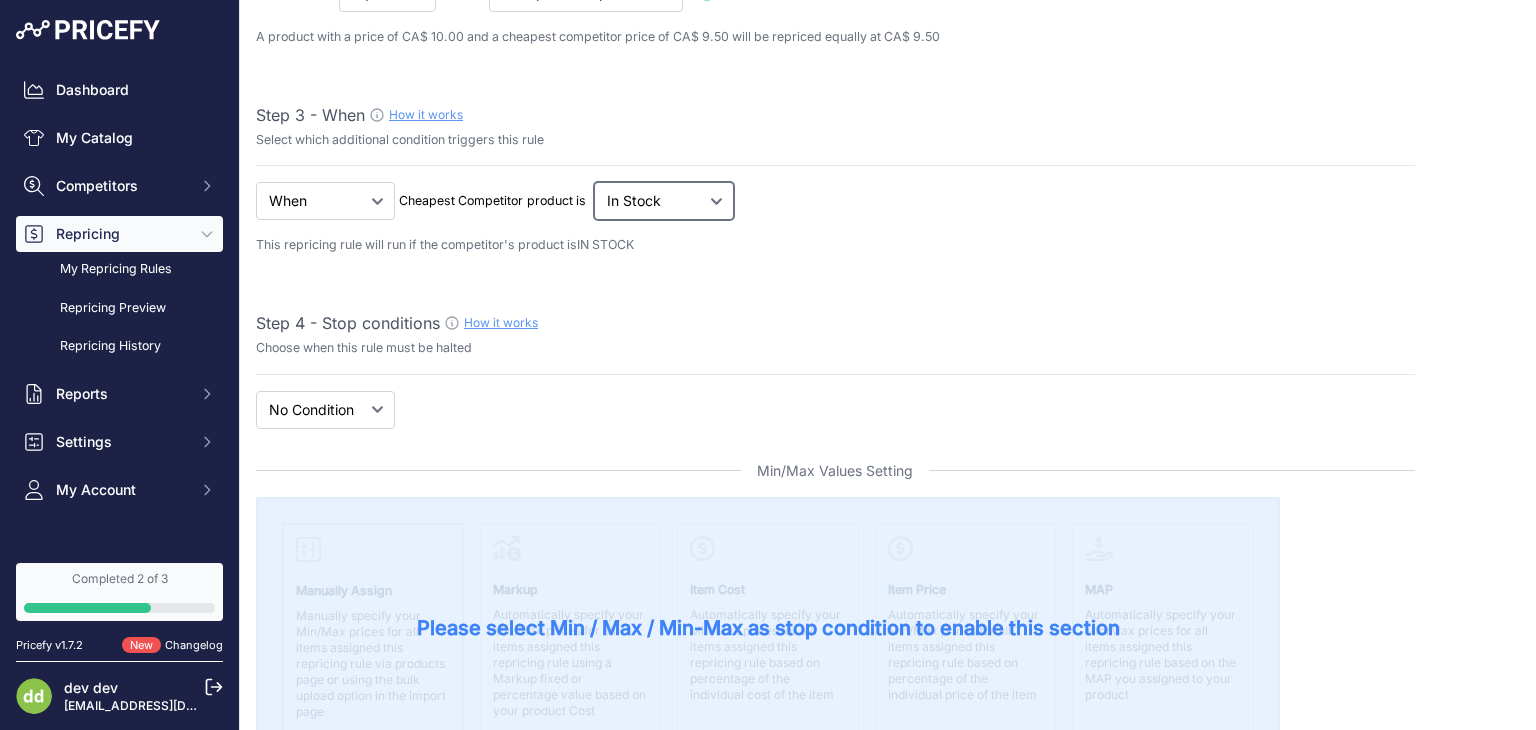 scroll, scrollTop: 500, scrollLeft: 0, axis: vertical 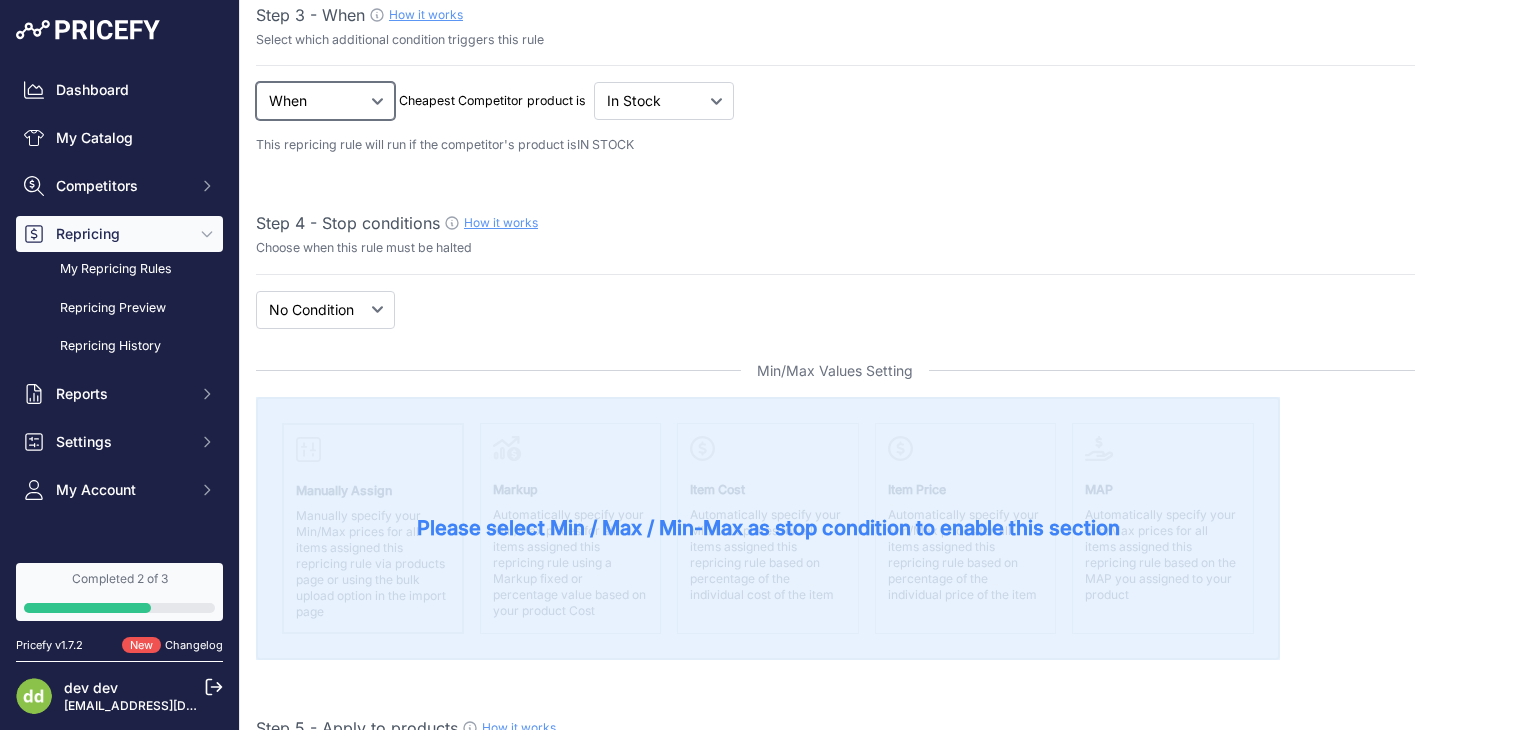 click on "When
No Condition" at bounding box center (325, 101) 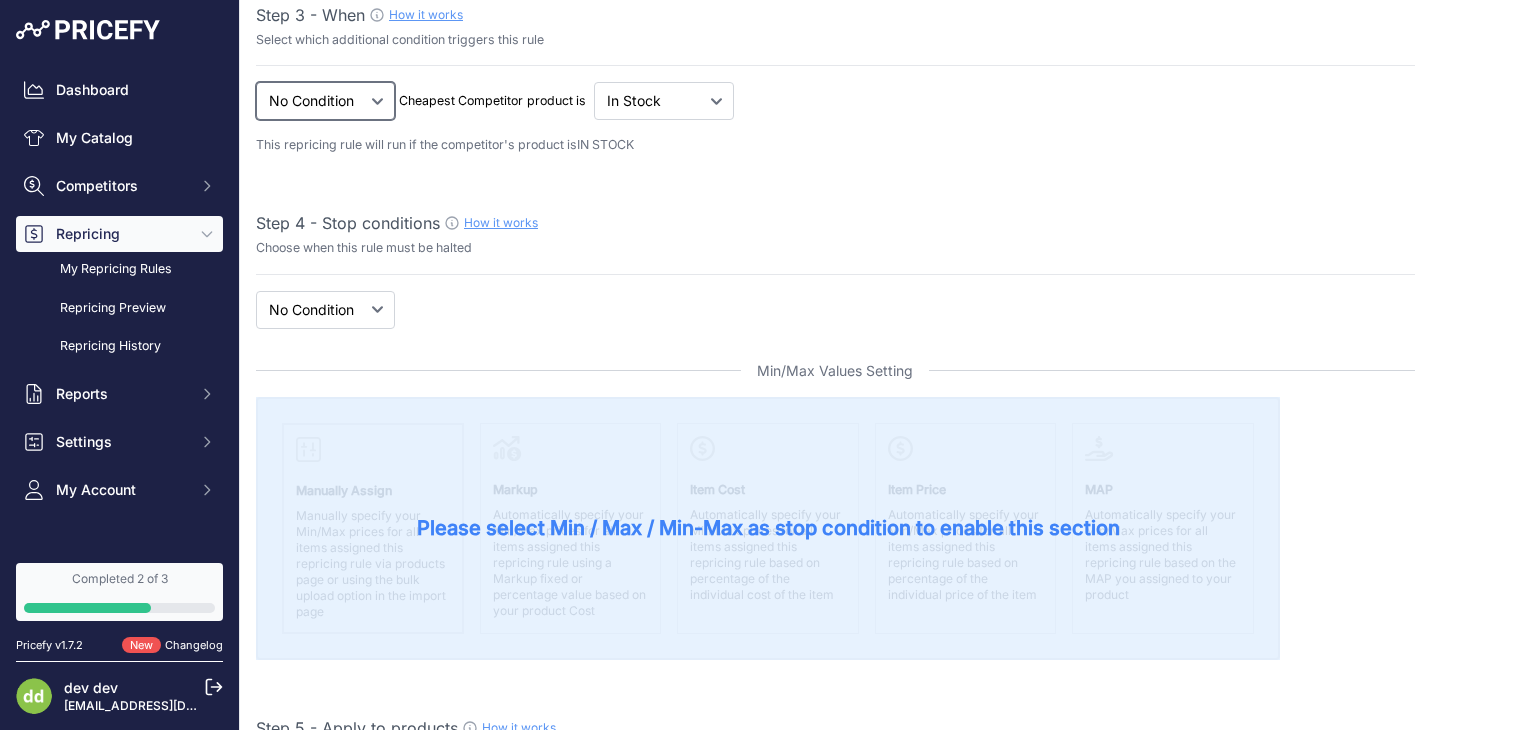 click on "When
No Condition" at bounding box center (325, 101) 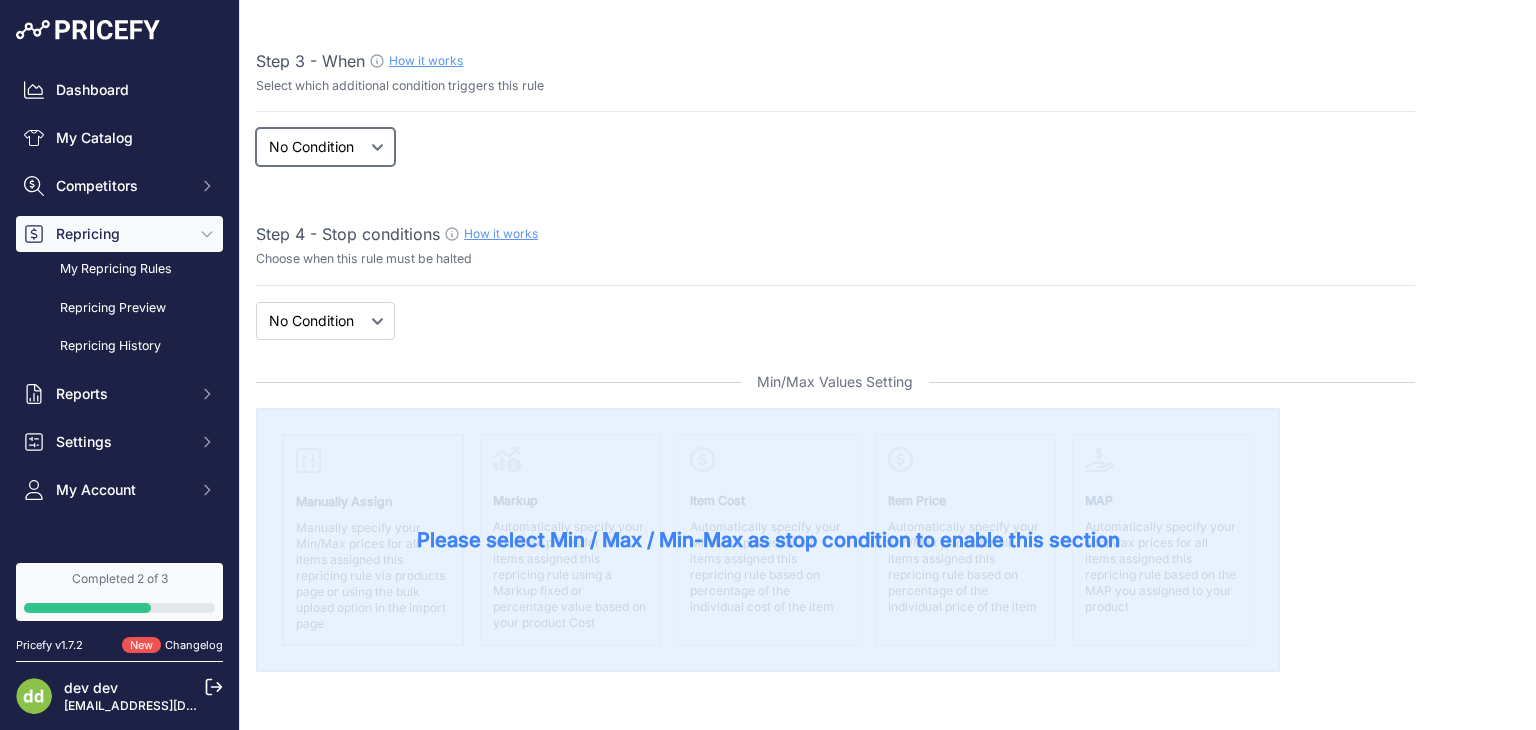scroll, scrollTop: 500, scrollLeft: 0, axis: vertical 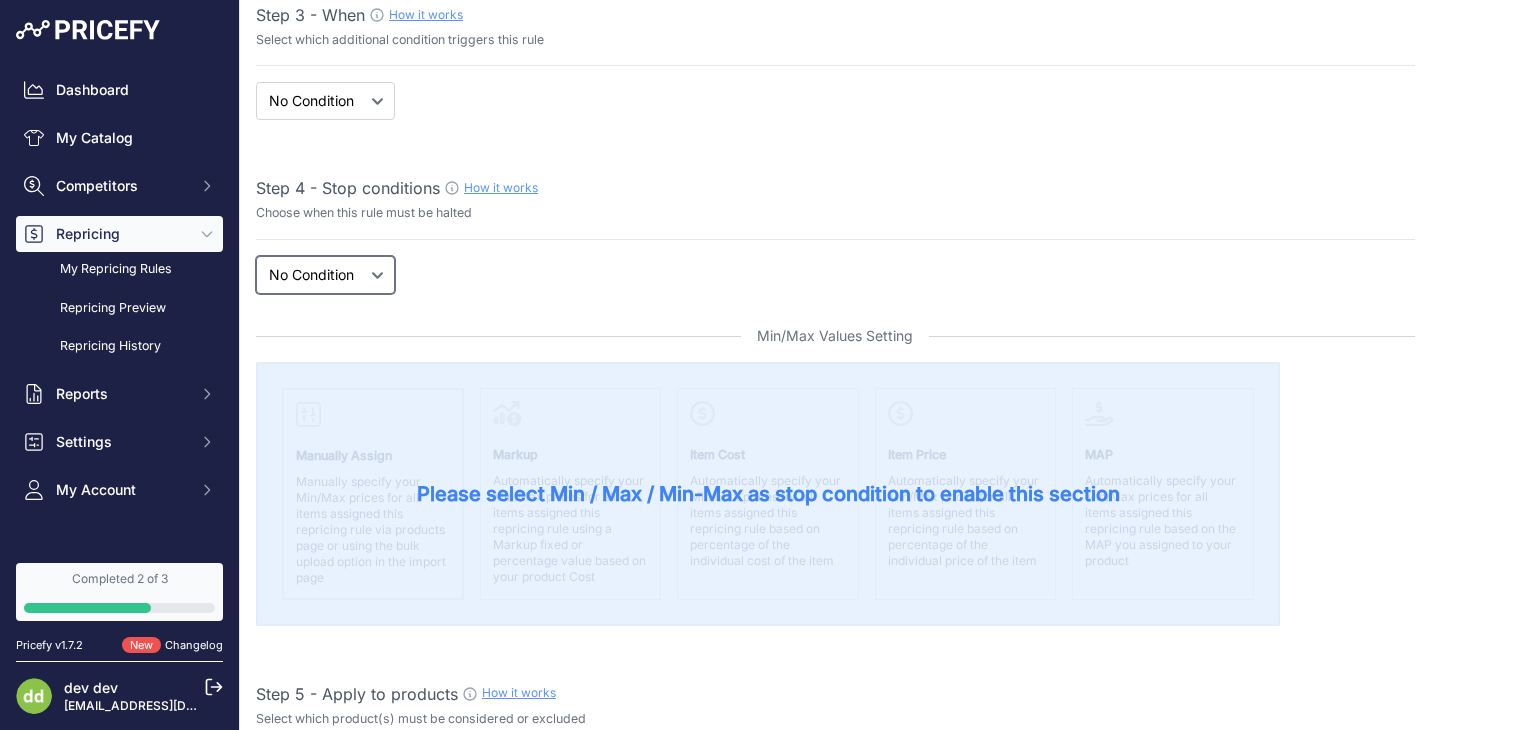 click on "New Price
No Condition" at bounding box center (325, 275) 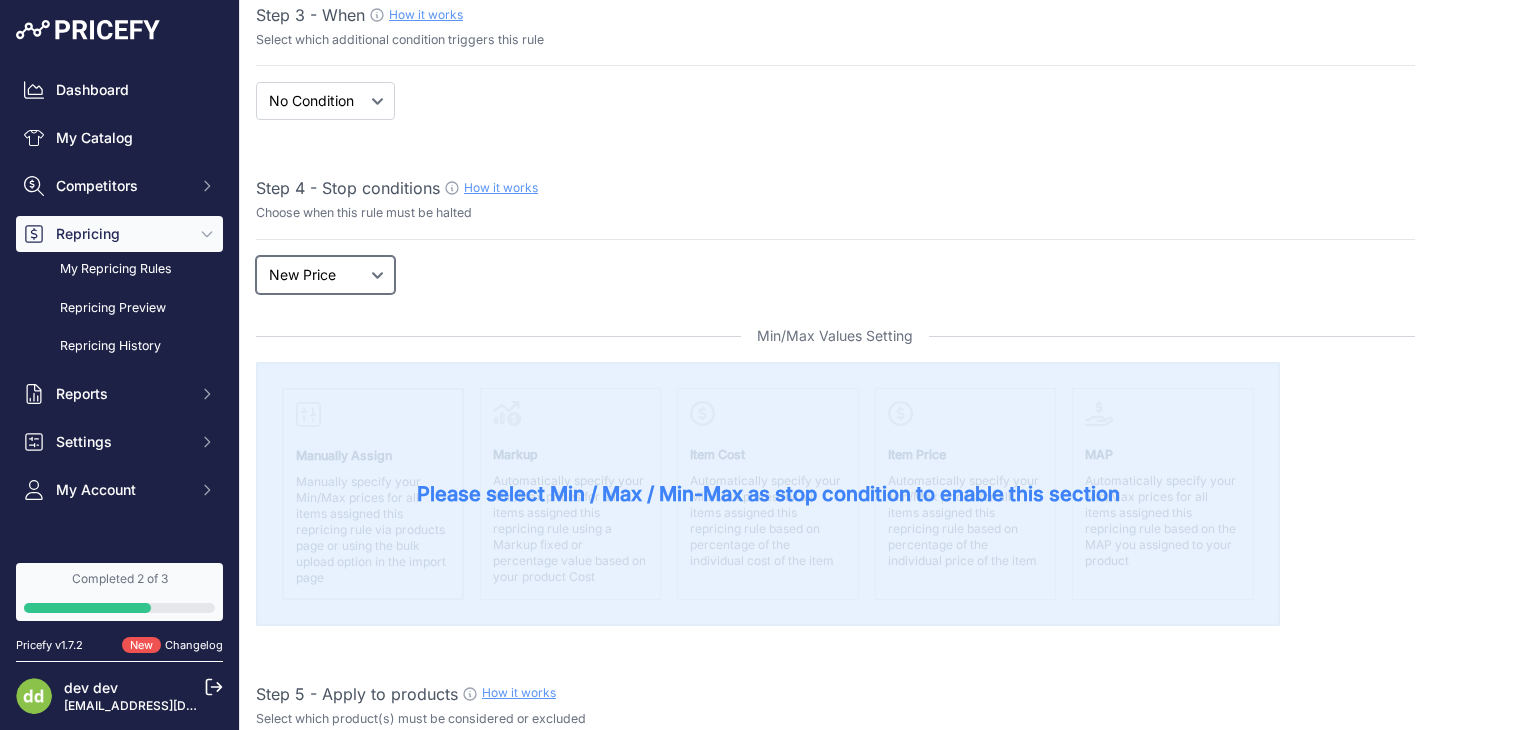 click on "New Price
No Condition" at bounding box center [325, 275] 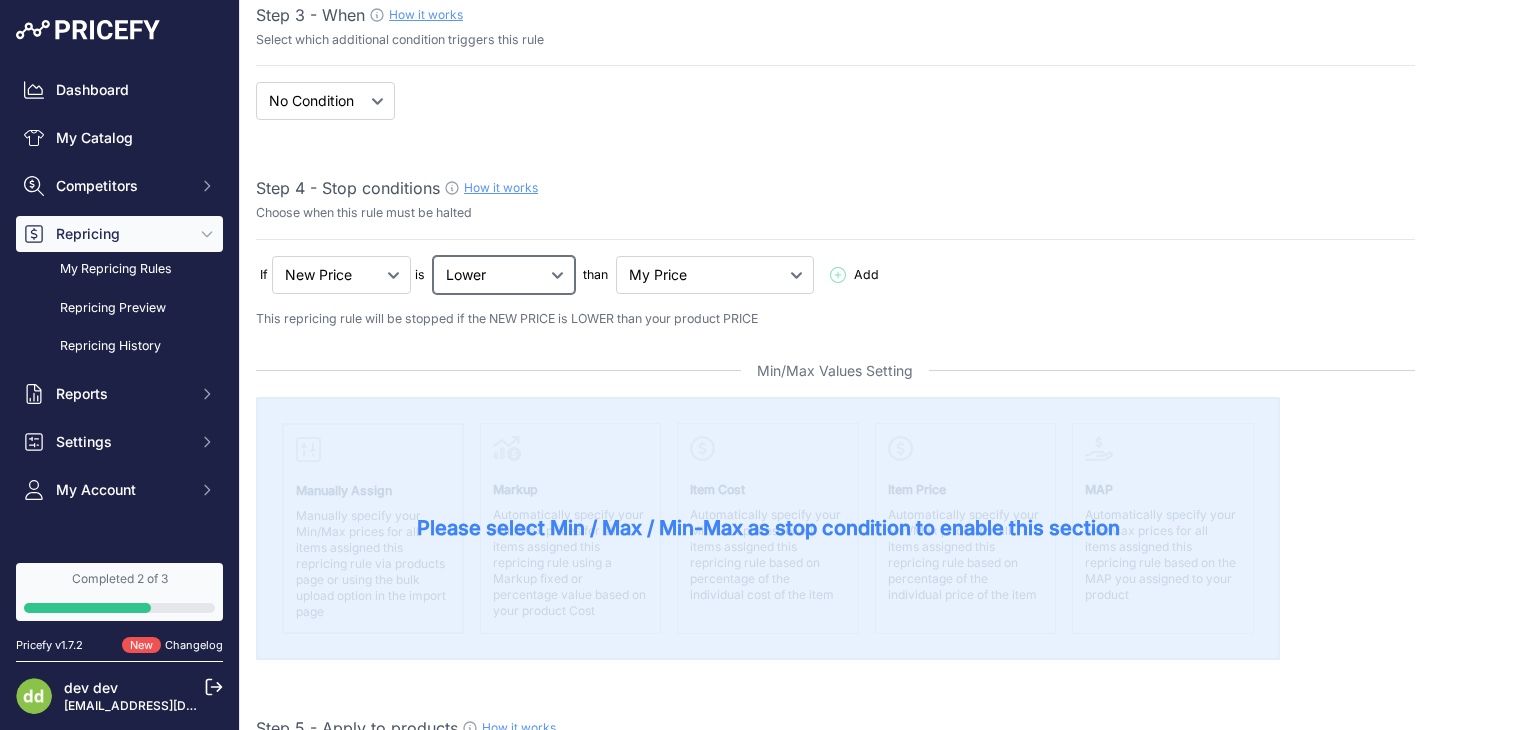 click on "Lower
Higher
Lower/Higher" at bounding box center [387, -107] 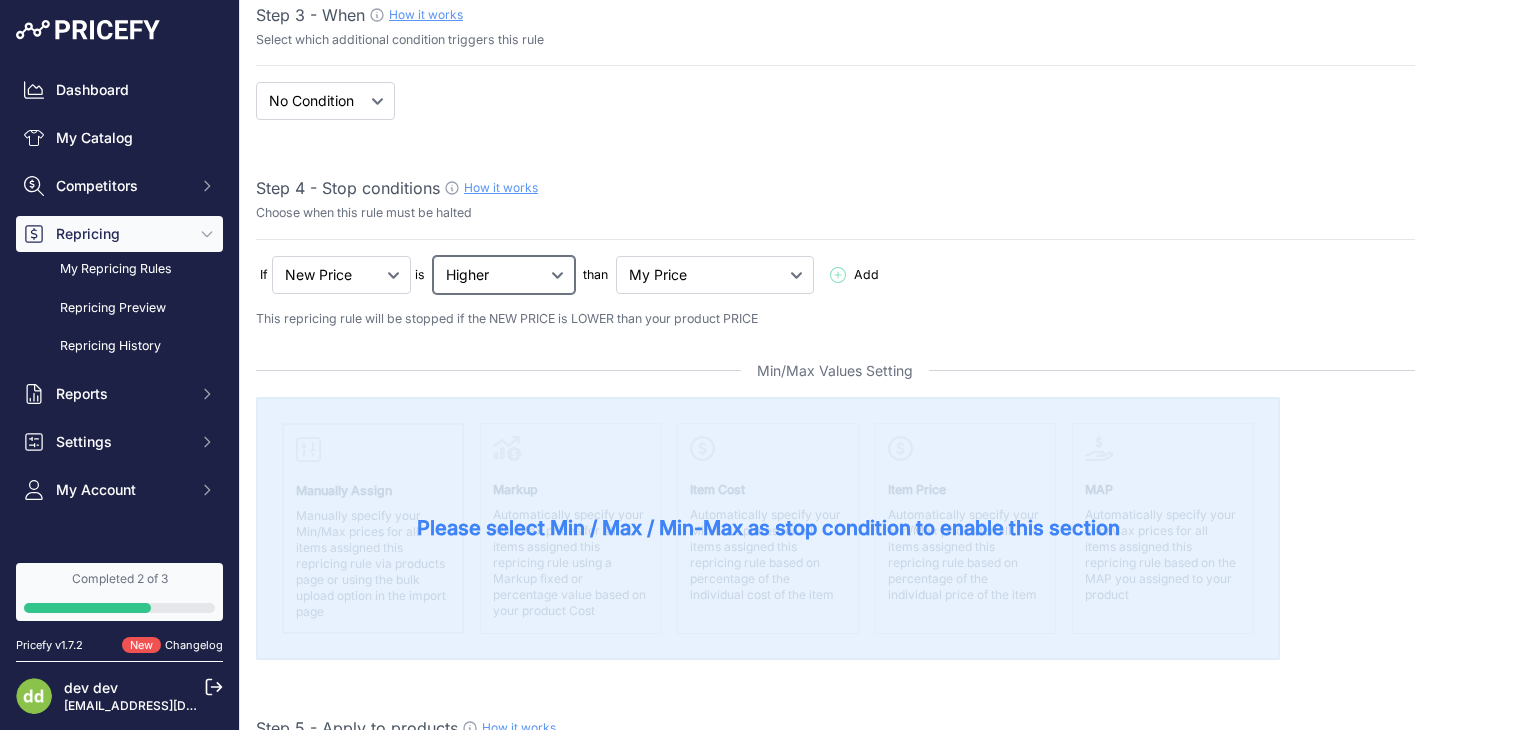 click on "Lower
Higher
Lower/Higher" at bounding box center (387, -107) 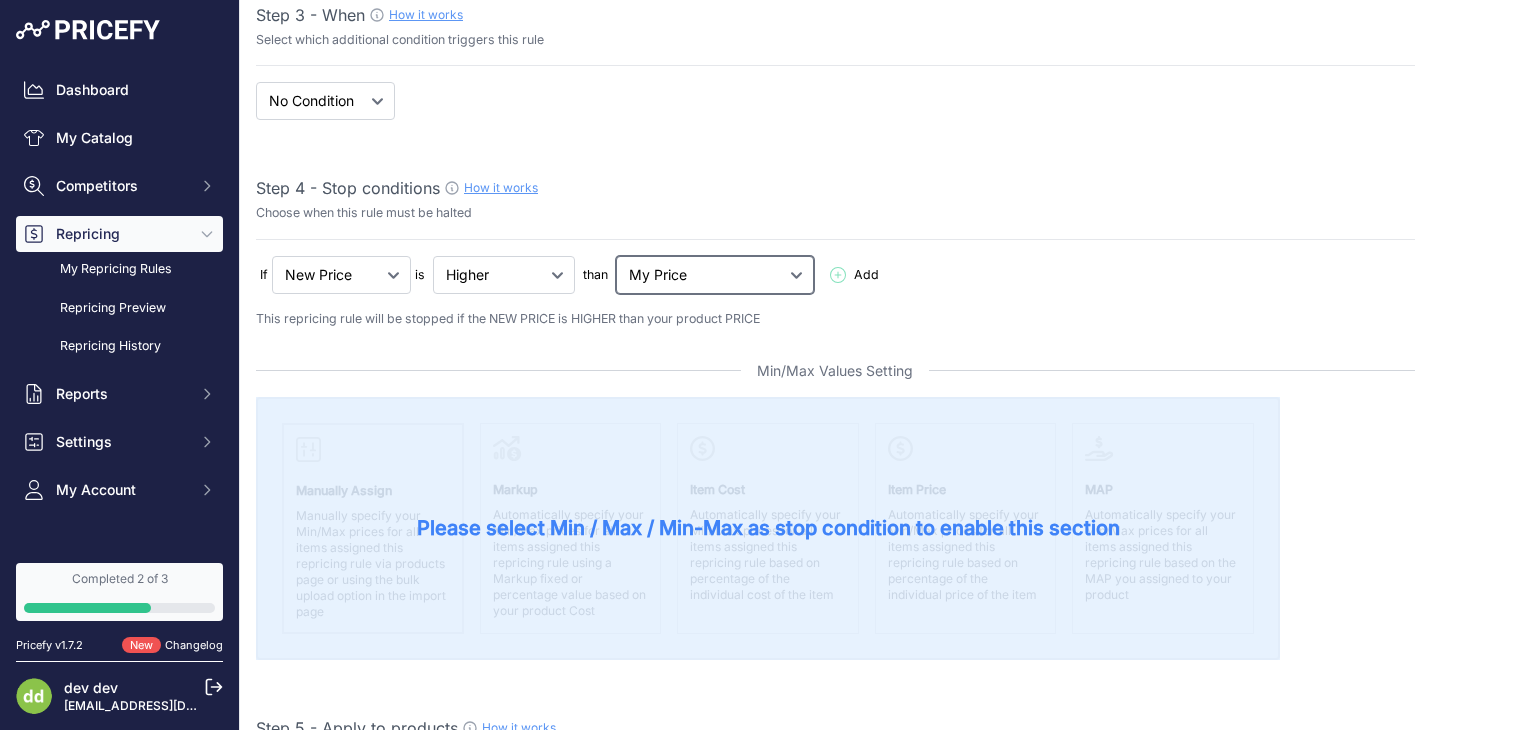 click on "My Price
Min Price
Max Price
Min/Max Price
My Cost" at bounding box center [715, 275] 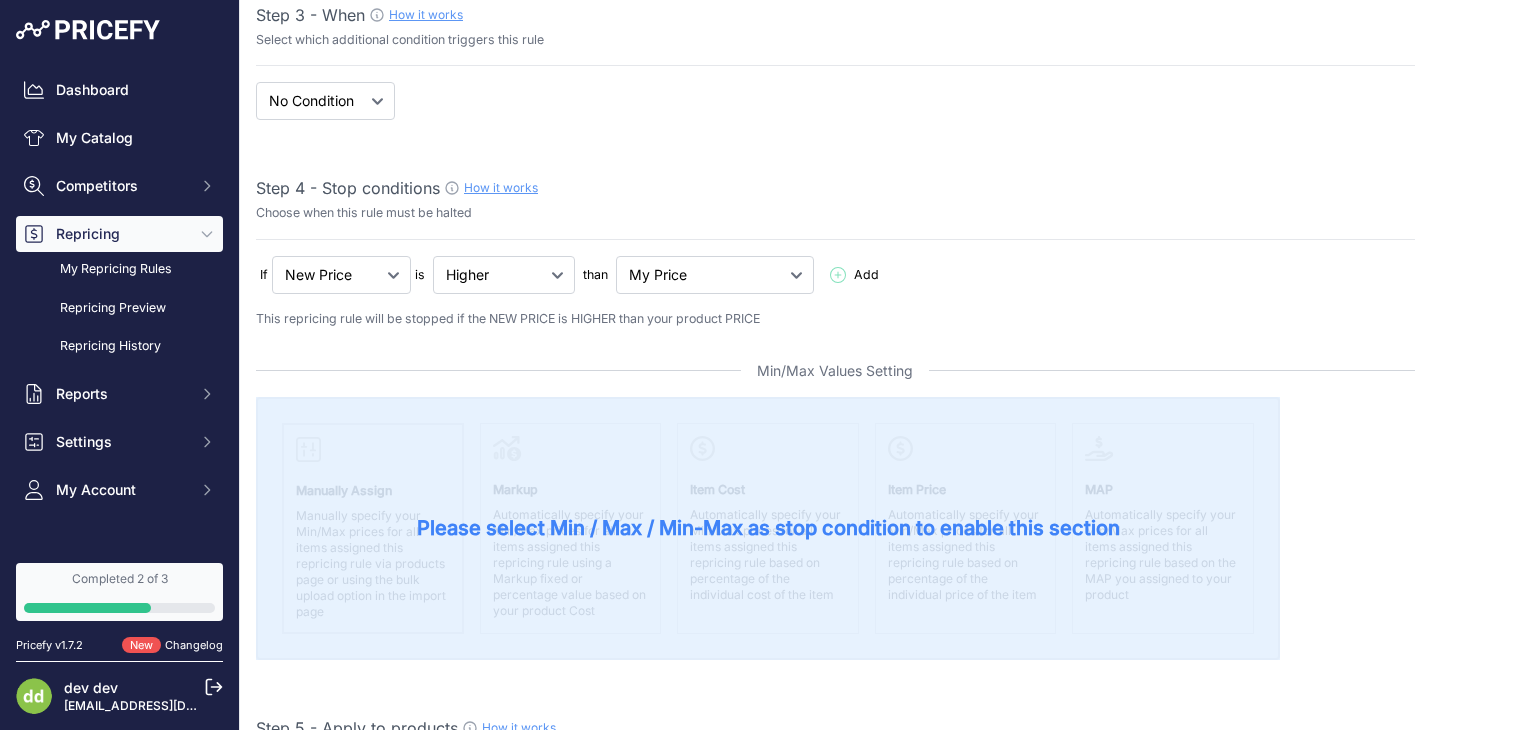 click on "This repricing rule will be stopped if the NEW PRICE is HIGHER than your product PRICE" at bounding box center (835, -63) 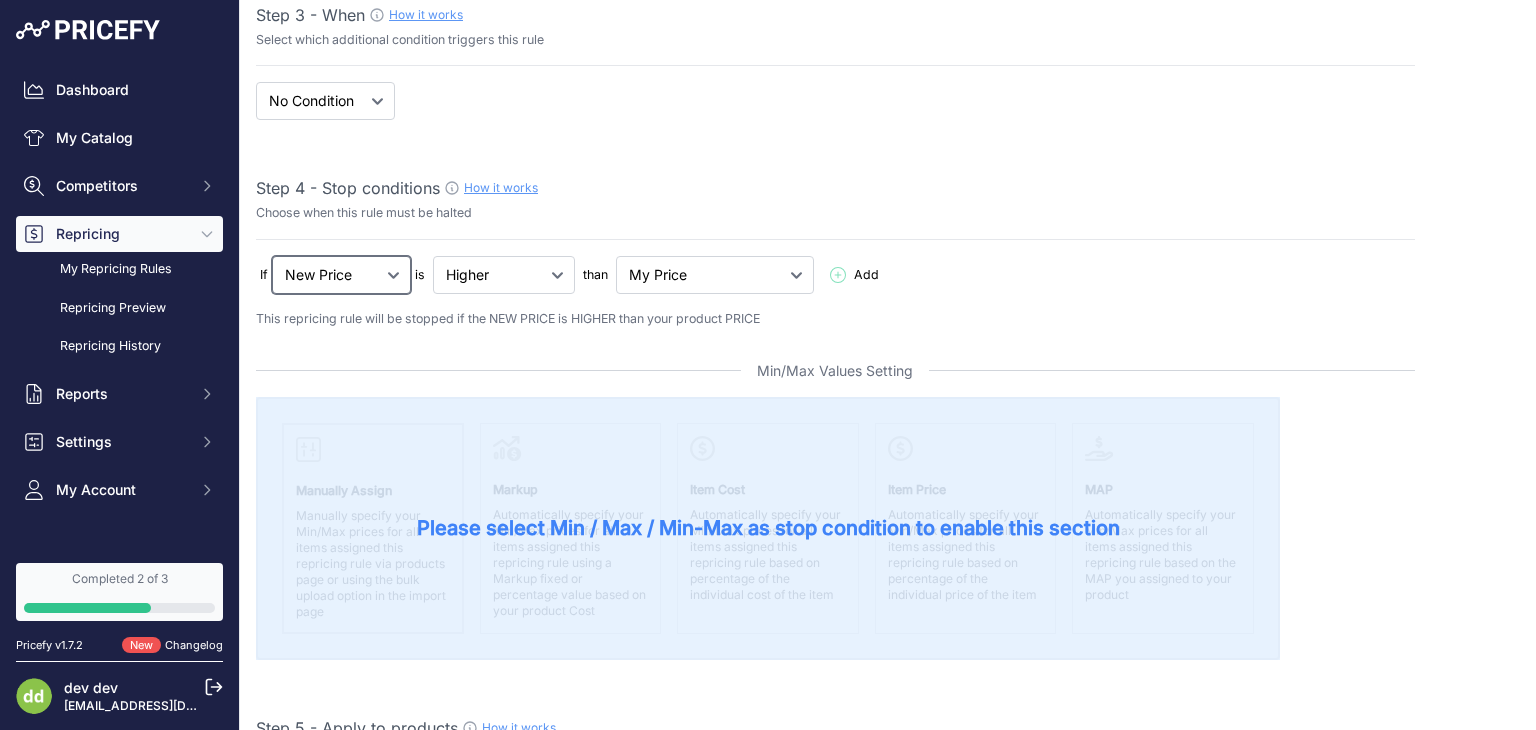 click on "New Price
No Condition" at bounding box center (341, 275) 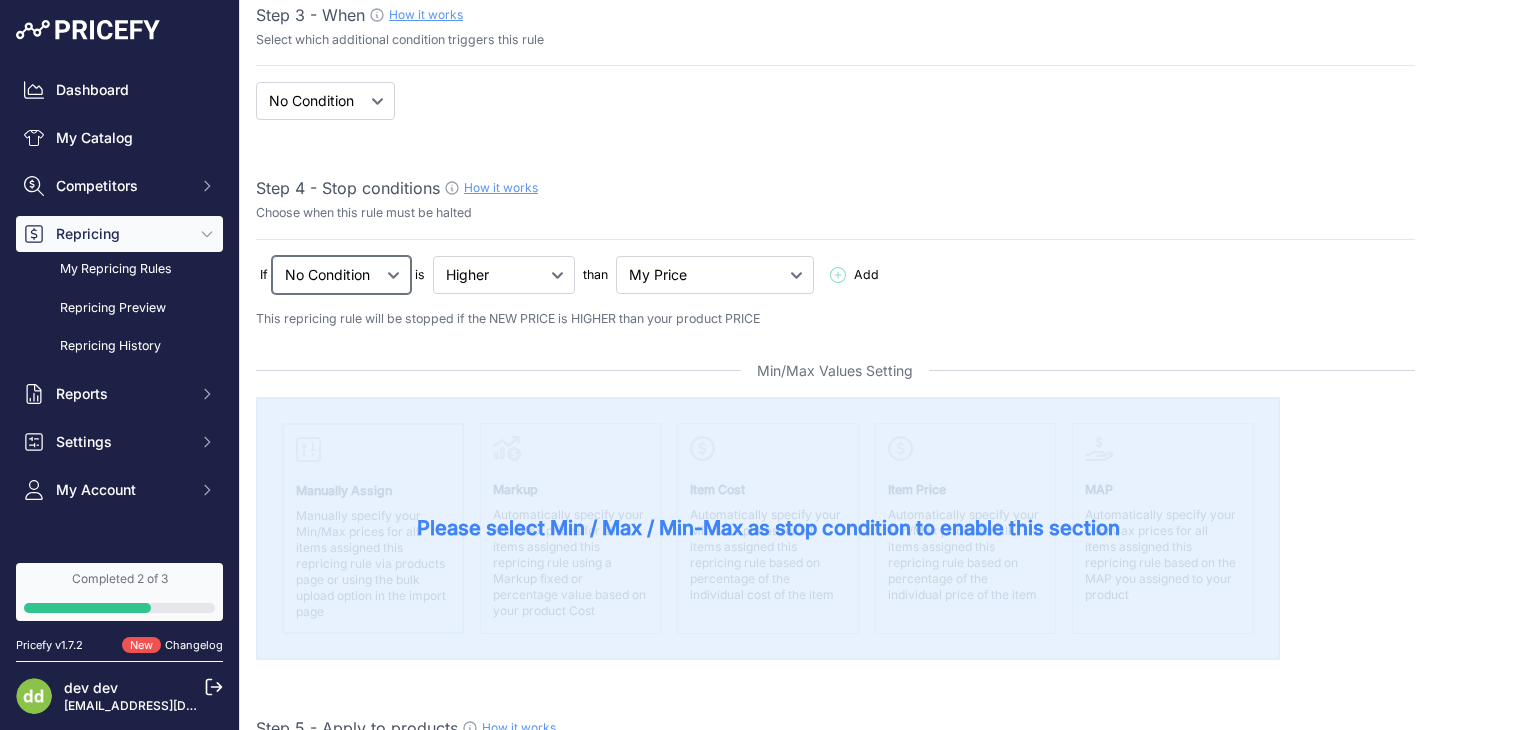 click on "New Price
No Condition" at bounding box center (341, 275) 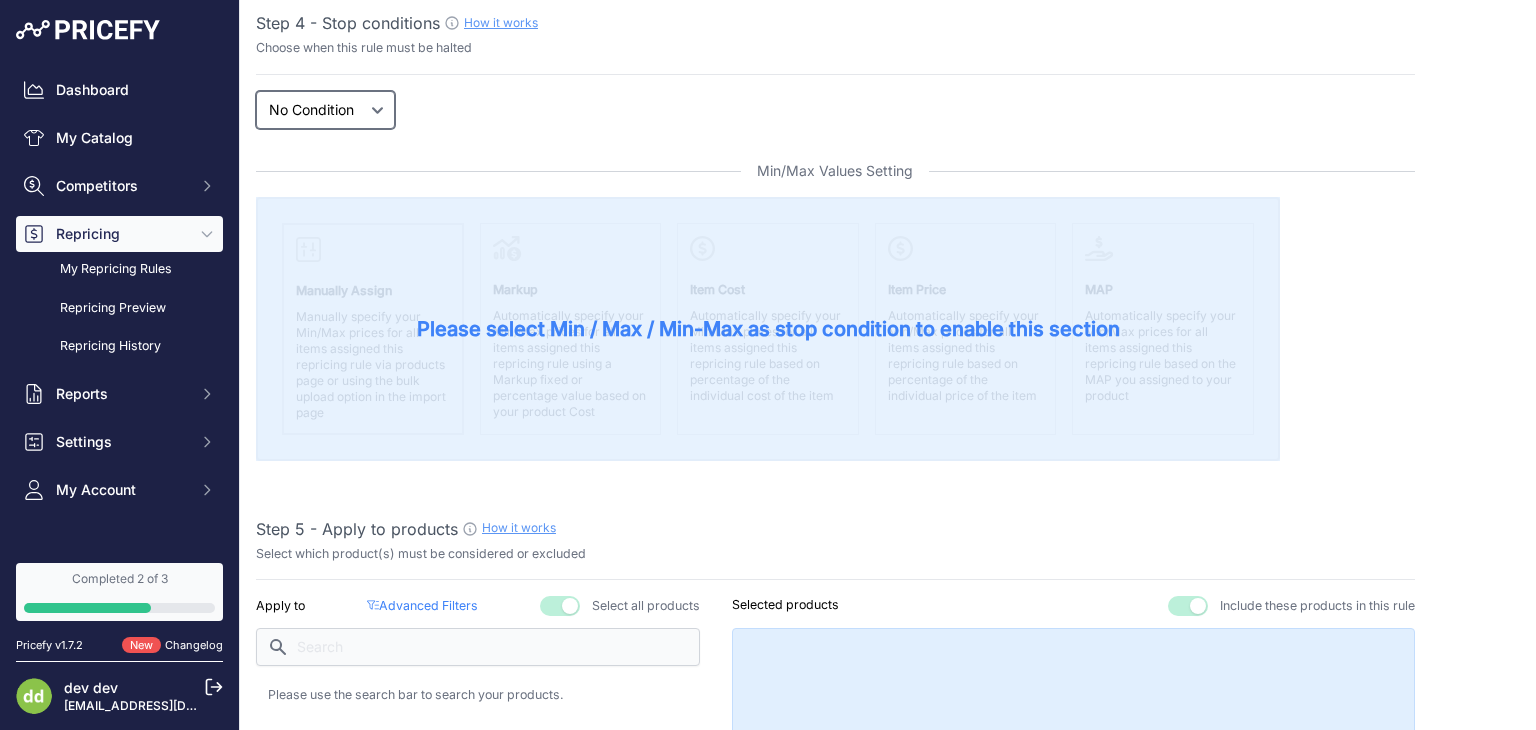 scroll, scrollTop: 700, scrollLeft: 0, axis: vertical 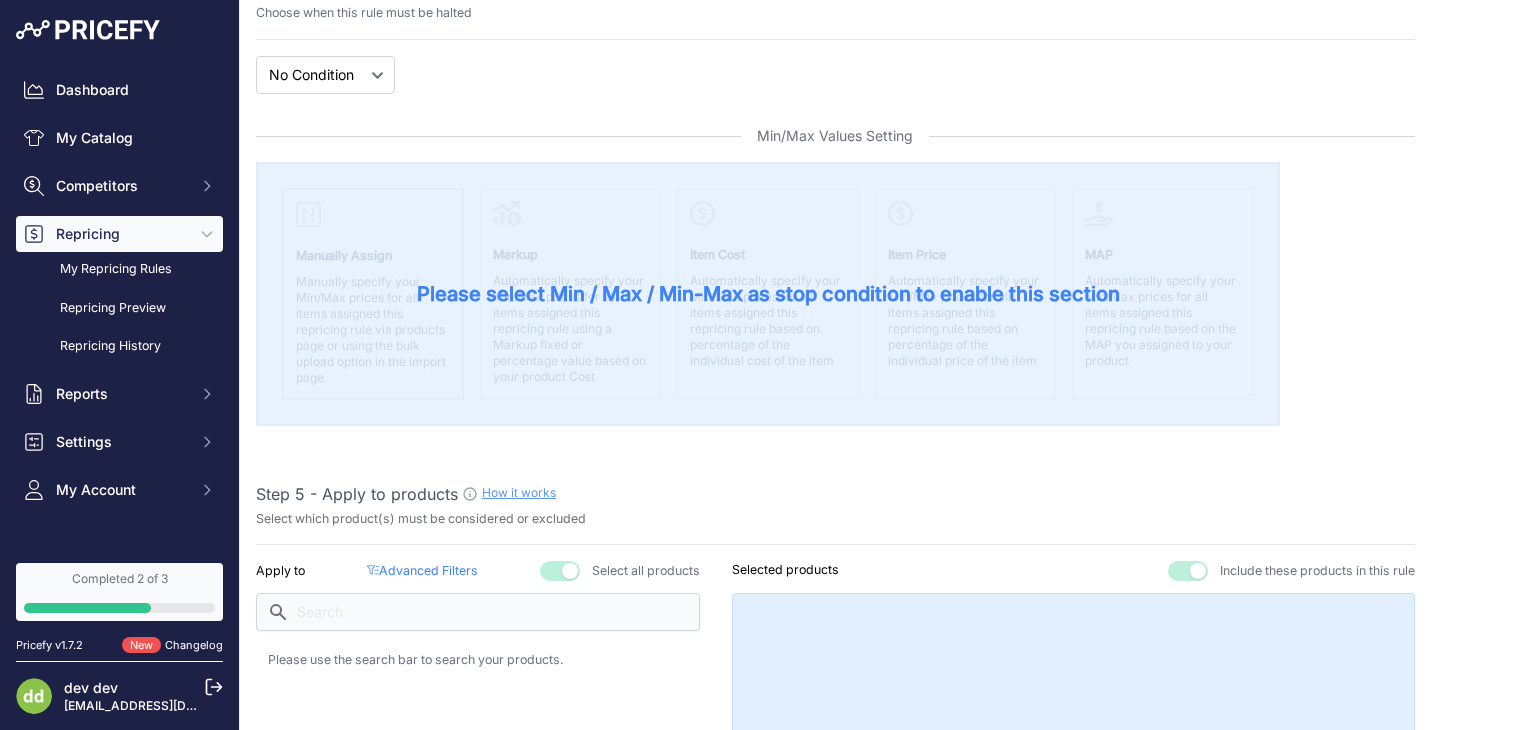 click on "Please select Min / Max / Min-Max as stop condition to enable this section" at bounding box center [768, 294] 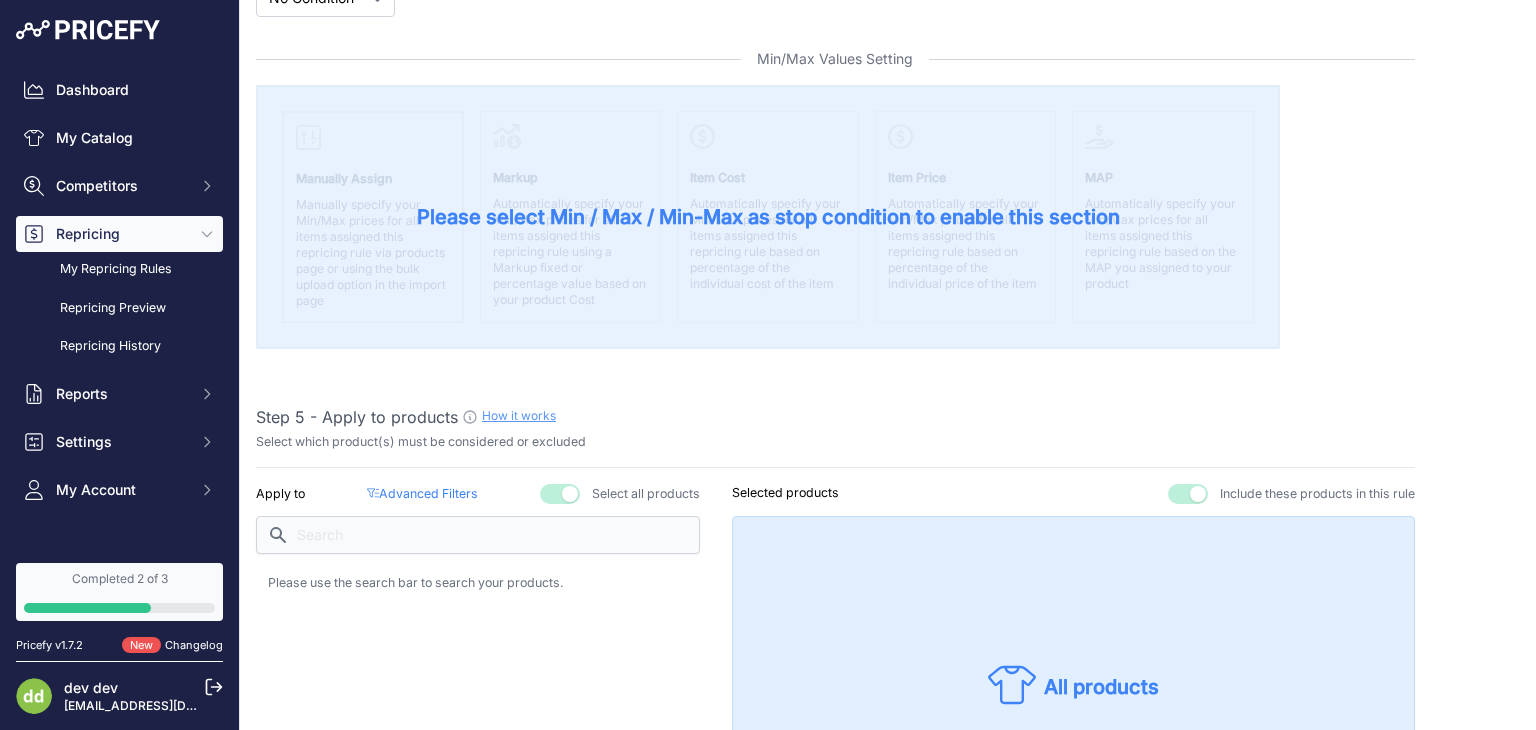 scroll, scrollTop: 900, scrollLeft: 0, axis: vertical 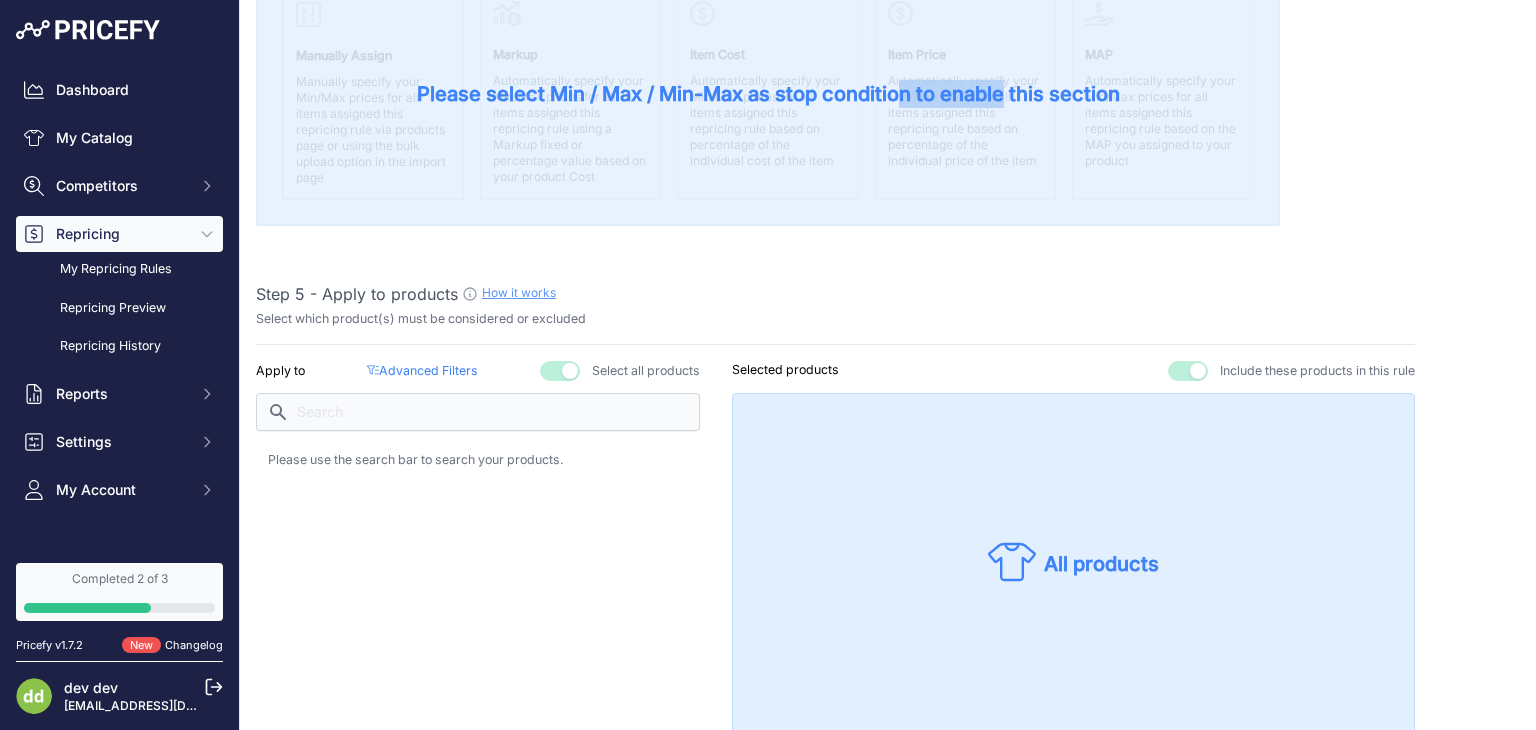 drag, startPoint x: 643, startPoint y: 86, endPoint x: 534, endPoint y: 94, distance: 109.29318 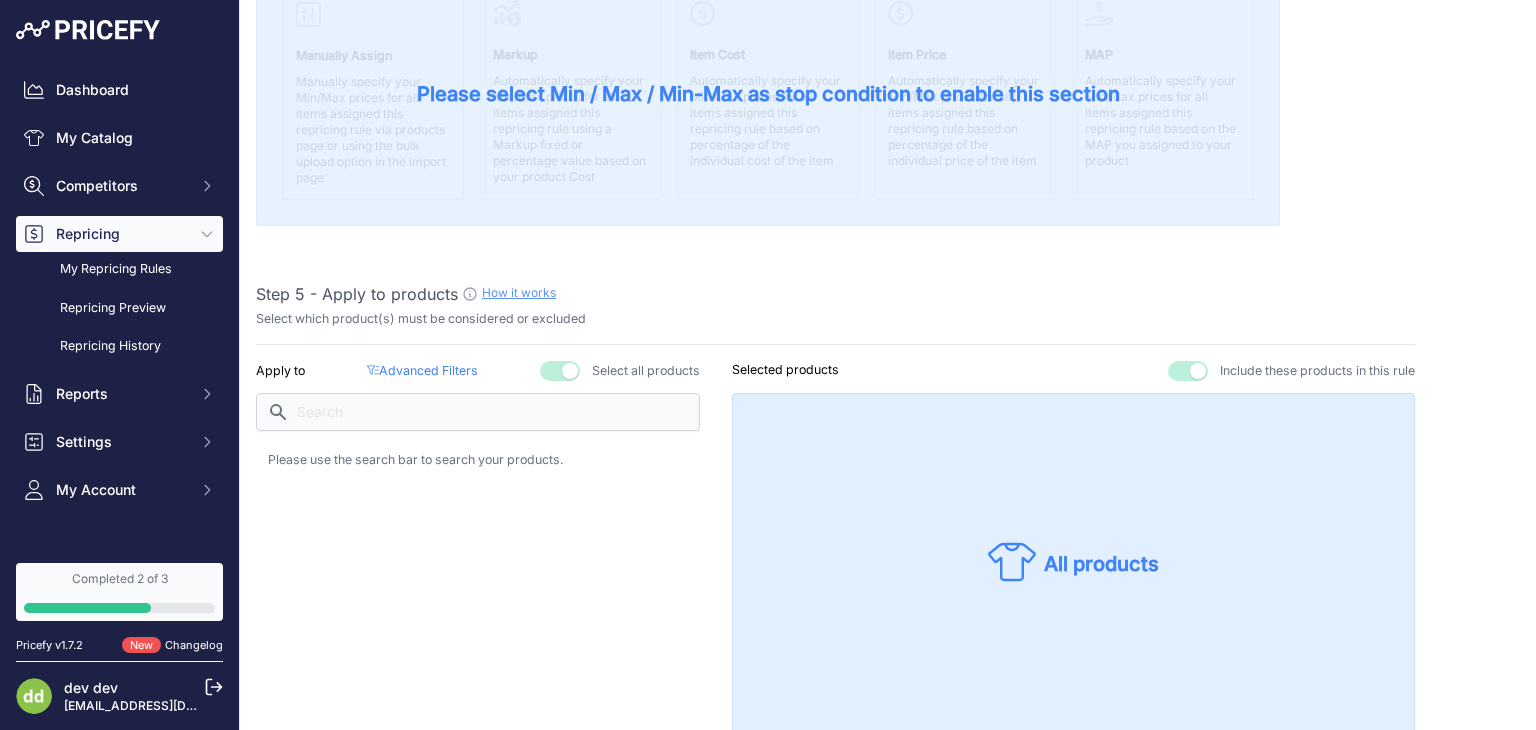 click on "Please select Min / Max / Min-Max as stop condition to enable this section" at bounding box center [768, 94] 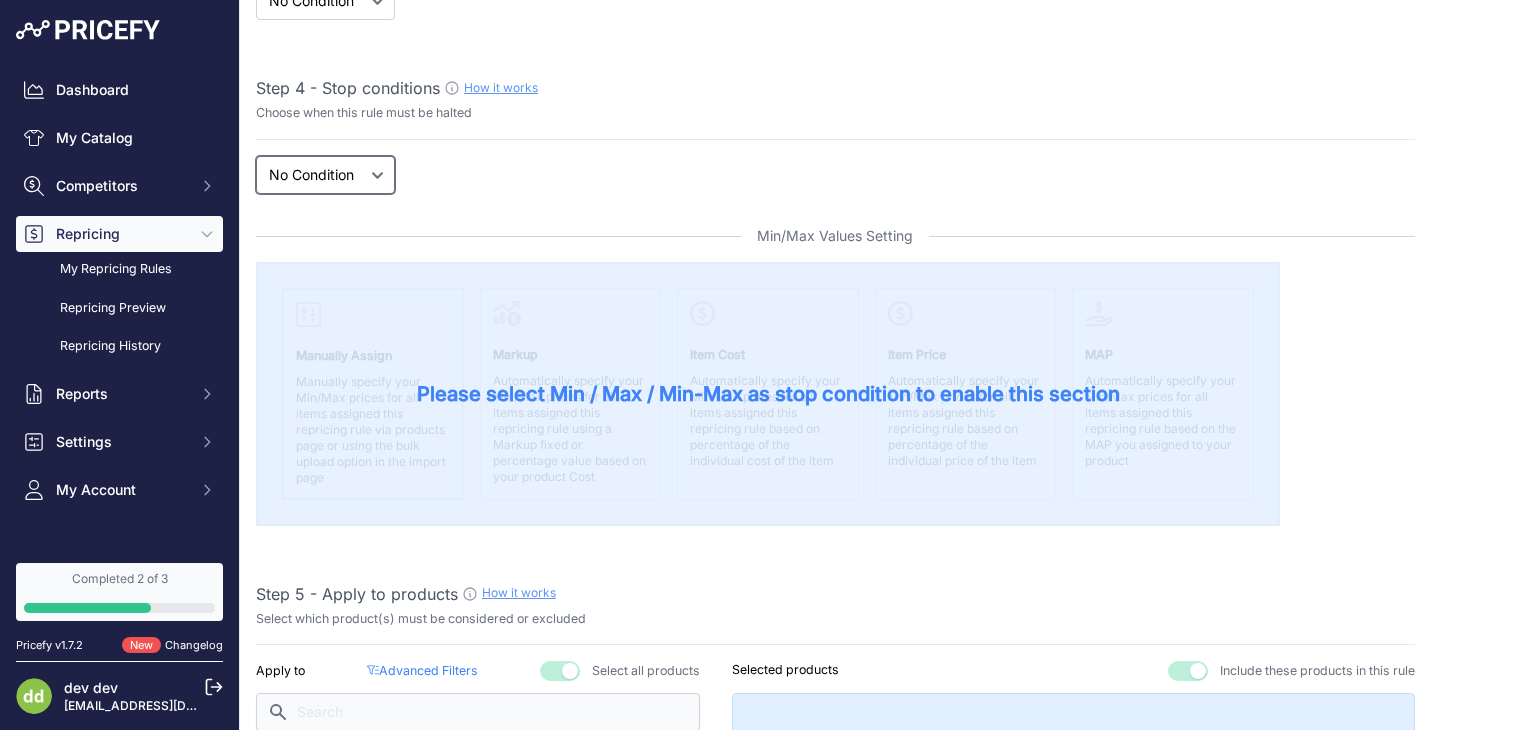 click on "New Price
No Condition" at bounding box center (325, 175) 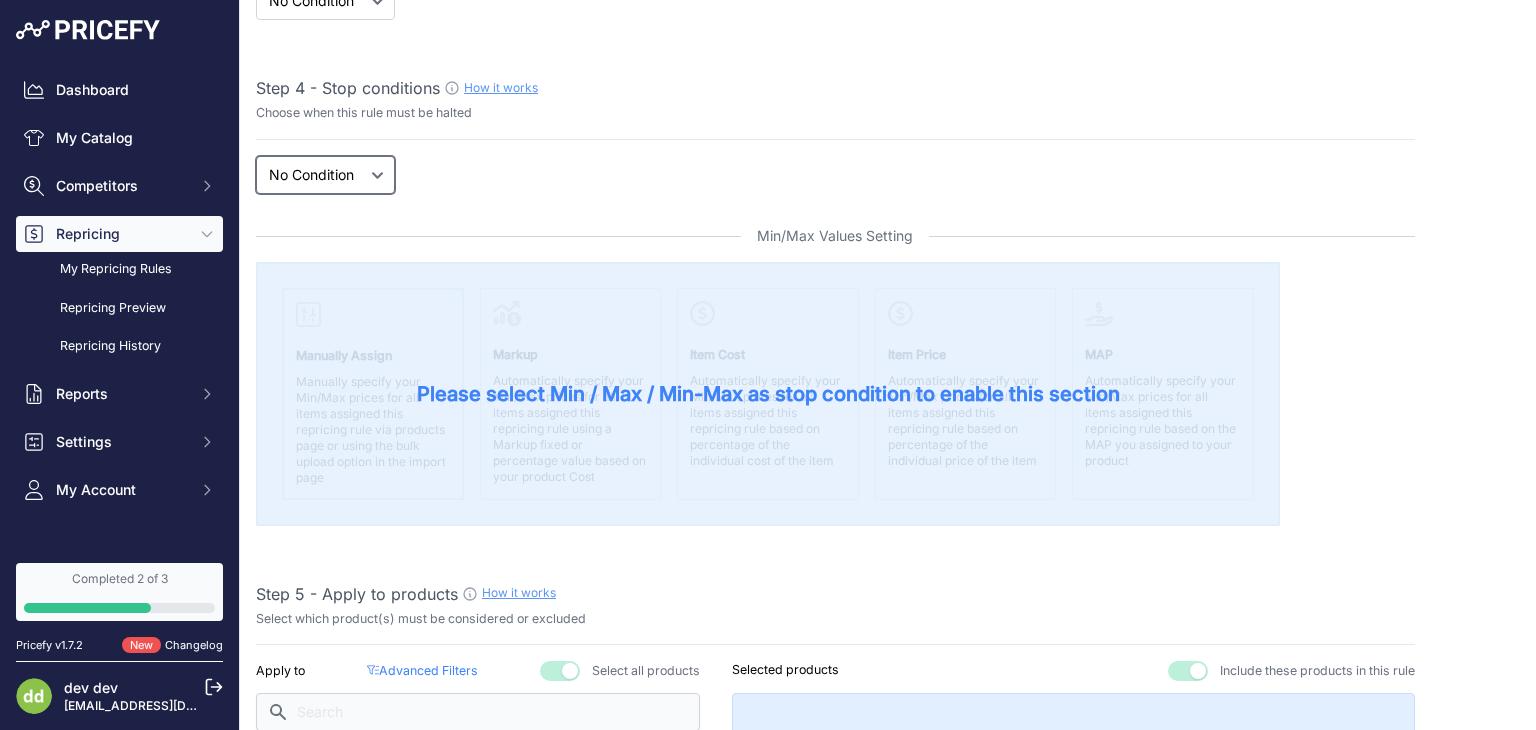select on "price" 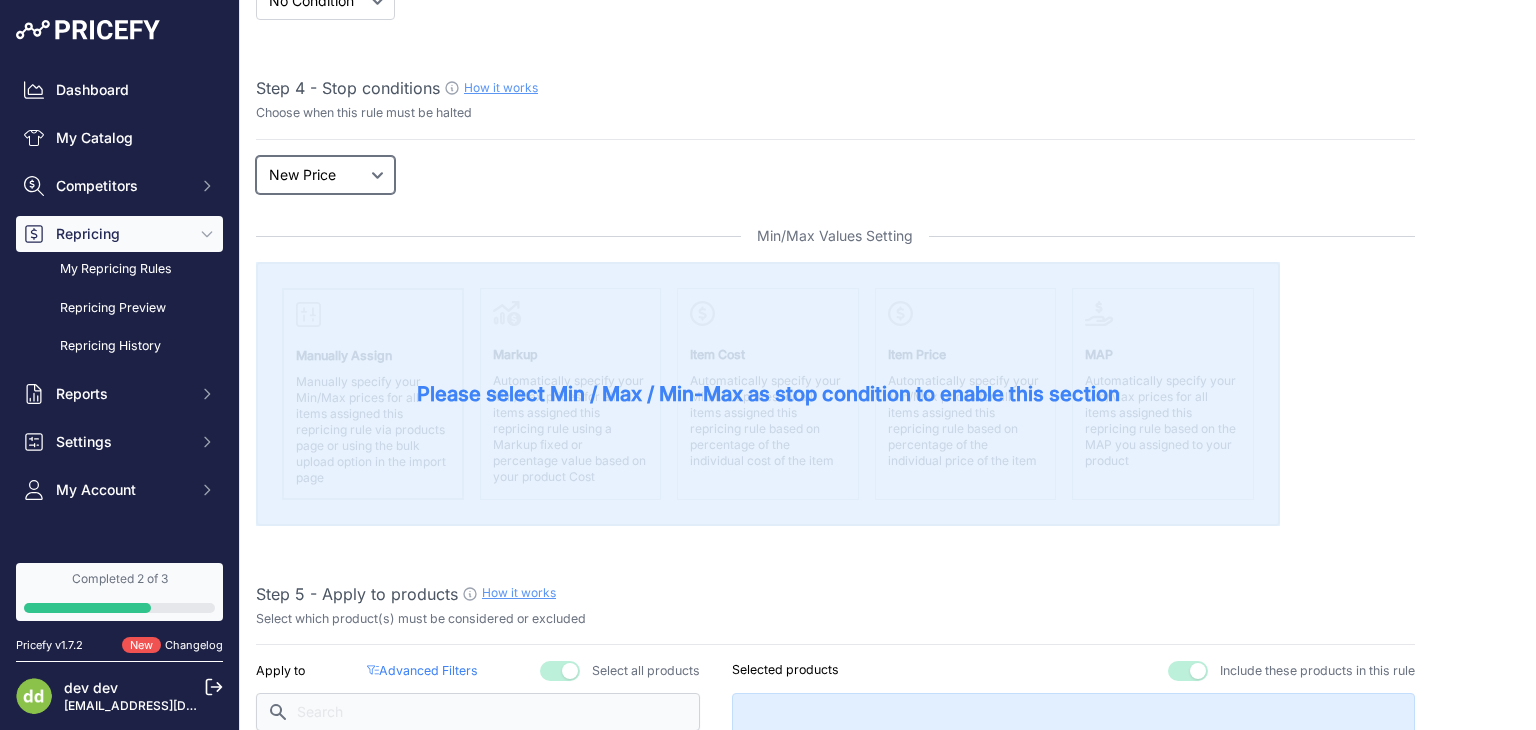 click on "New Price
No Condition" at bounding box center (325, 175) 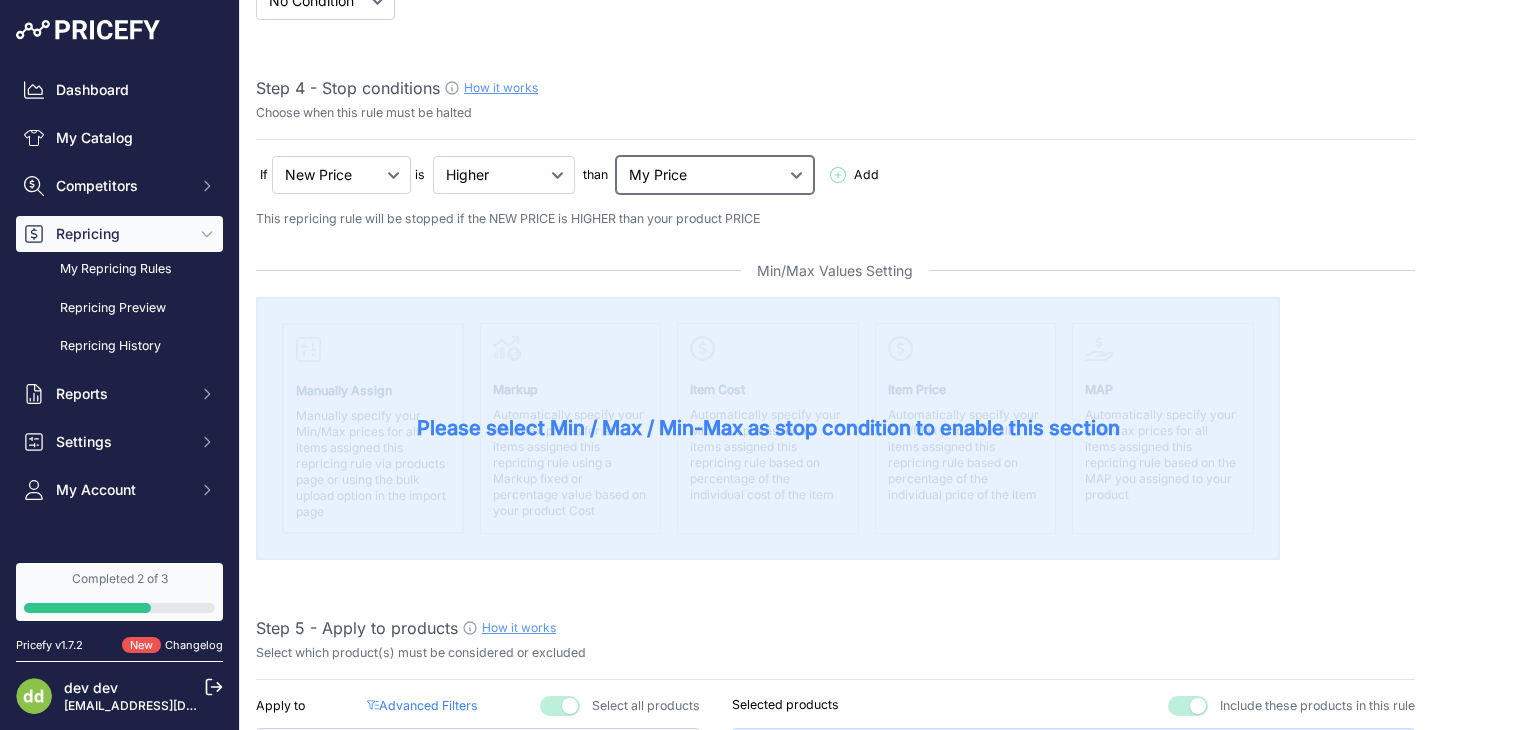 click on "My Price
Min Price
Max Price
Min/Max Price
My Cost" at bounding box center (715, 175) 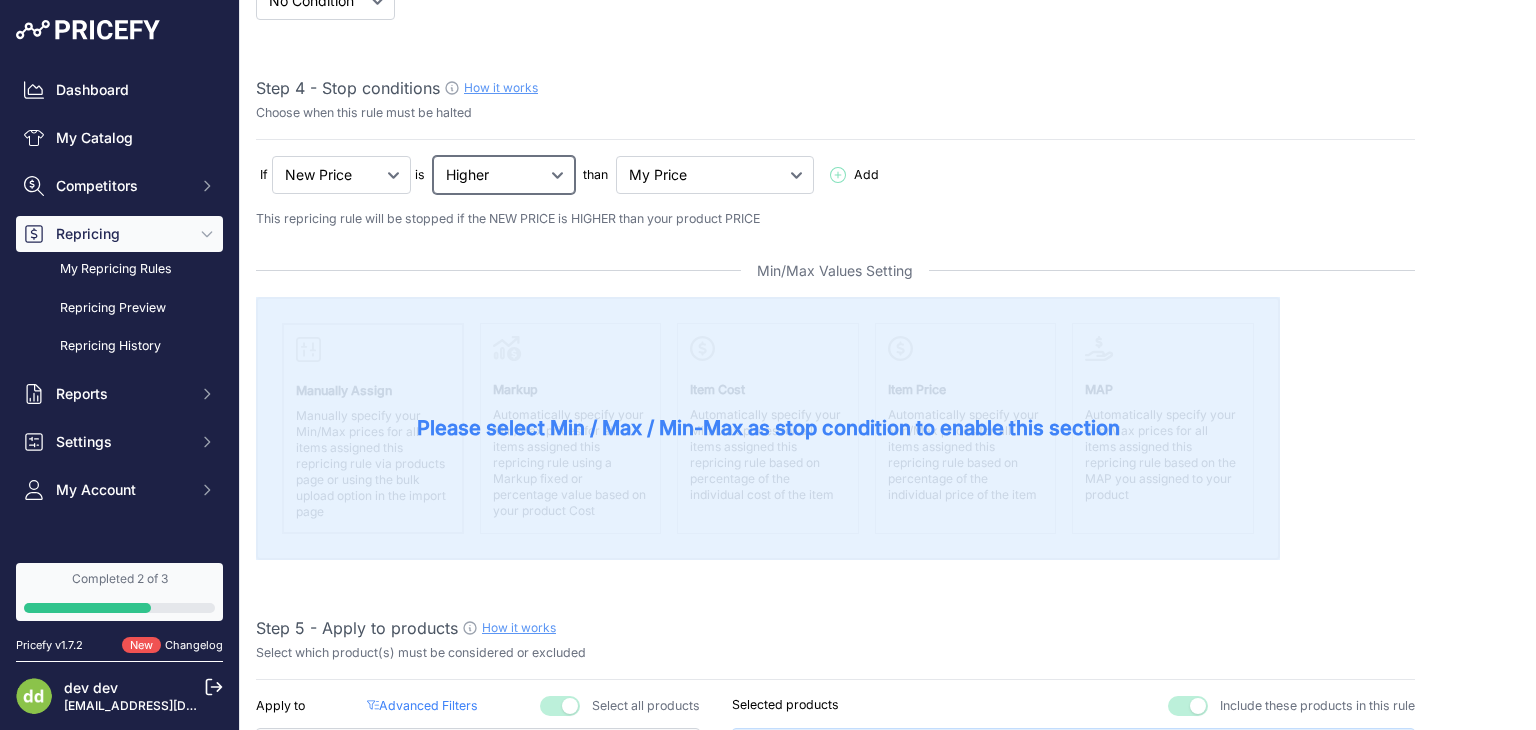 click on "Lower
Higher
Lower/Higher" at bounding box center [387, -207] 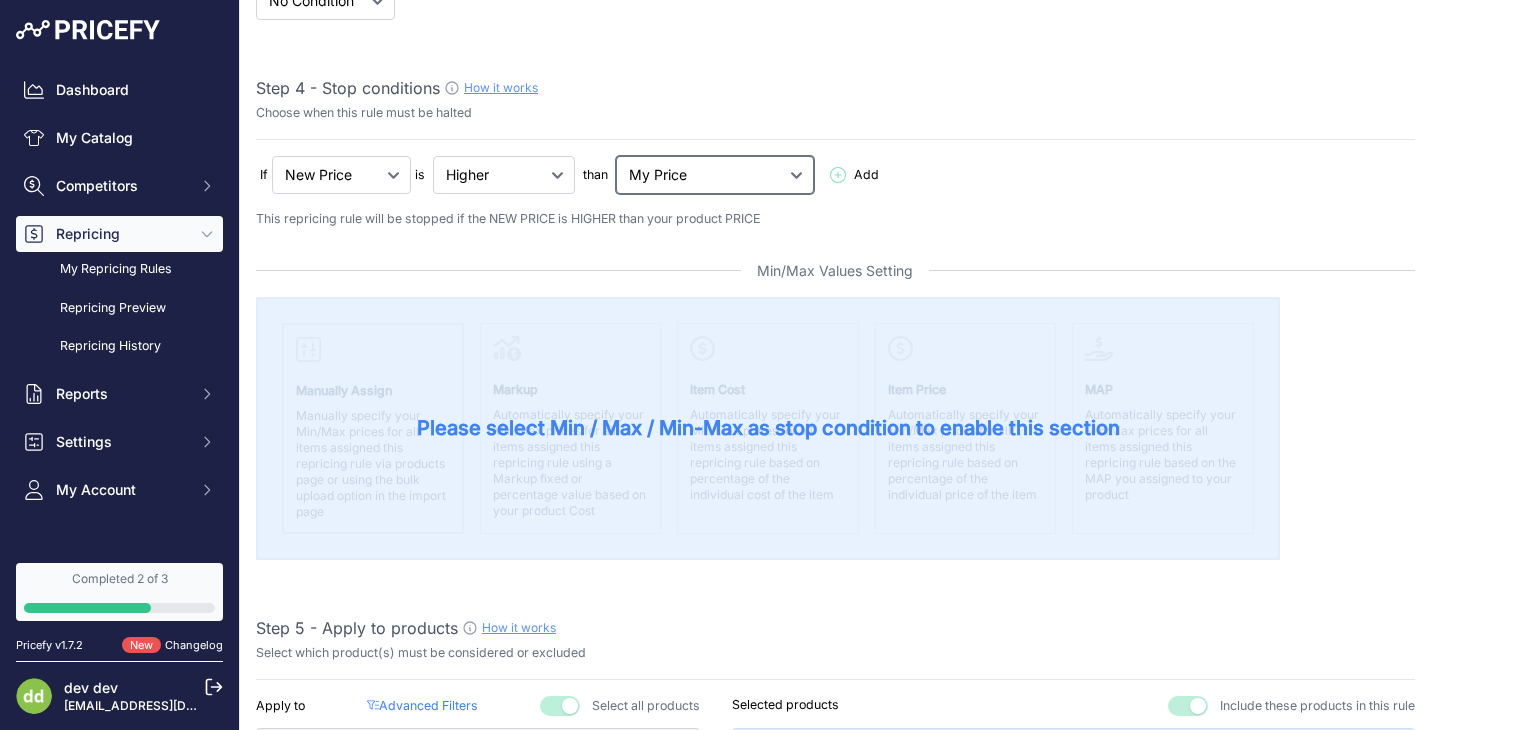 click on "My Price
Min Price
Max Price
Min/Max Price
My Cost" at bounding box center [715, 175] 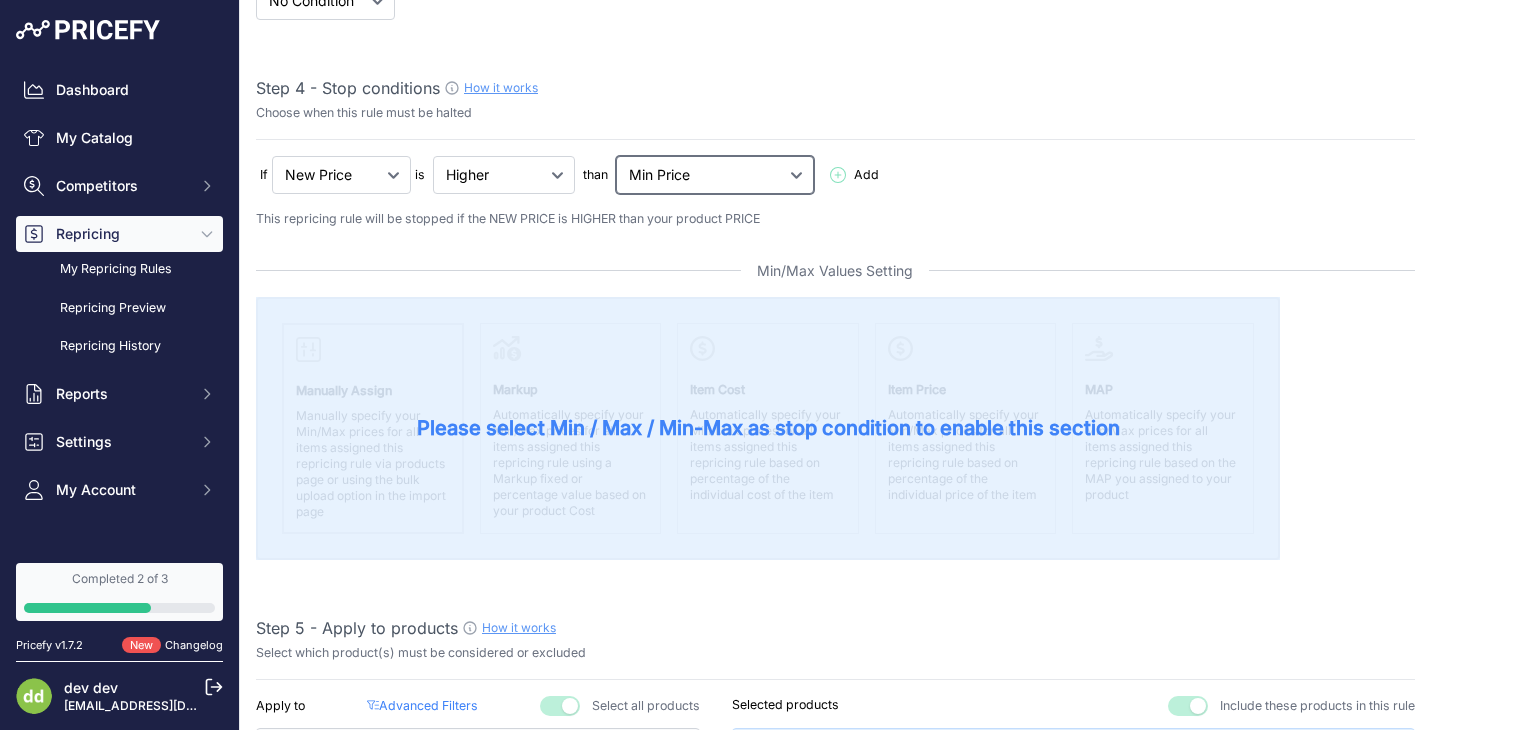 click on "My Price
Min Price
Max Price
Min/Max Price
My Cost" at bounding box center (715, 175) 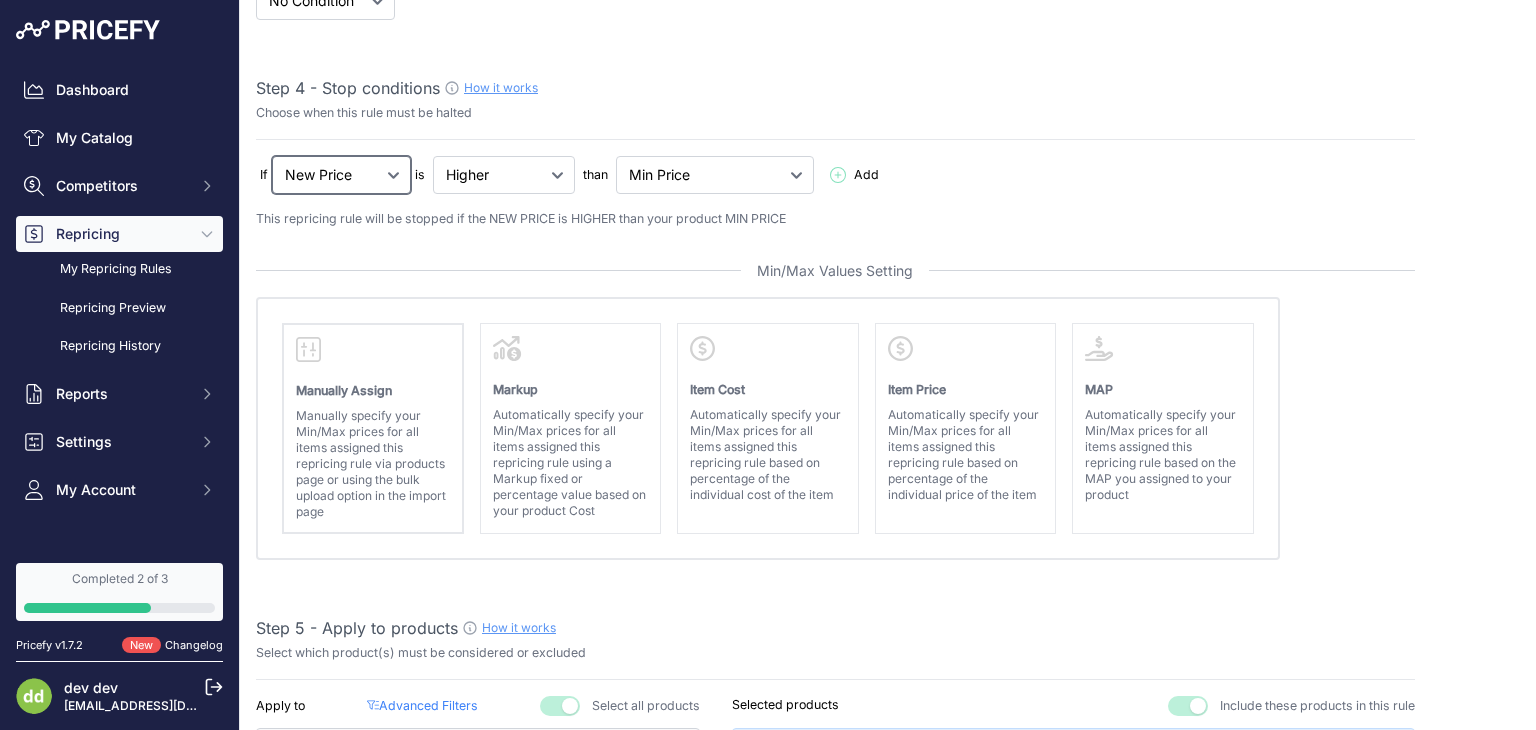 click on "New Price
No Condition" at bounding box center (341, 175) 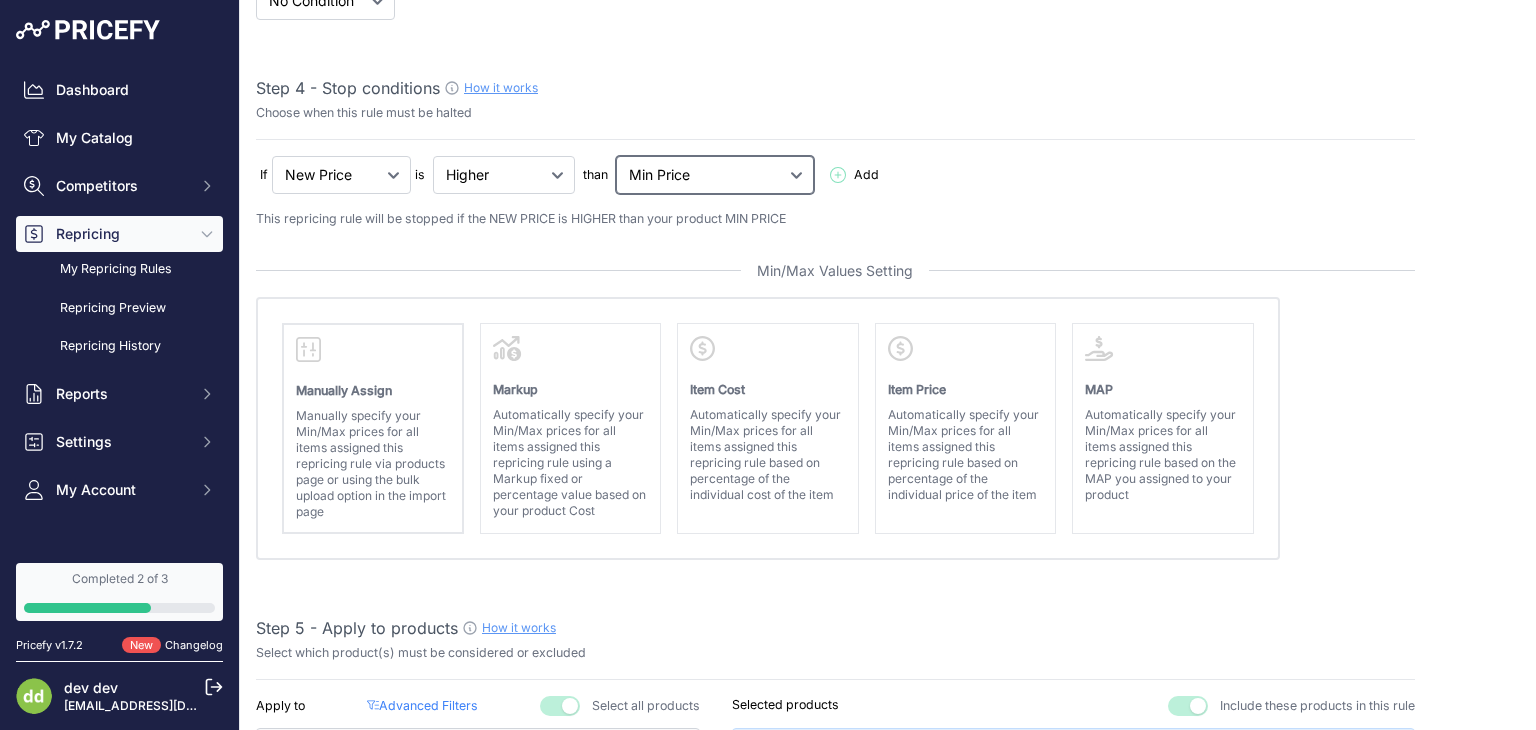 click on "My Price
Min Price
Max Price
Min/Max Price
My Cost" at bounding box center [715, 175] 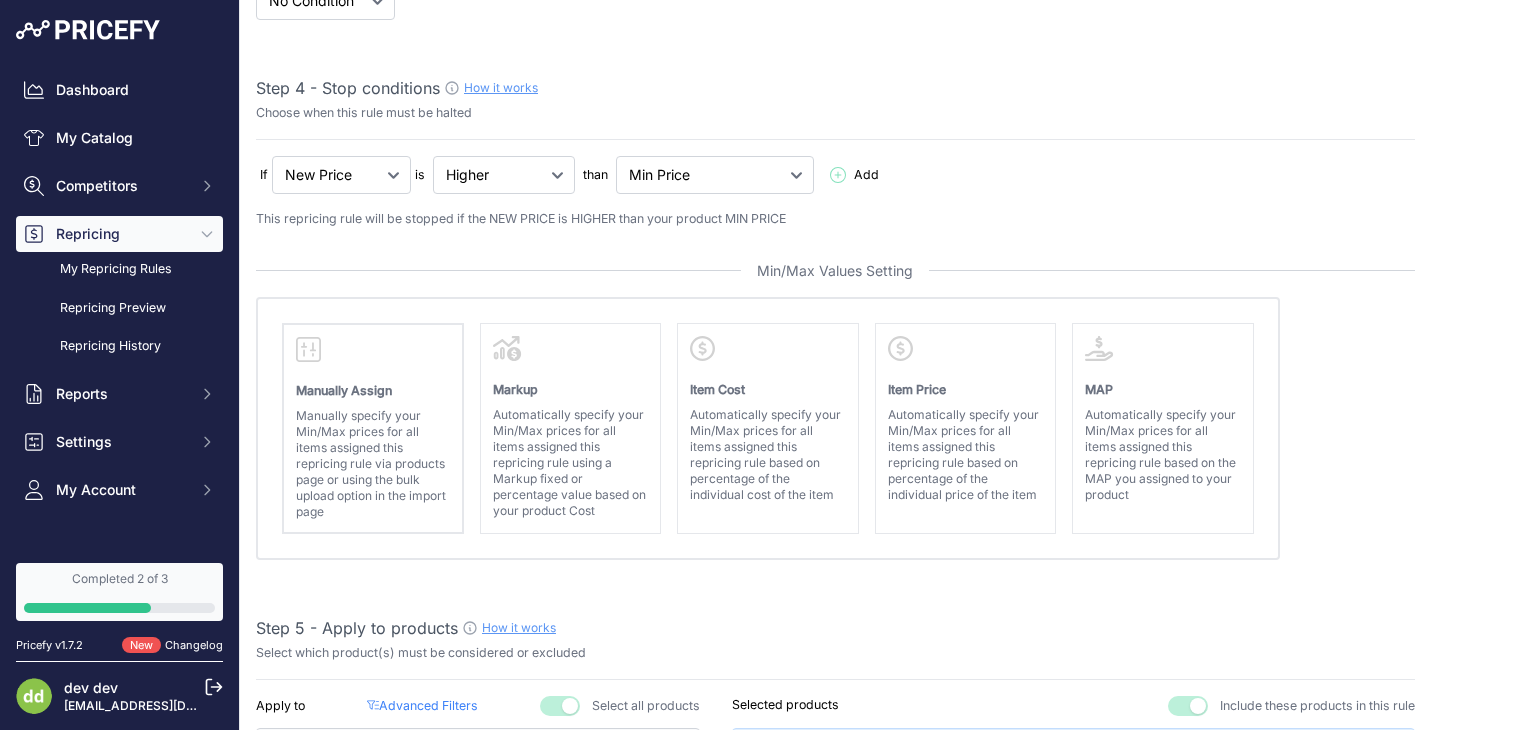 click on "If
New Price
No Condition
is" at bounding box center (835, -190) 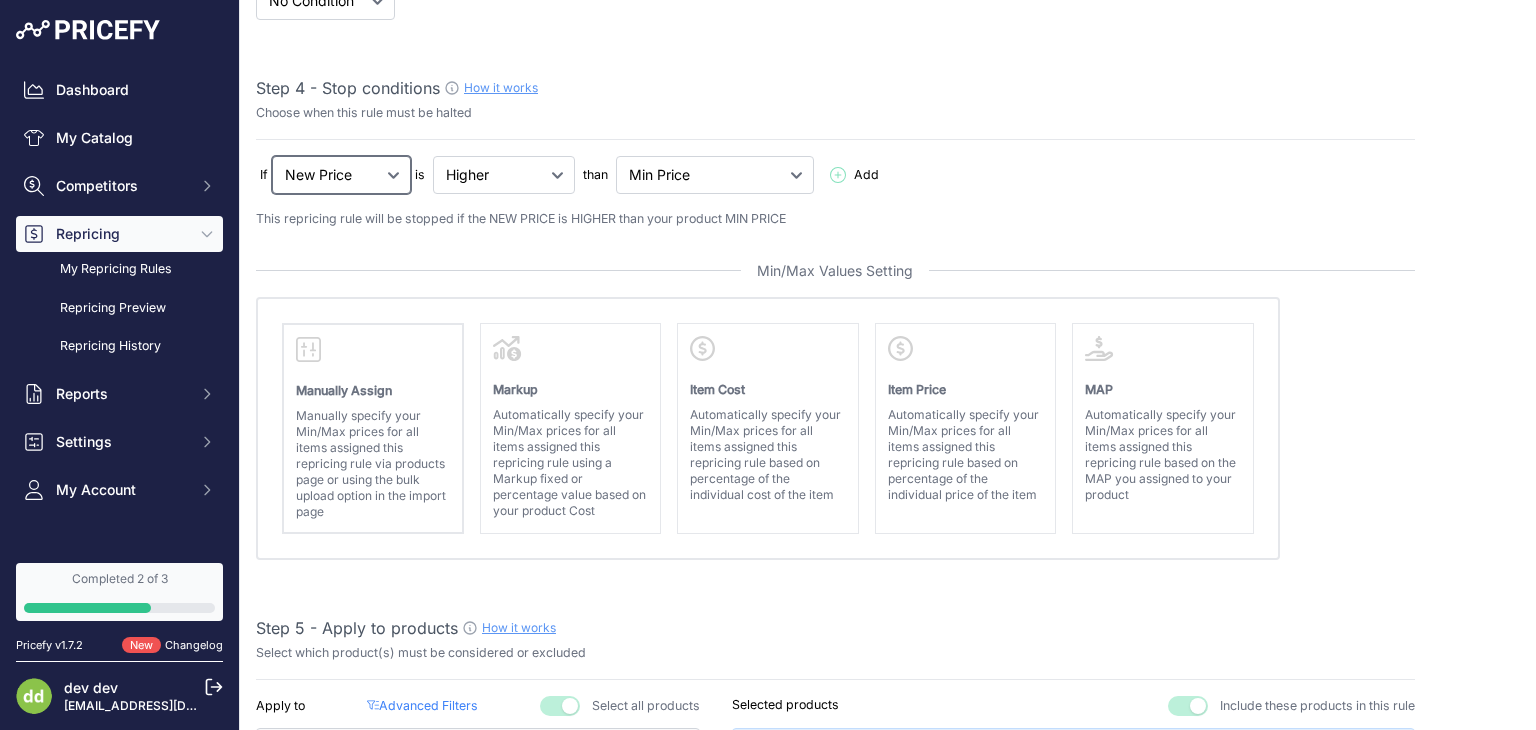 click on "New Price
No Condition" at bounding box center [341, 175] 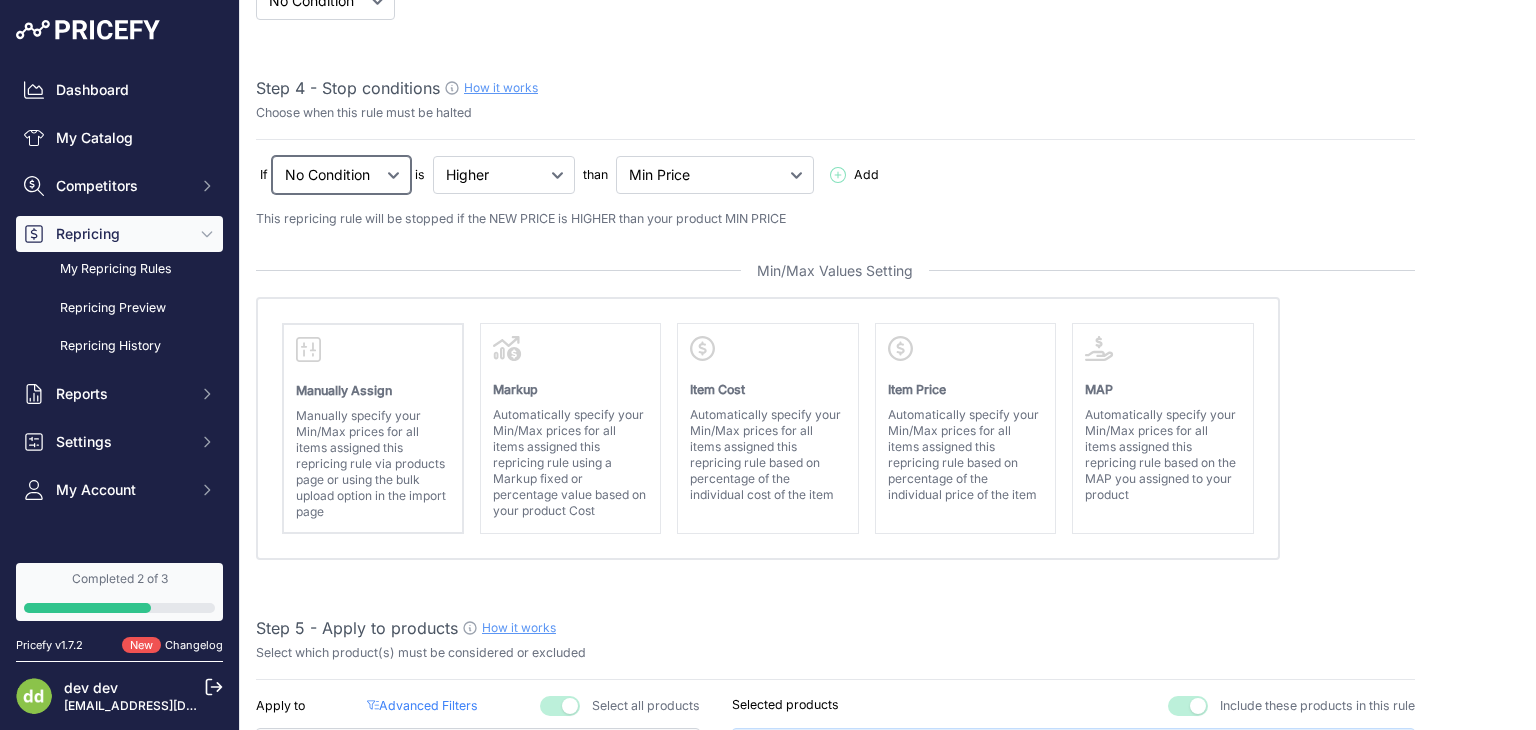 click on "New Price
No Condition" at bounding box center [341, 175] 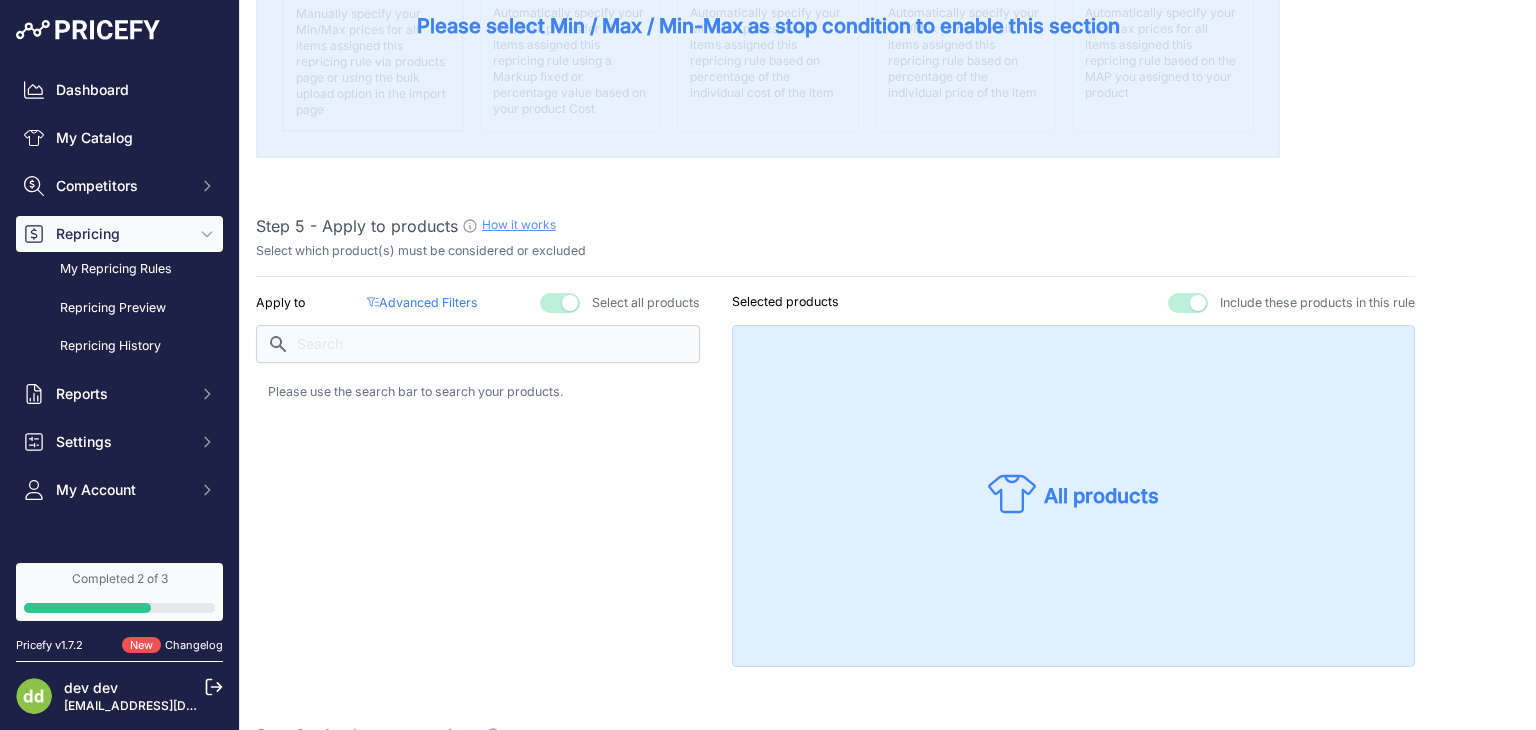 scroll, scrollTop: 1000, scrollLeft: 0, axis: vertical 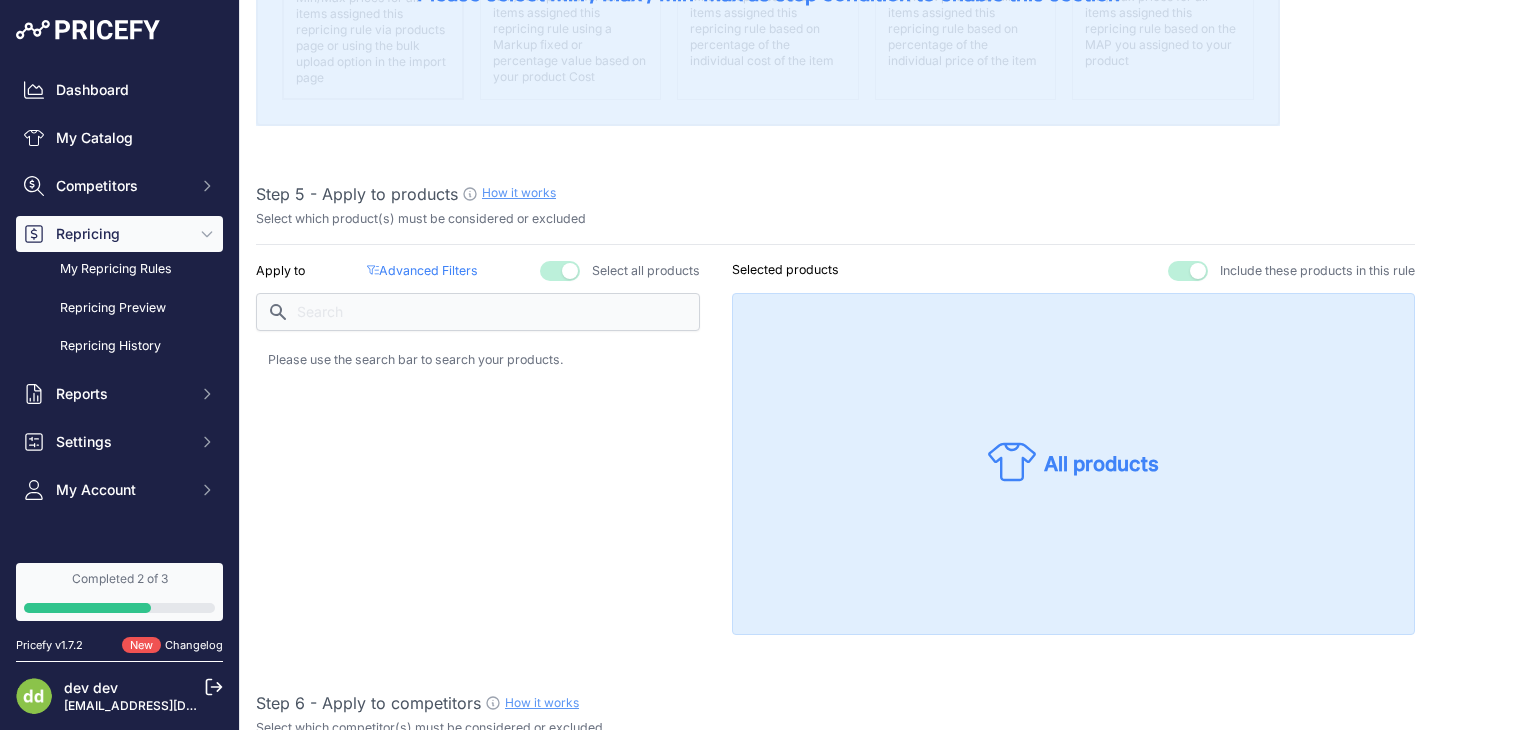 click on "All products" at bounding box center [1073, 464] 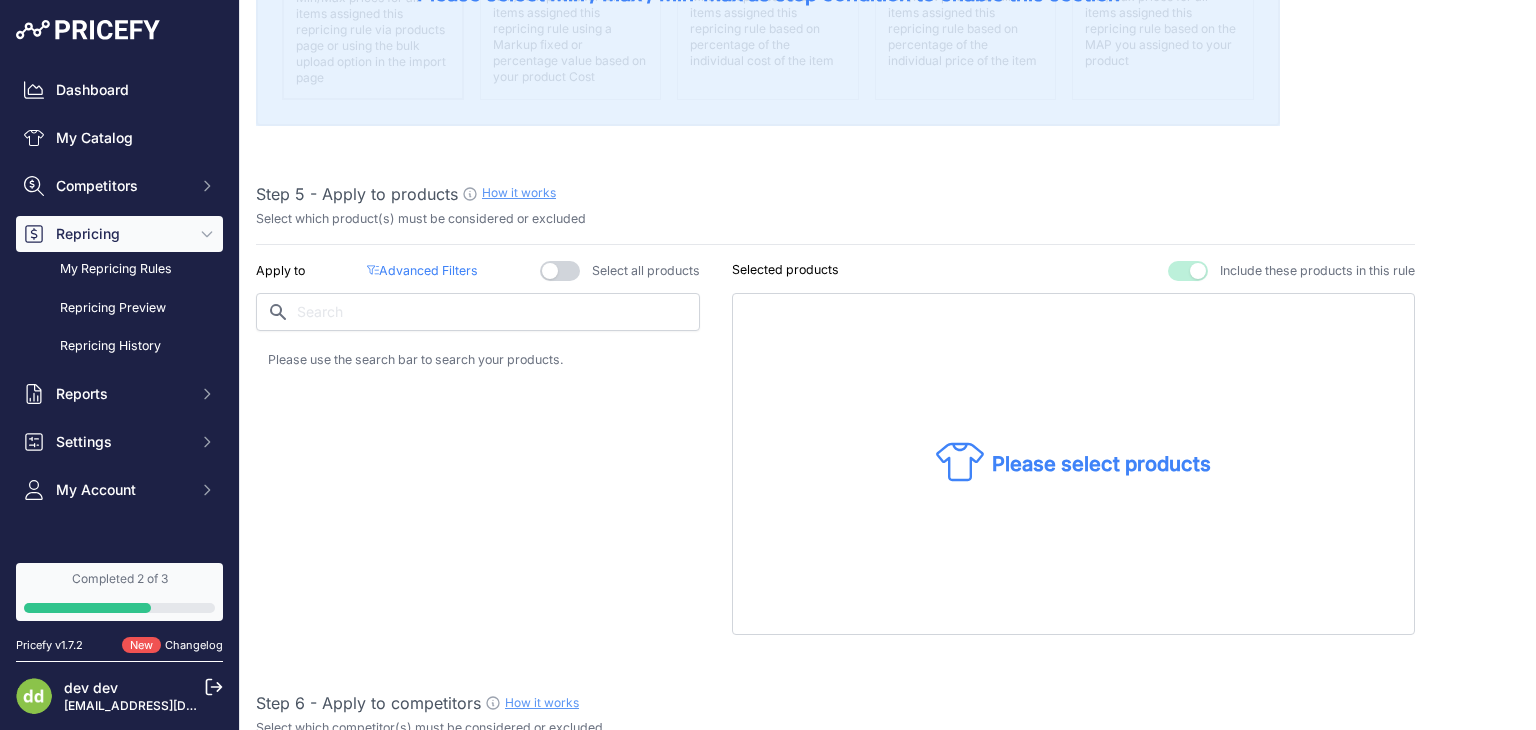 click at bounding box center [560, 271] 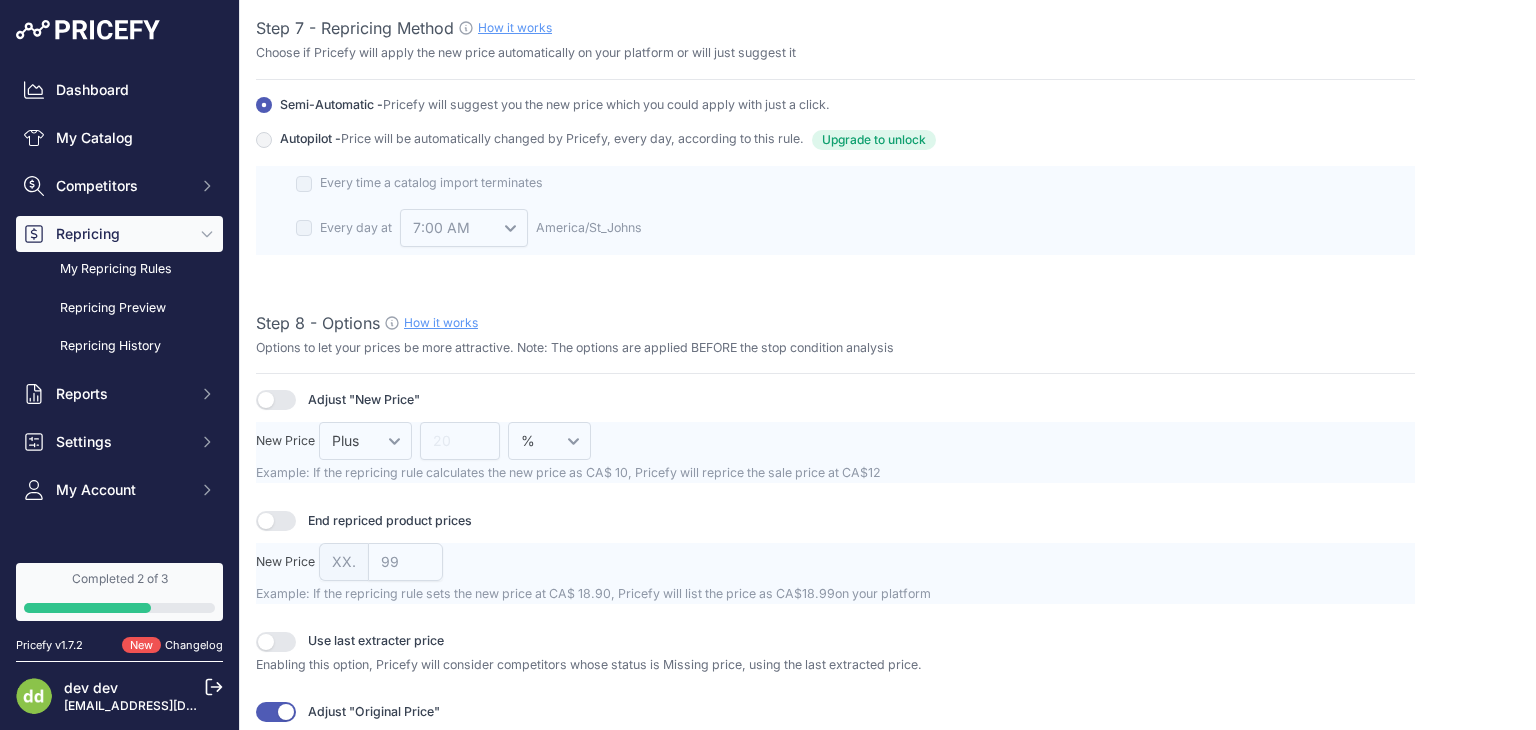 scroll, scrollTop: 2300, scrollLeft: 0, axis: vertical 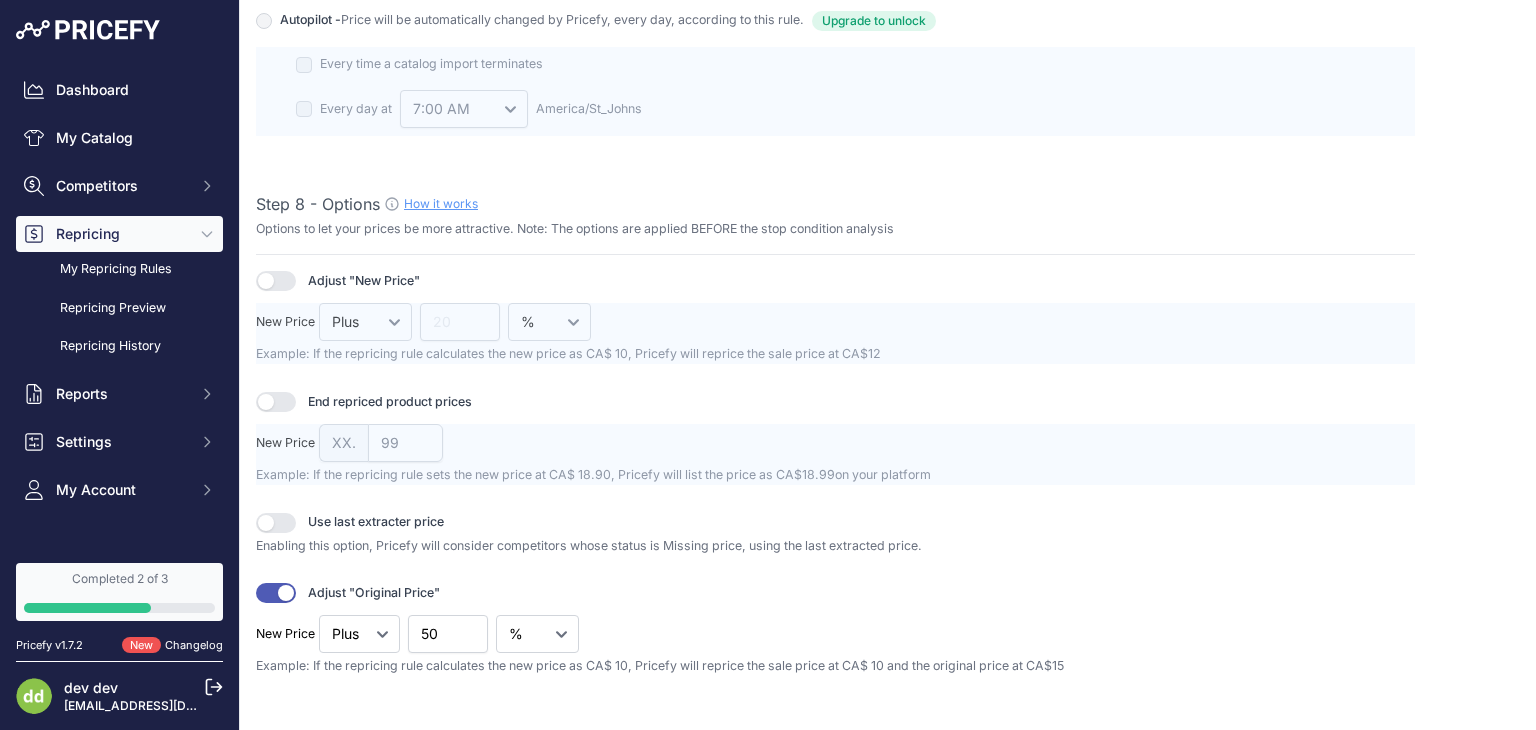 click at bounding box center (276, 281) 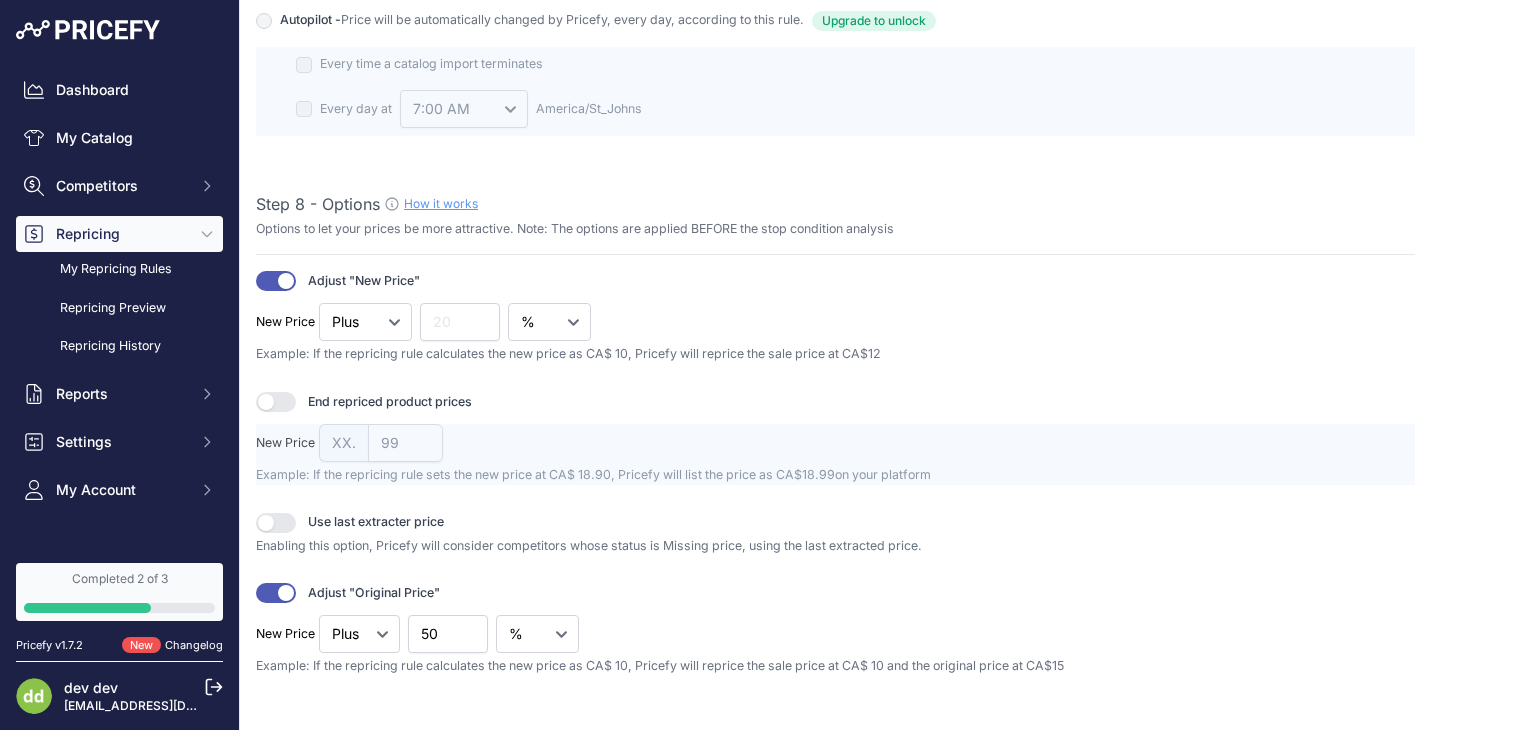 click at bounding box center (276, 281) 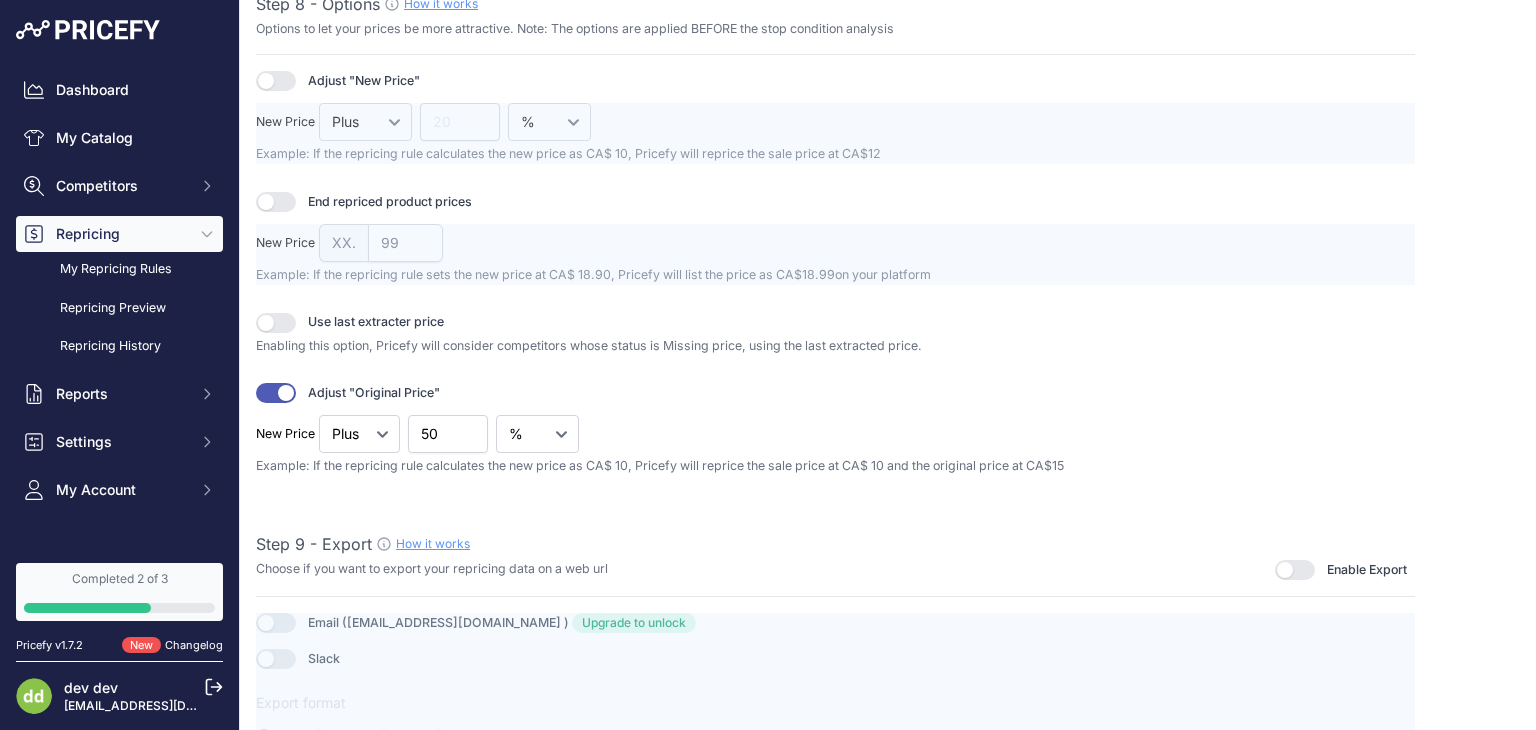 scroll, scrollTop: 2588, scrollLeft: 0, axis: vertical 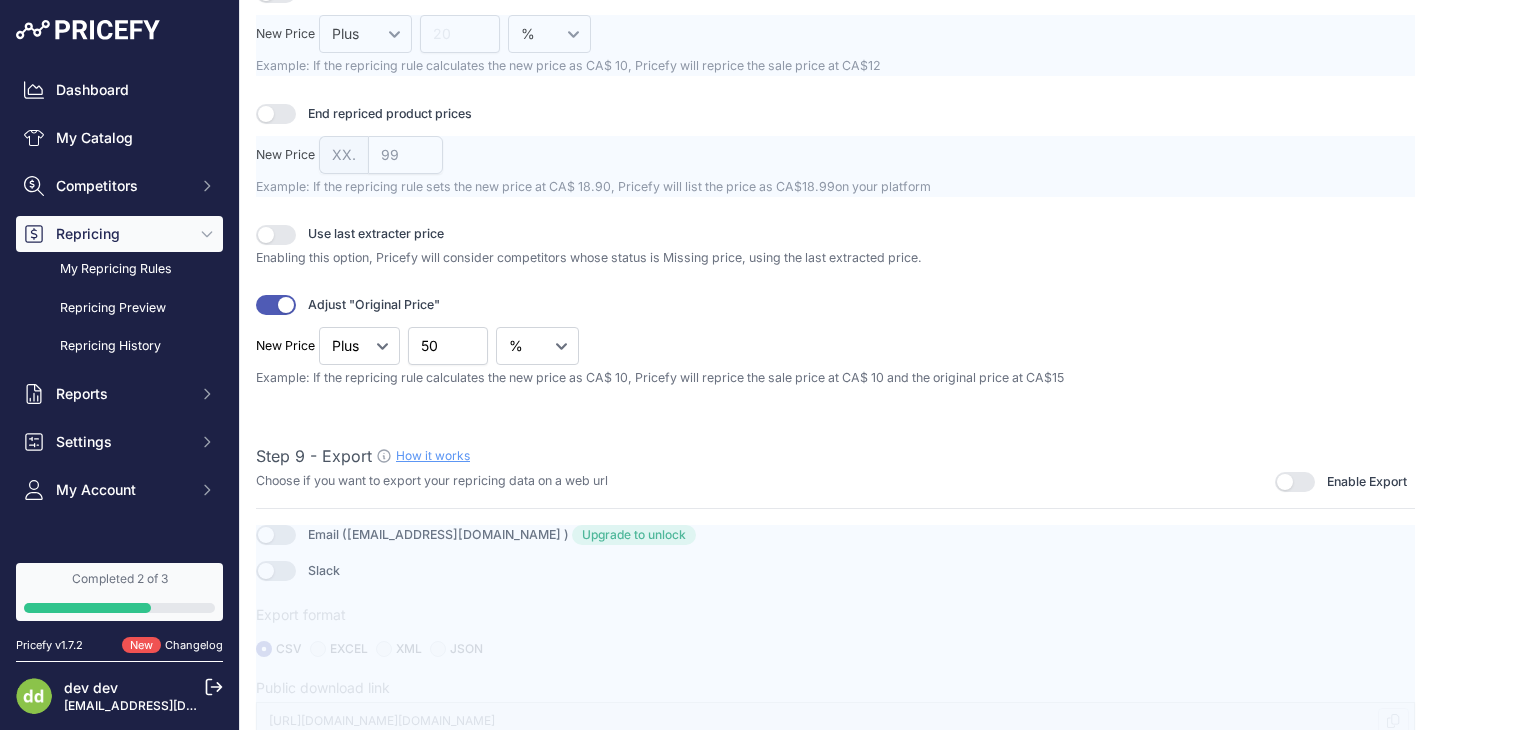 click at bounding box center (276, 305) 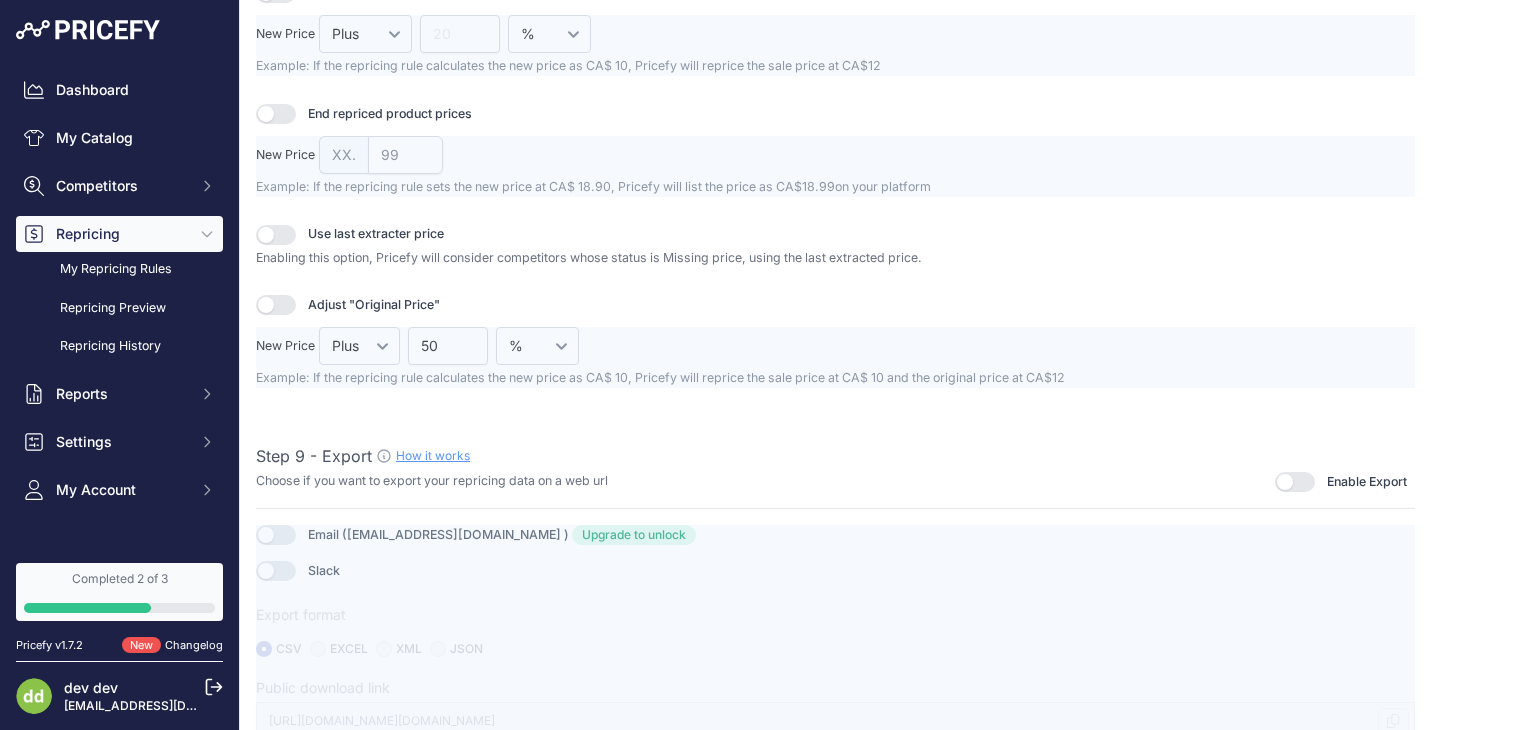 click on "Adjust "Original Price"
New Price" at bounding box center [835, 341] 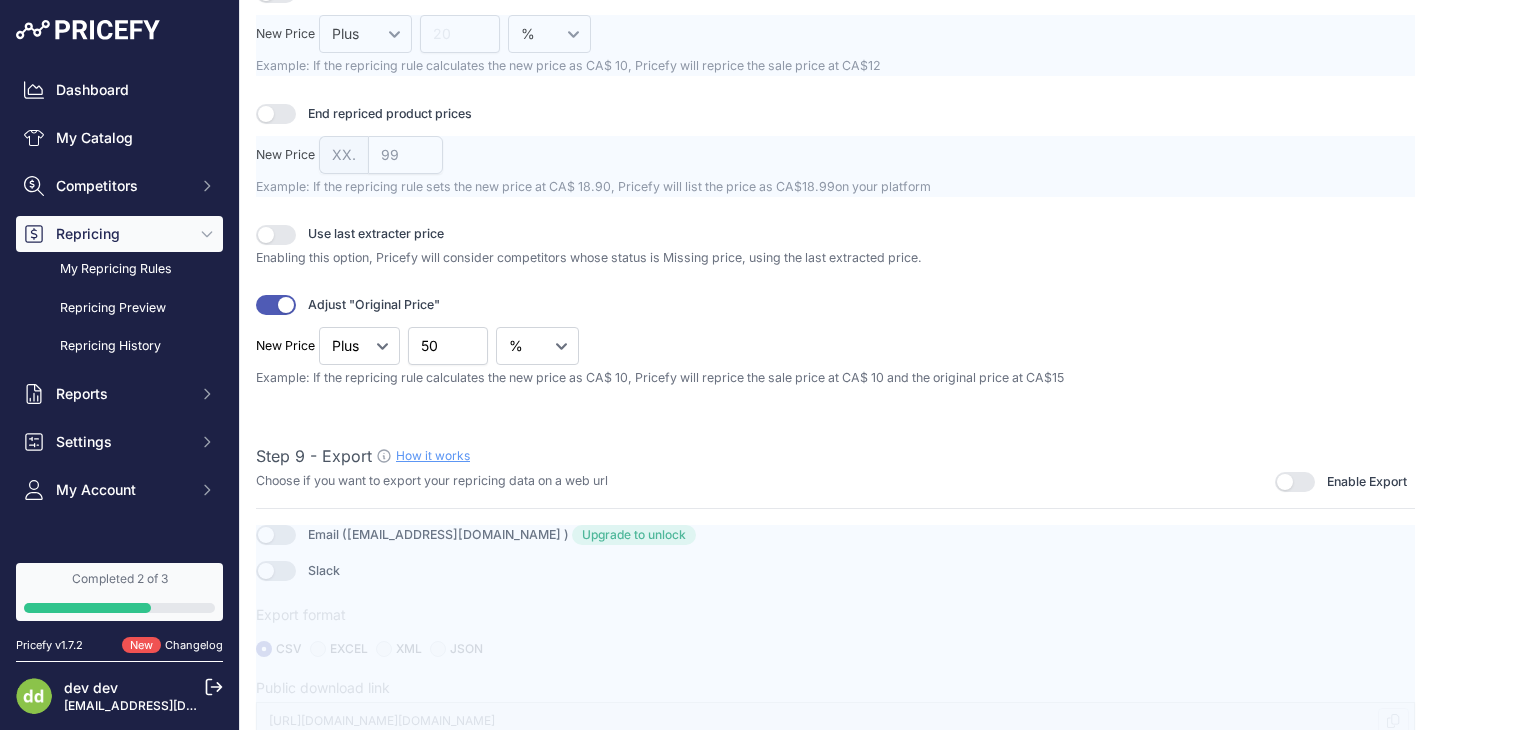 click at bounding box center [276, 305] 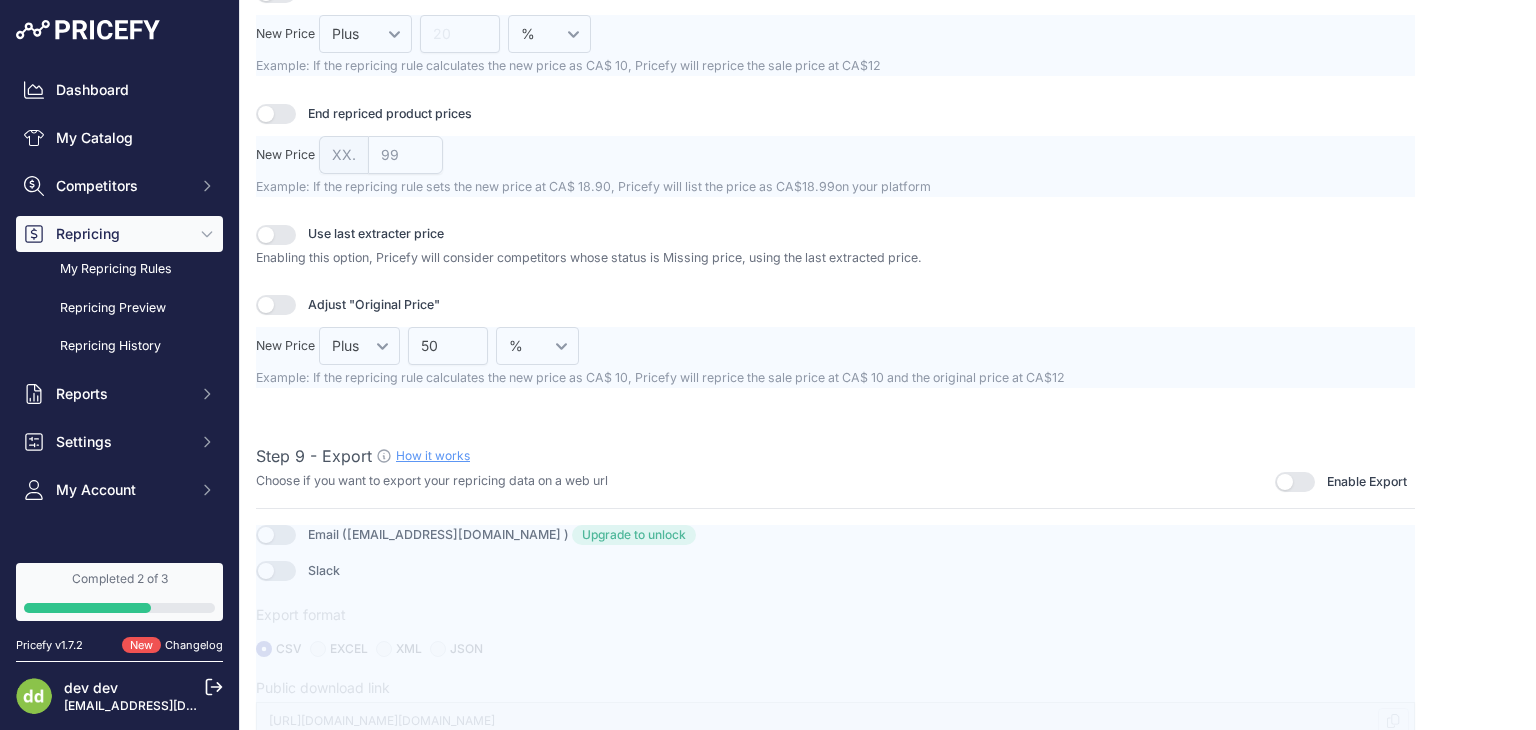 click at bounding box center (835, 633) 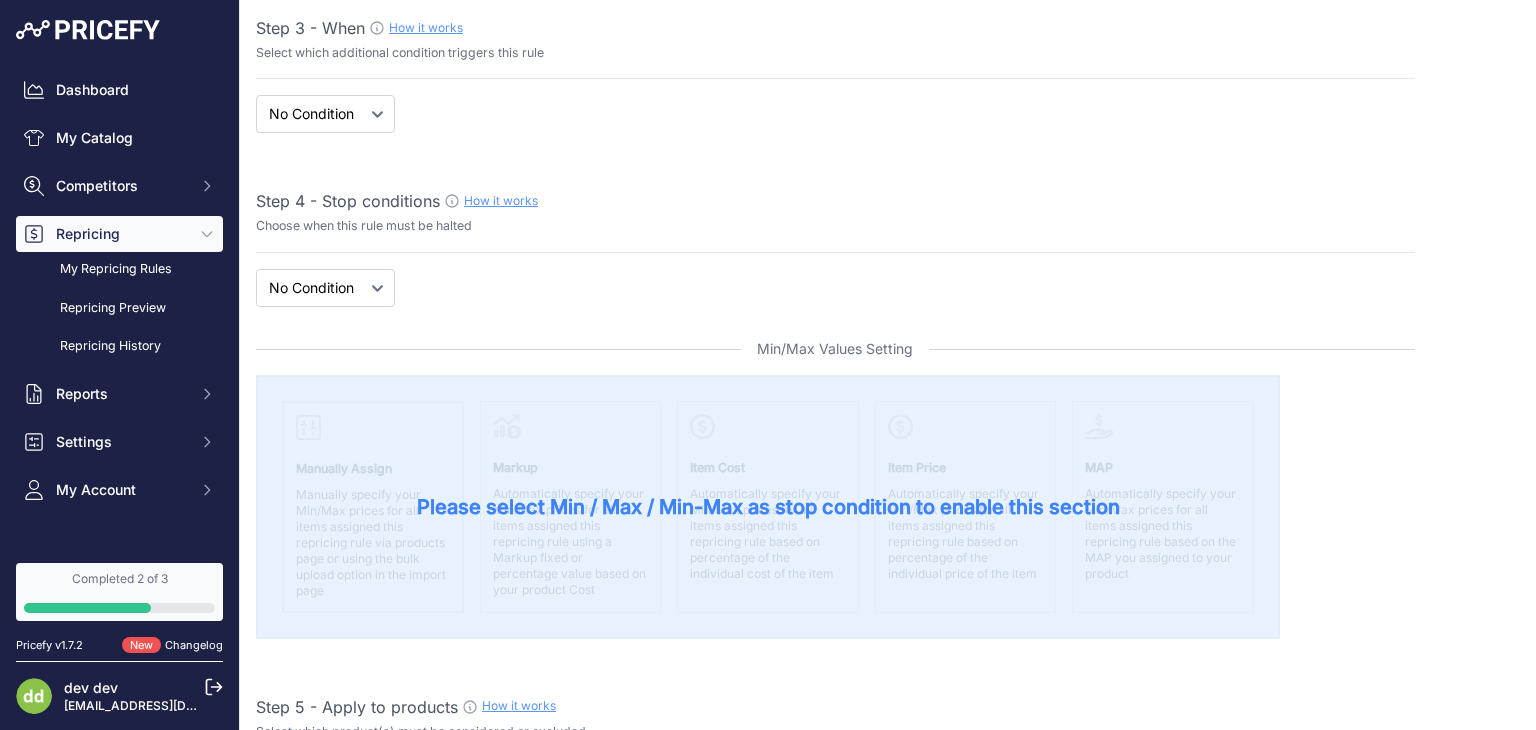 scroll, scrollTop: 0, scrollLeft: 0, axis: both 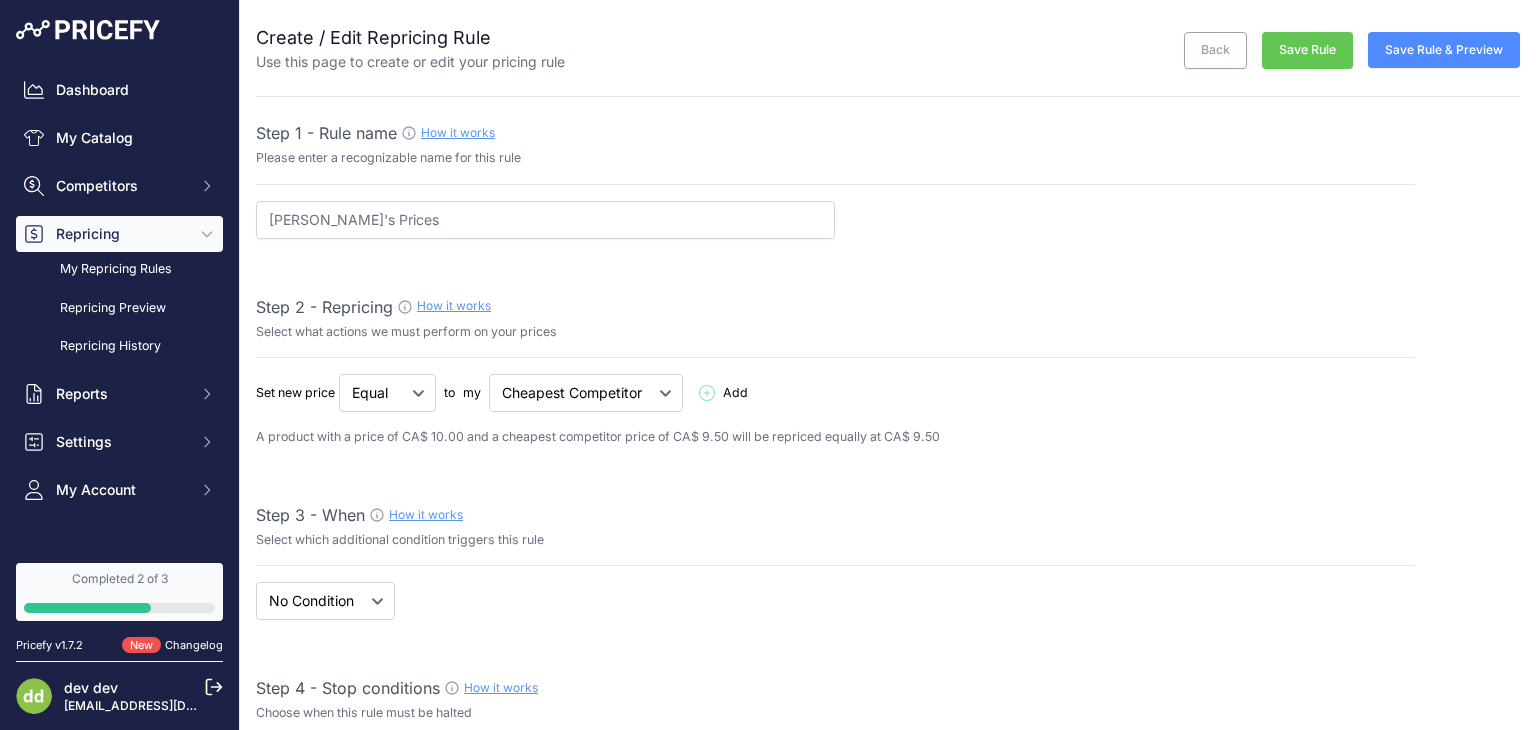 click on "Save Rule" at bounding box center (1307, 50) 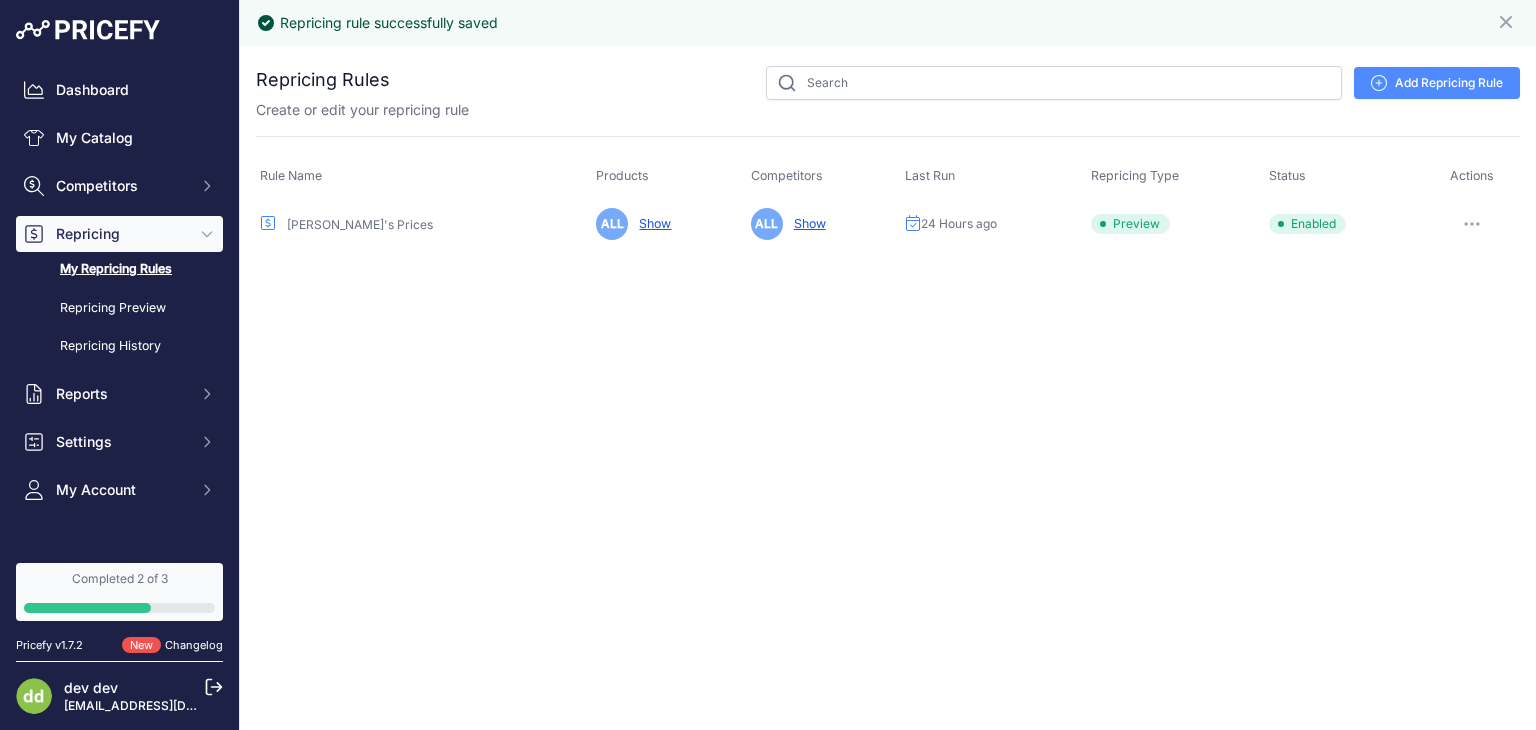 scroll, scrollTop: 0, scrollLeft: 0, axis: both 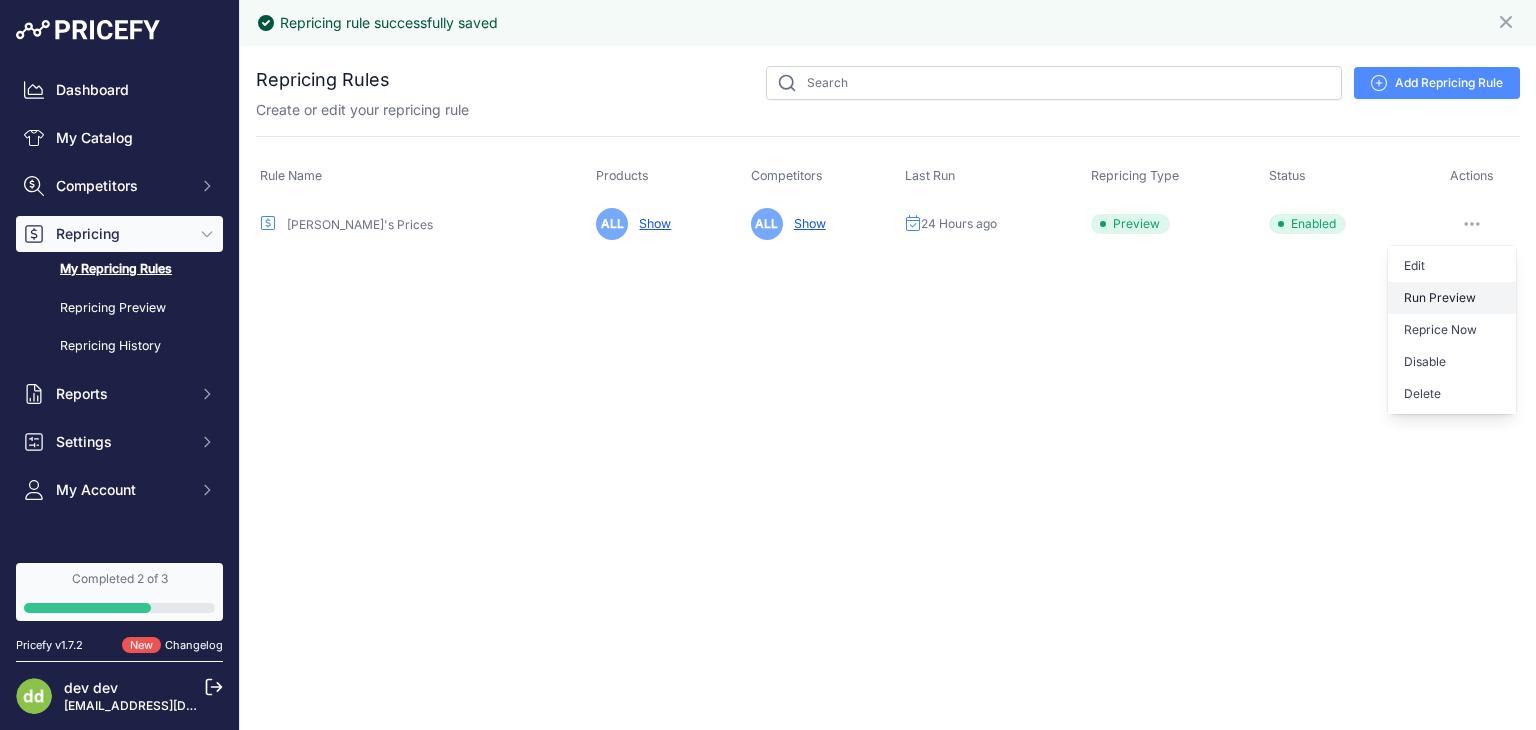 click on "Run Preview" at bounding box center (1452, 298) 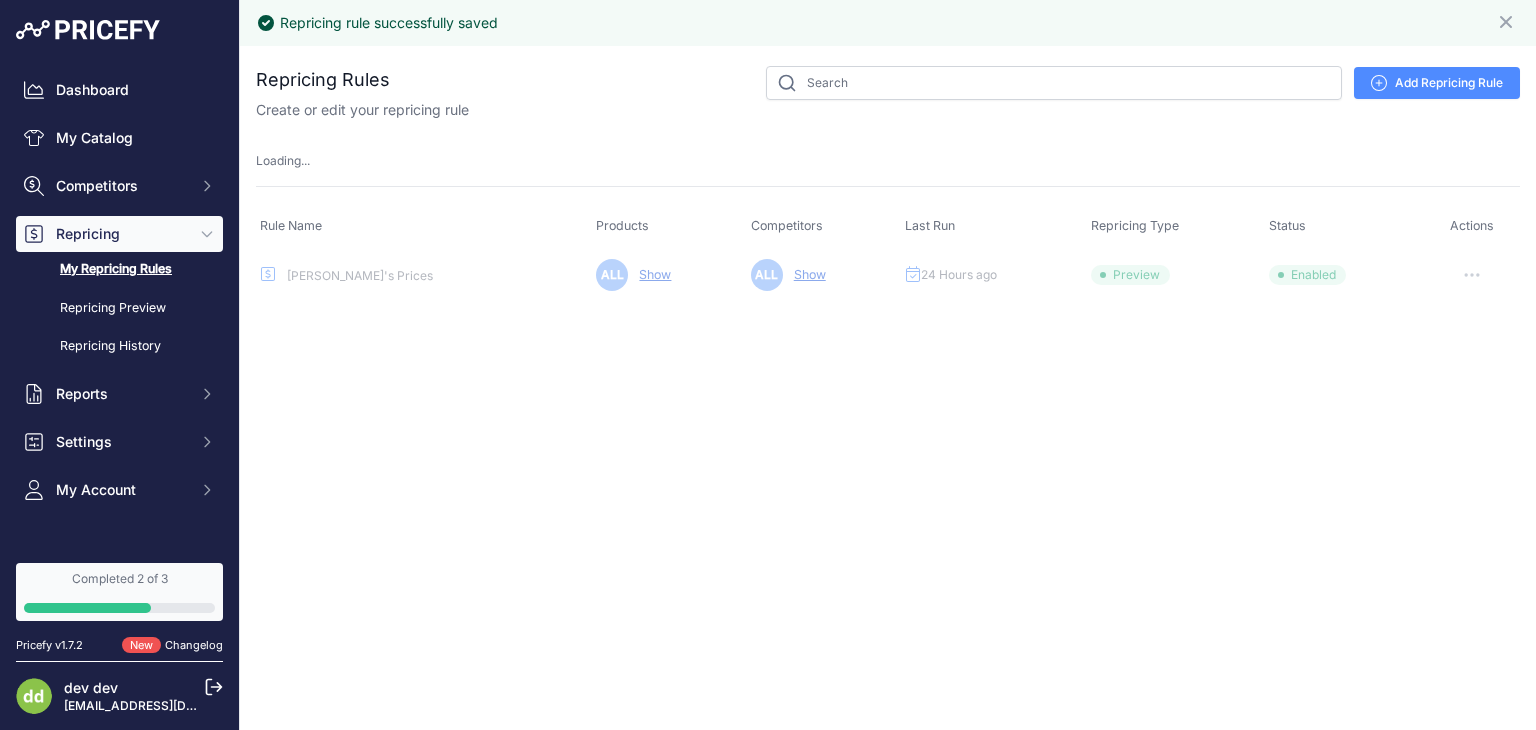 type 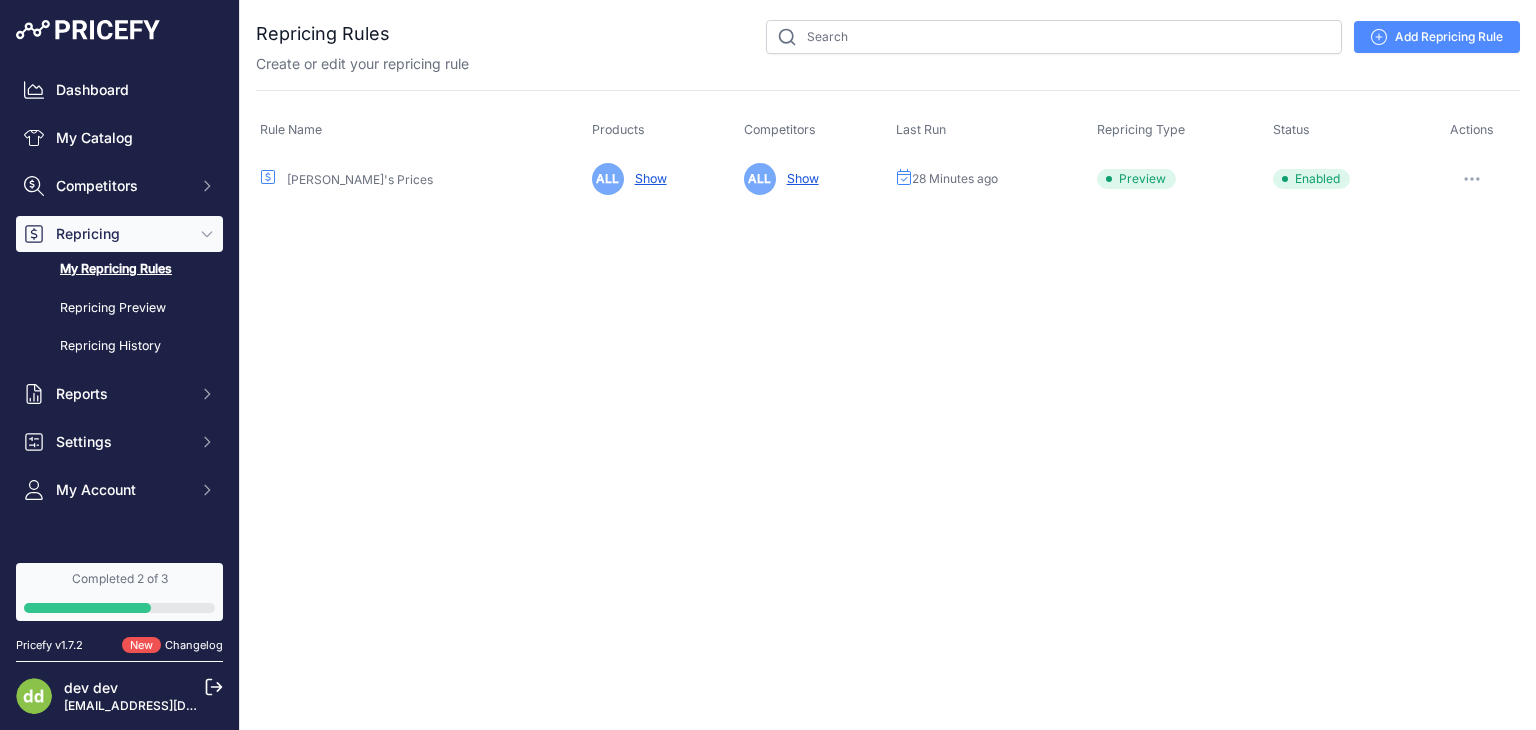 scroll, scrollTop: 0, scrollLeft: 0, axis: both 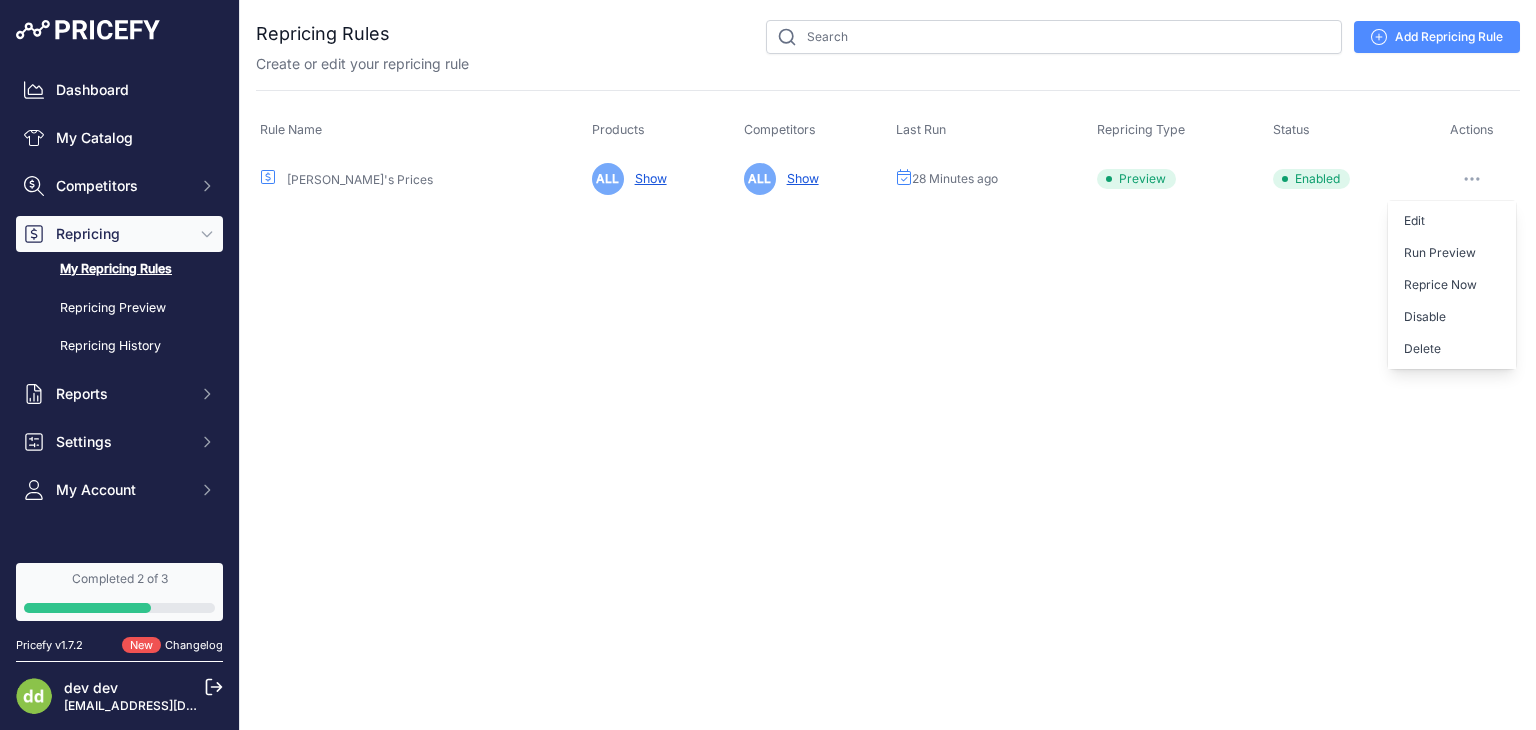 click on "Close
You are not connected to the internet." at bounding box center (888, 365) 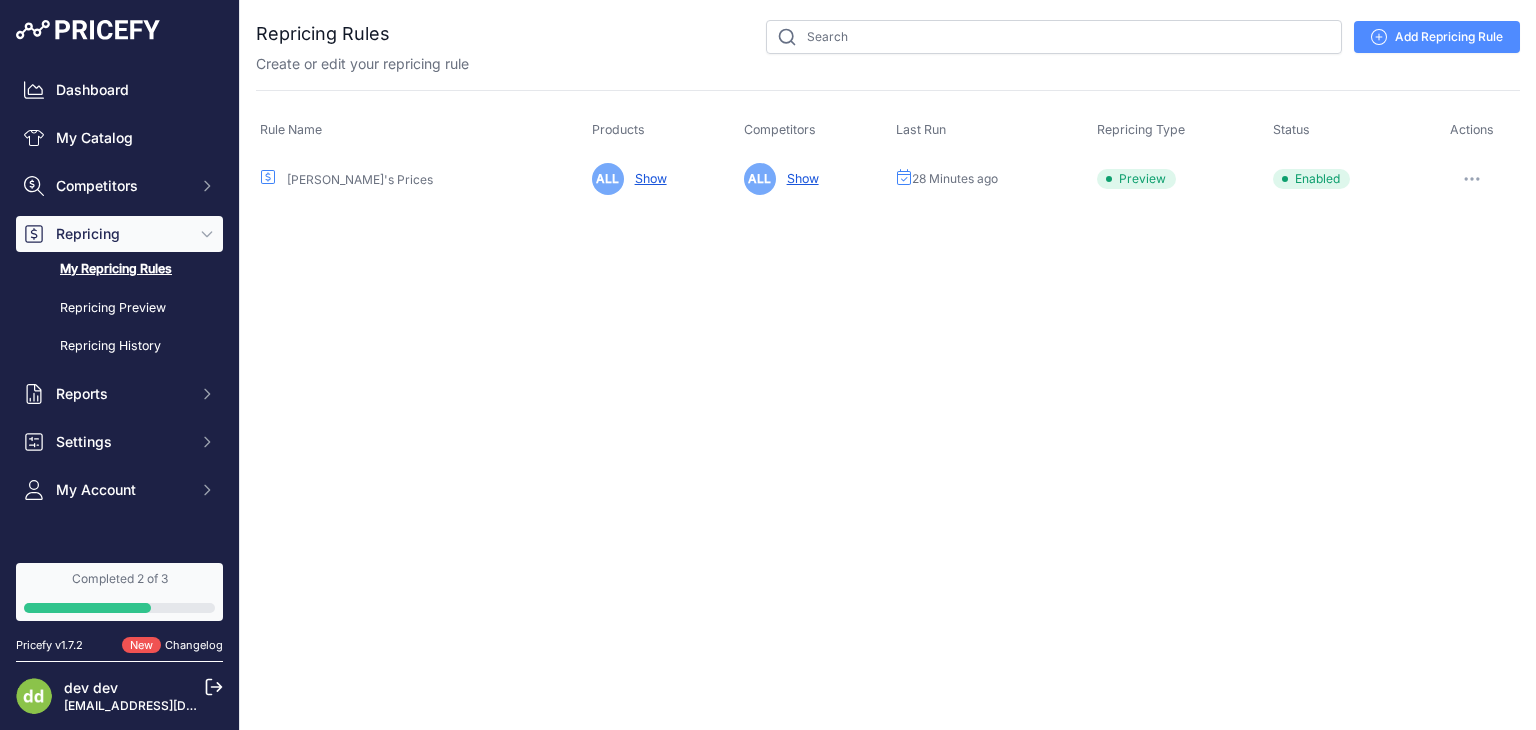 click at bounding box center [1472, 179] 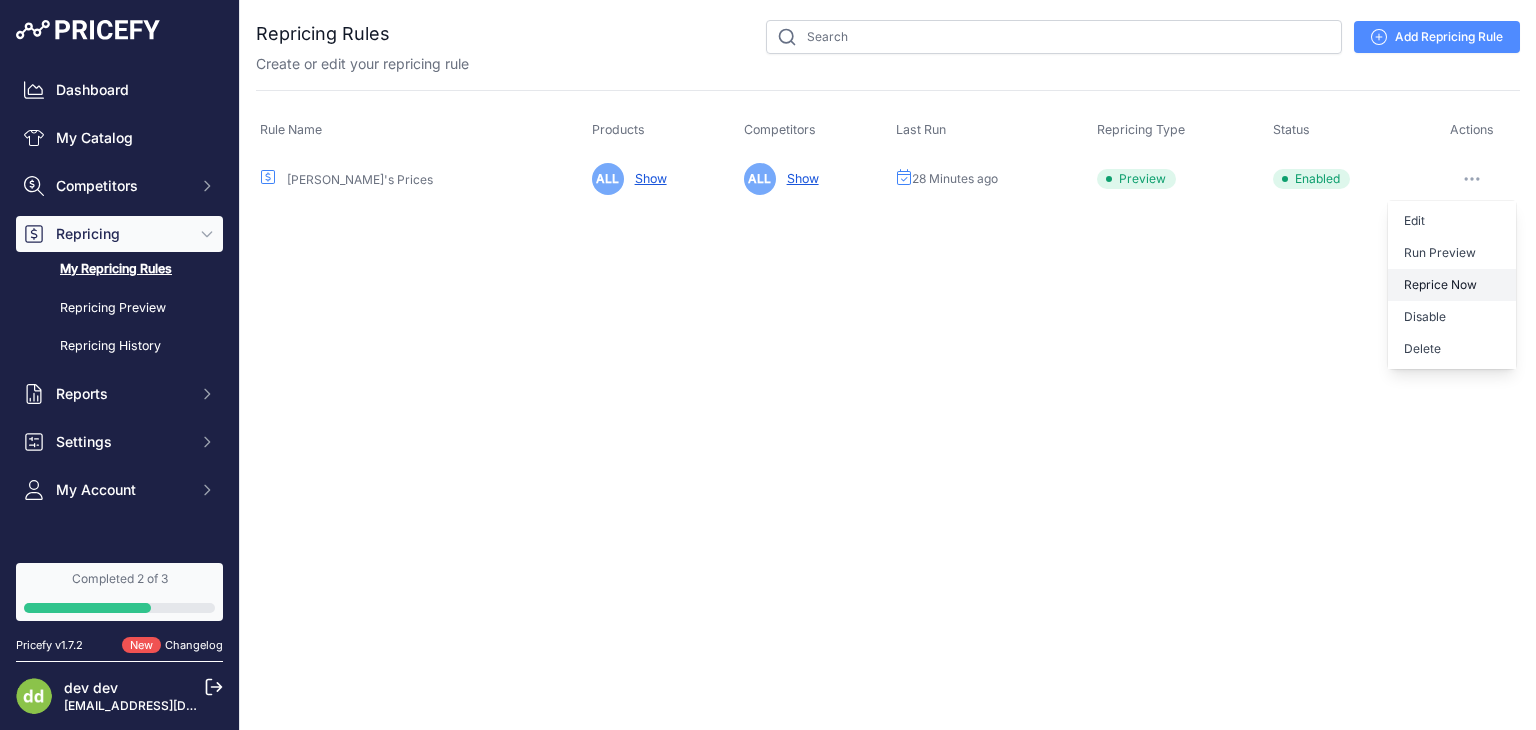 click on "Reprice Now" at bounding box center [1452, 285] 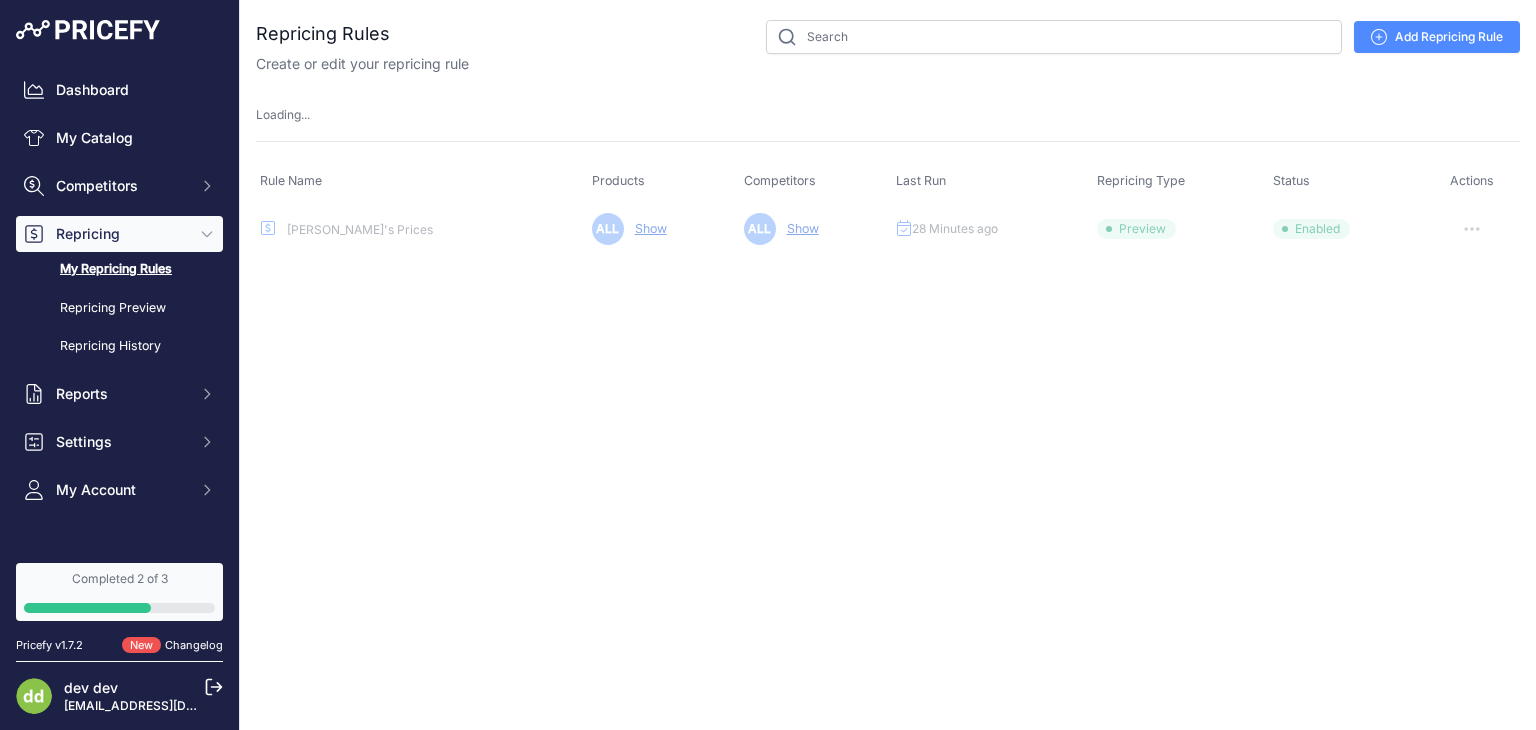 type 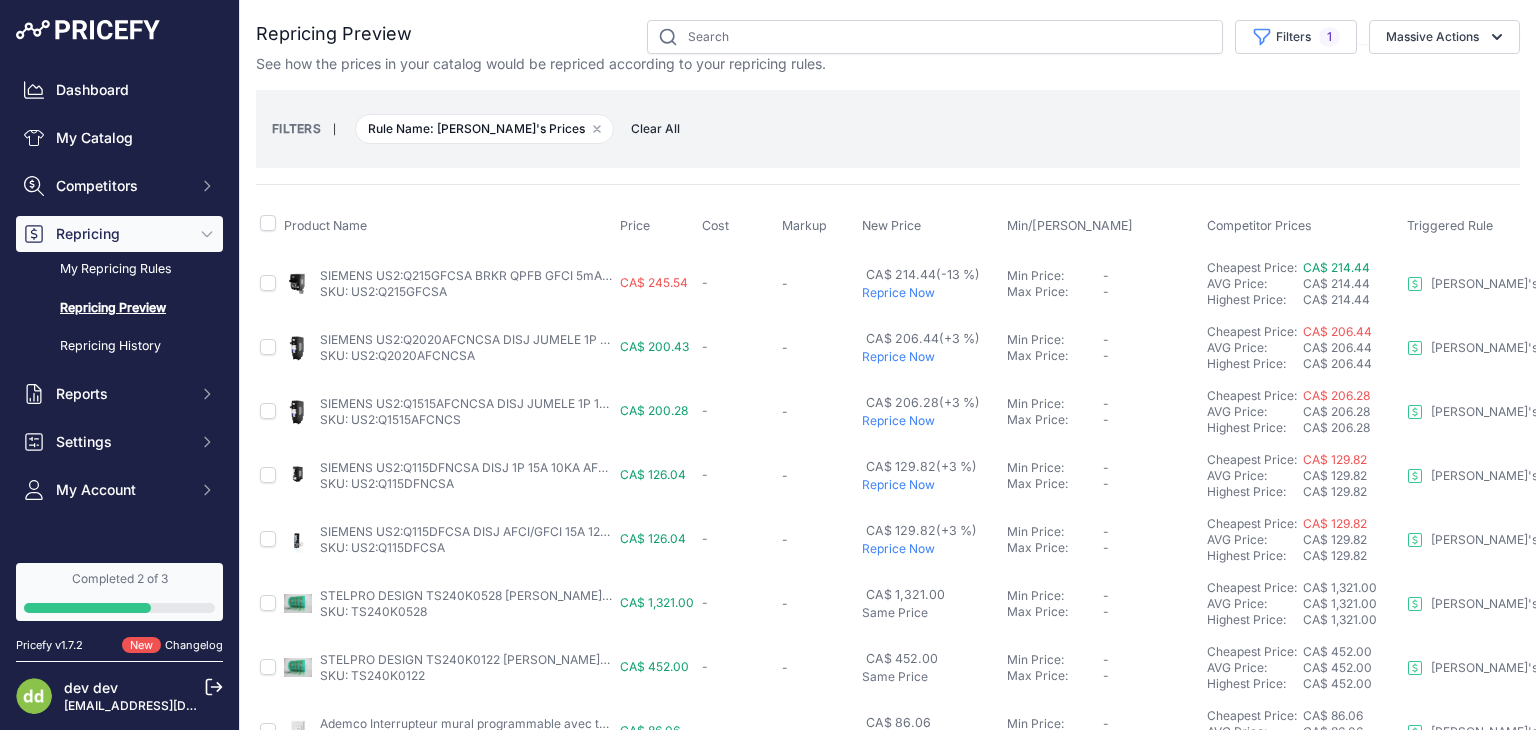 scroll, scrollTop: 0, scrollLeft: 0, axis: both 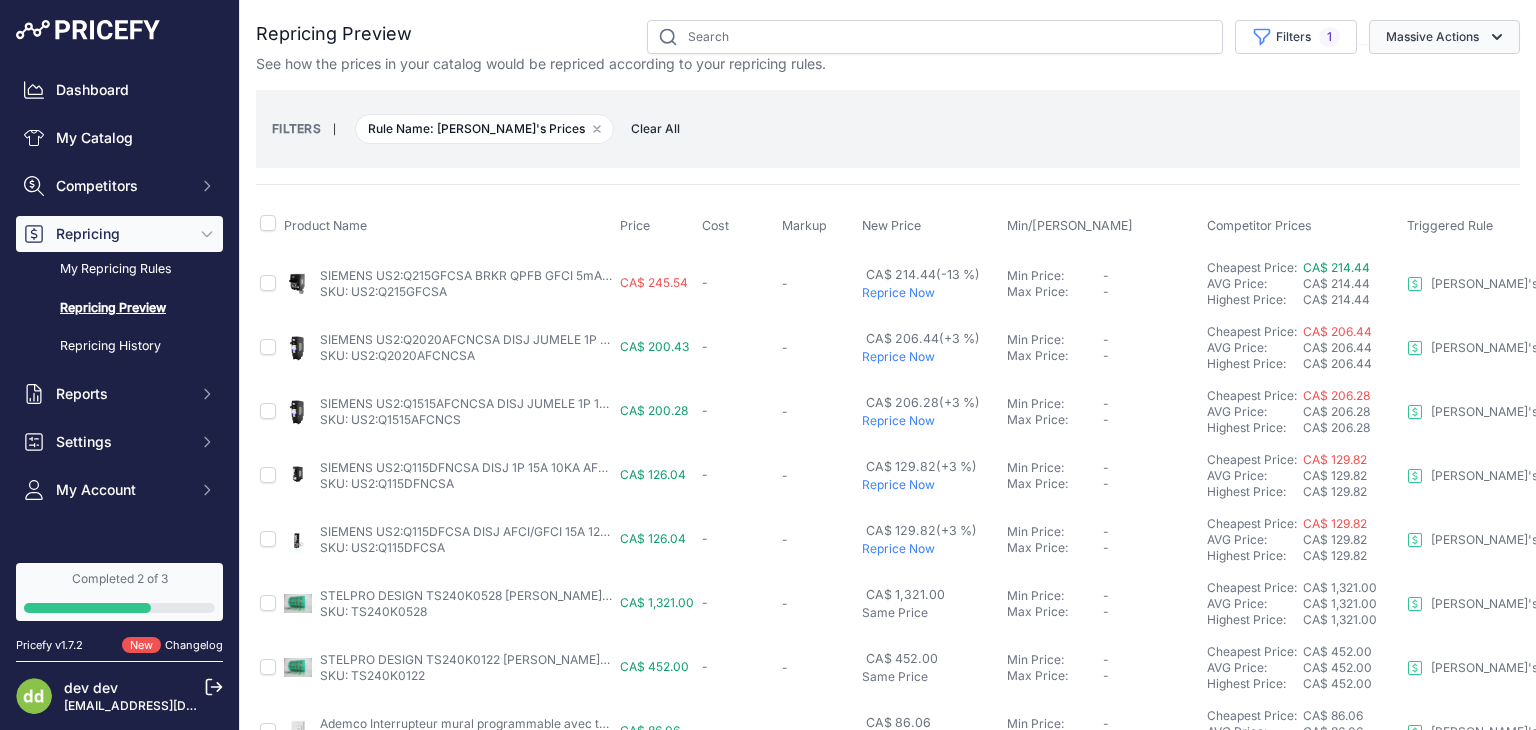 click on "Massive Actions" at bounding box center [1444, 37] 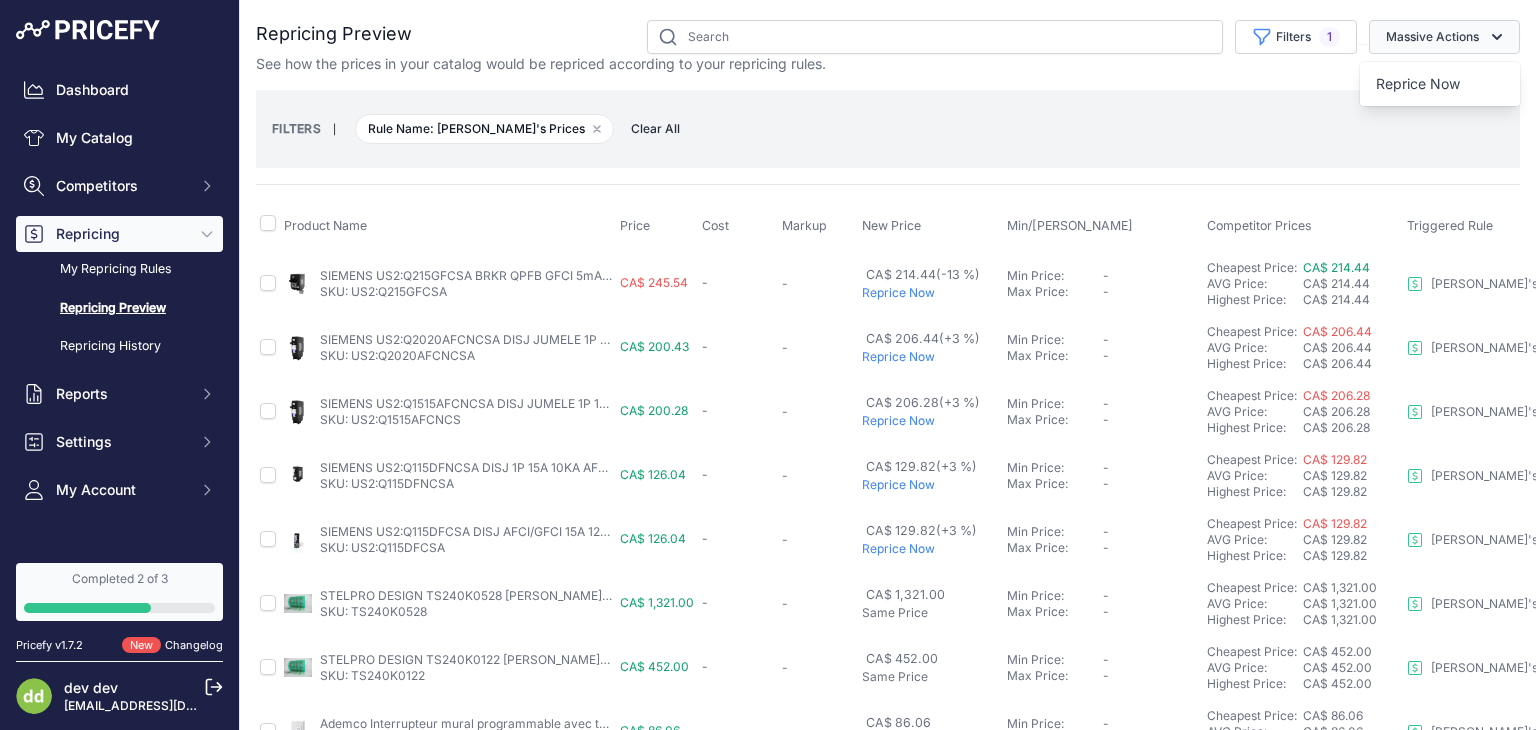 click on "Massive Actions" at bounding box center [1444, 37] 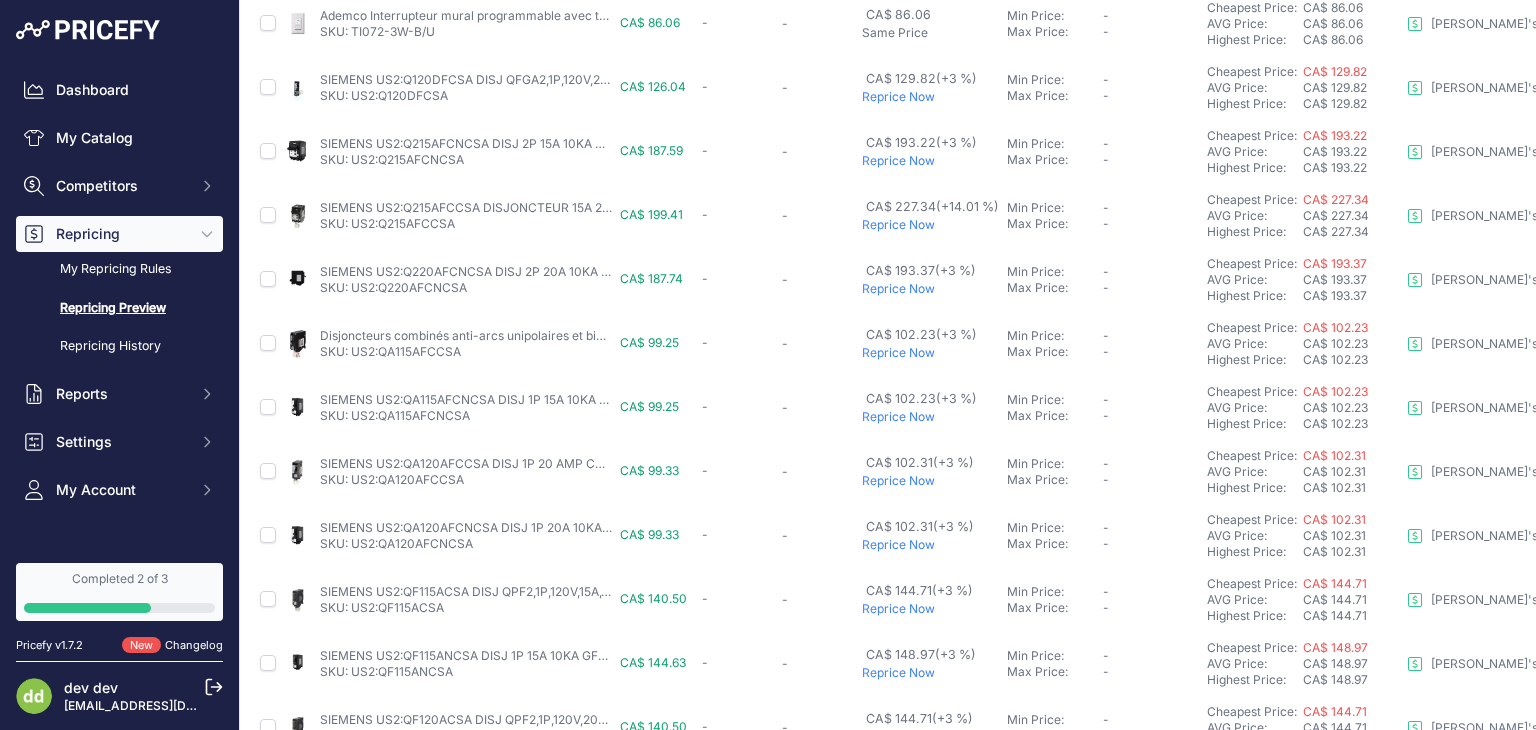 scroll, scrollTop: 398, scrollLeft: 0, axis: vertical 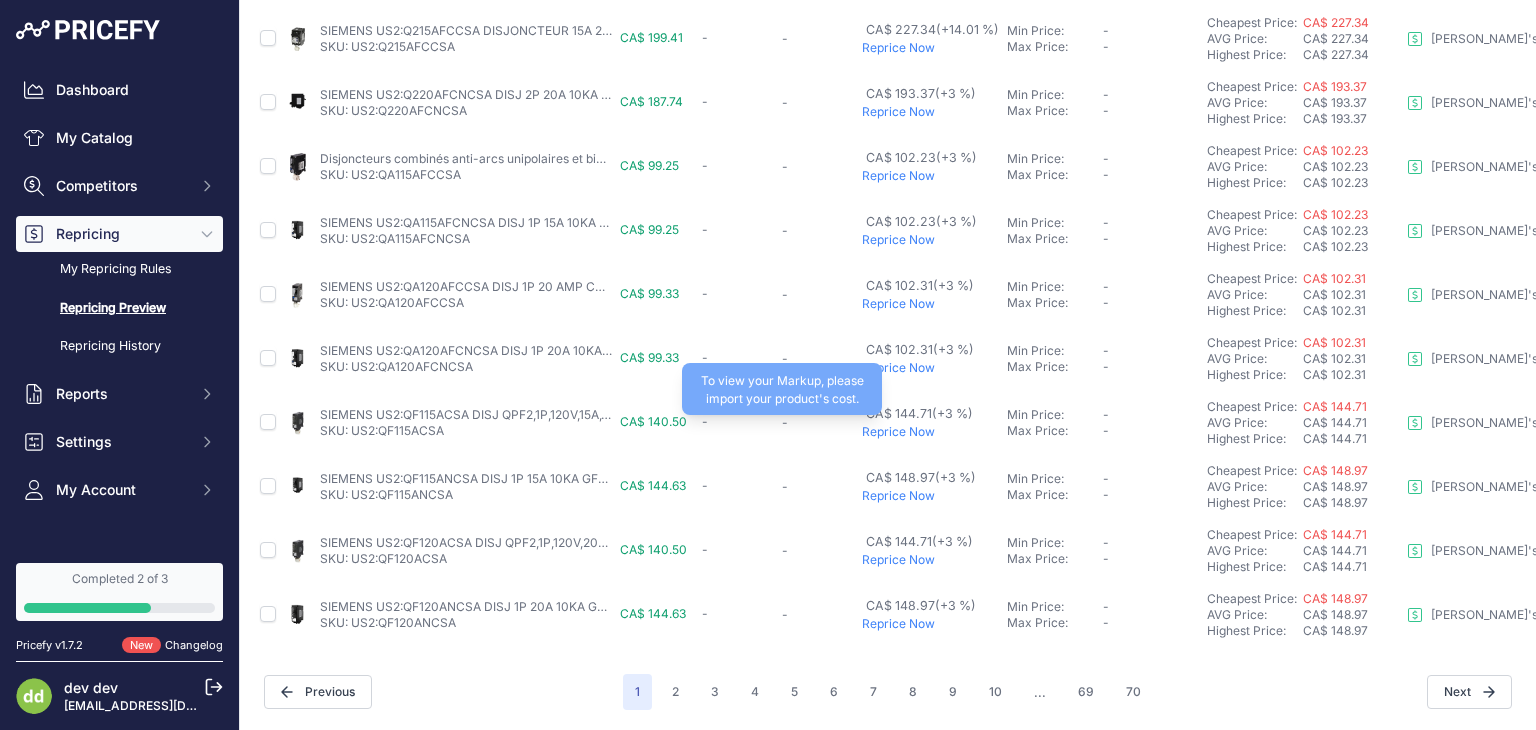 drag, startPoint x: 787, startPoint y: 464, endPoint x: 783, endPoint y: 401, distance: 63.126858 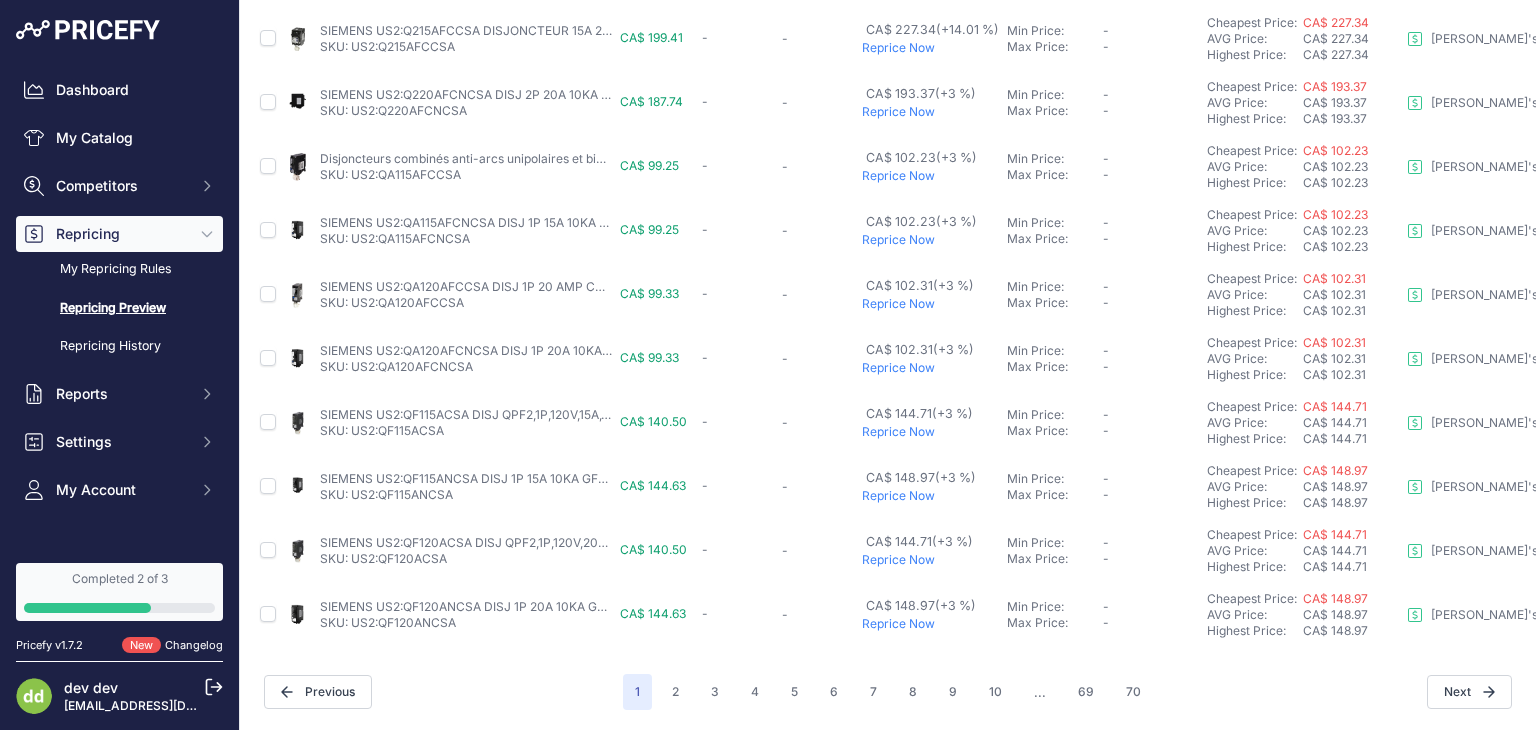 click on "Previous" at bounding box center (443, 692) 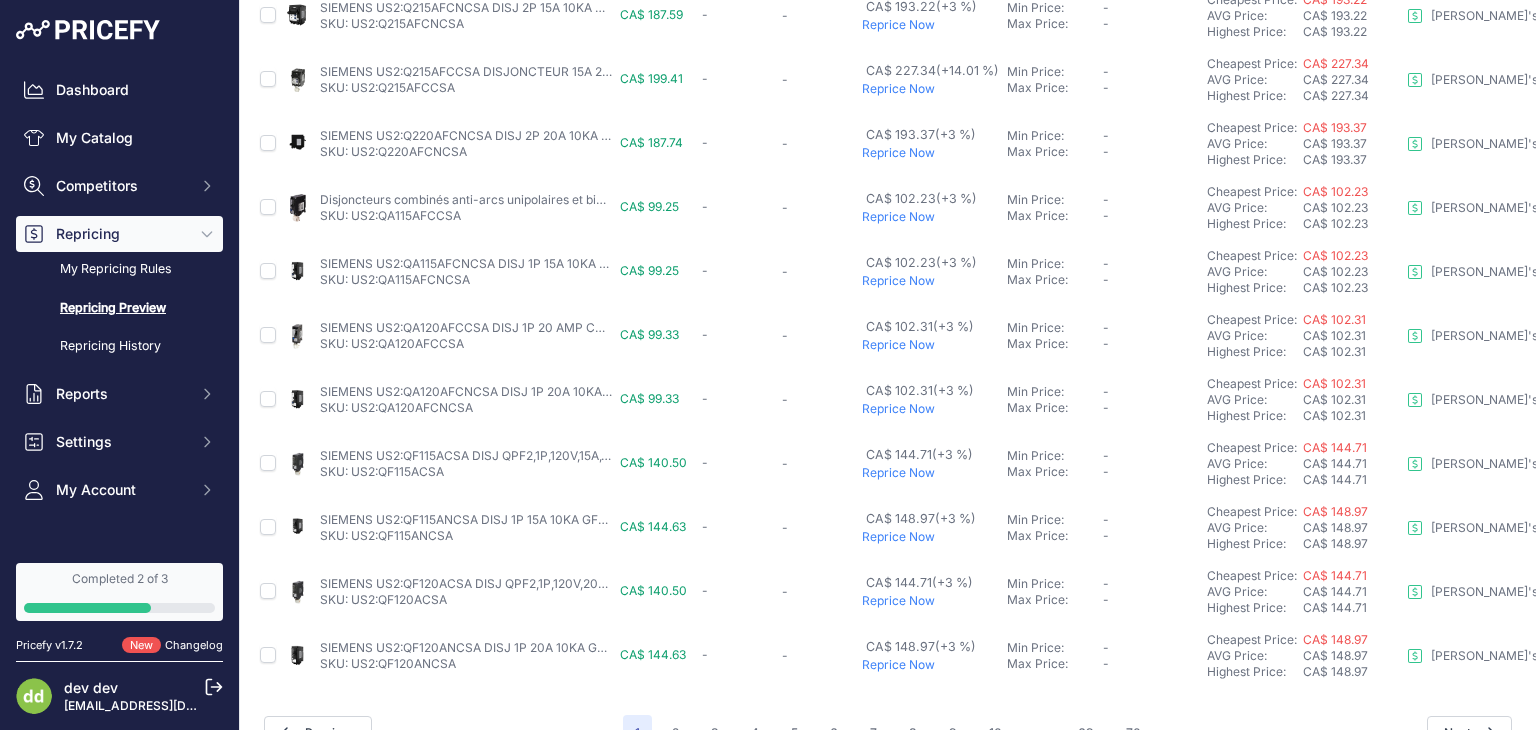 scroll, scrollTop: 898, scrollLeft: 0, axis: vertical 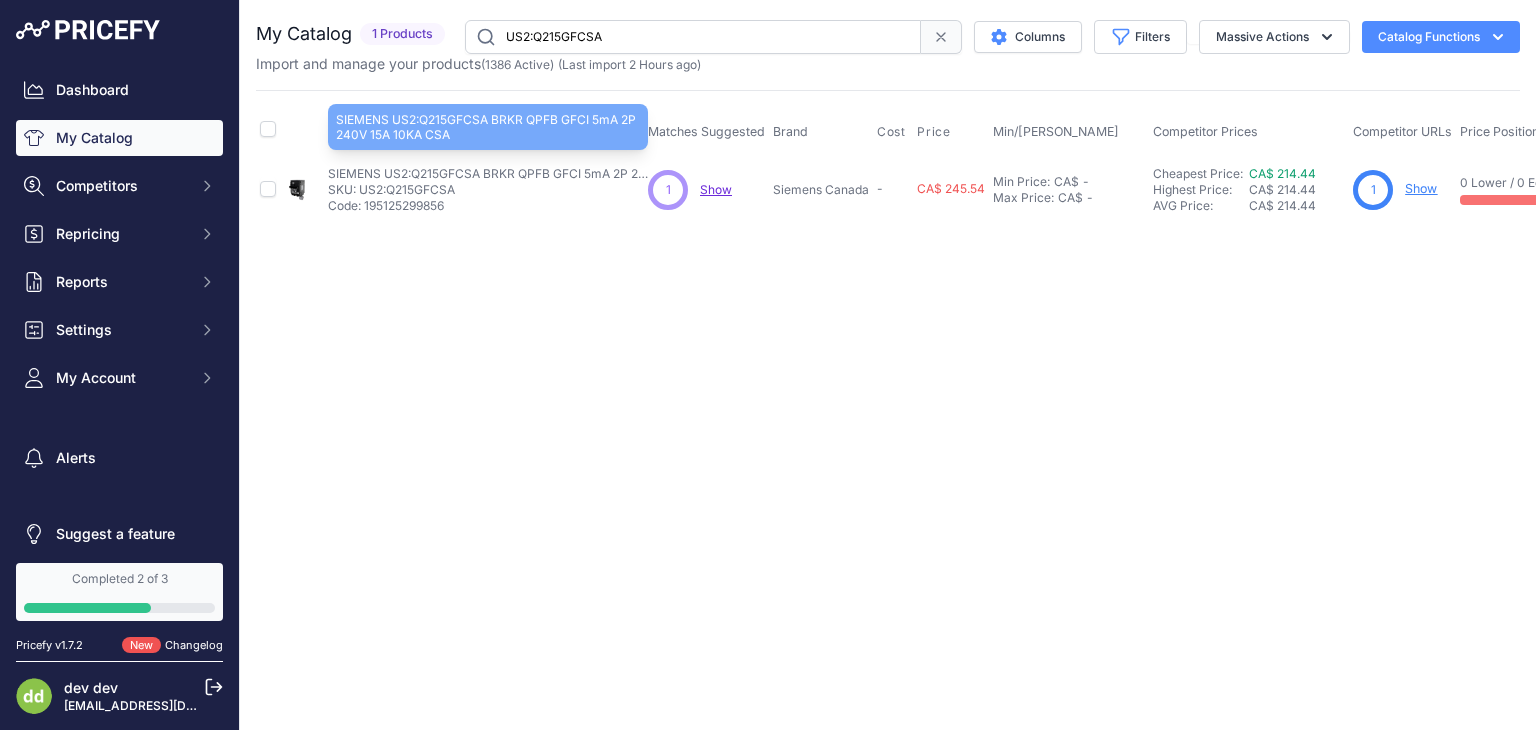 drag, startPoint x: 435, startPoint y: 177, endPoint x: 364, endPoint y: 269, distance: 116.21101 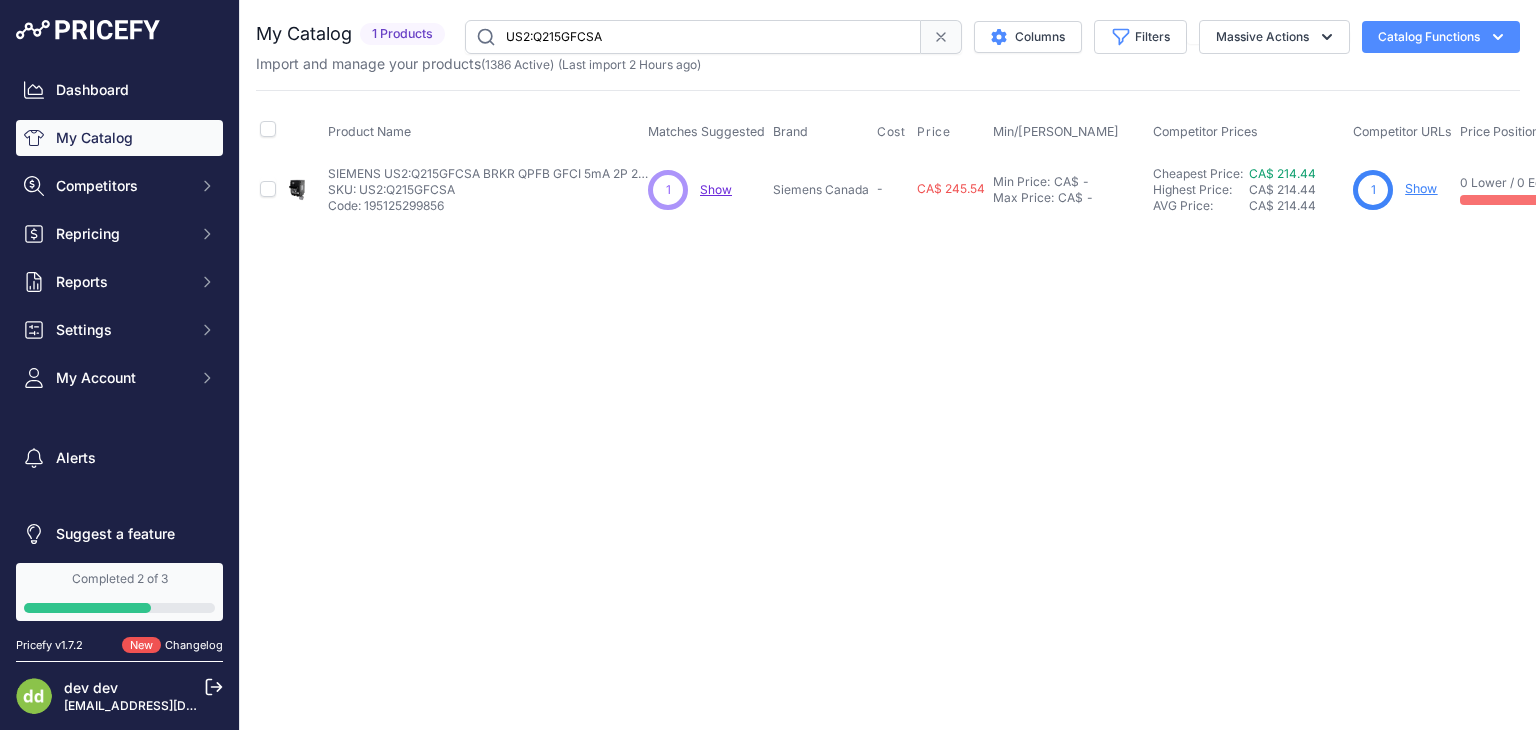 drag, startPoint x: 462, startPoint y: 201, endPoint x: 364, endPoint y: 205, distance: 98.0816 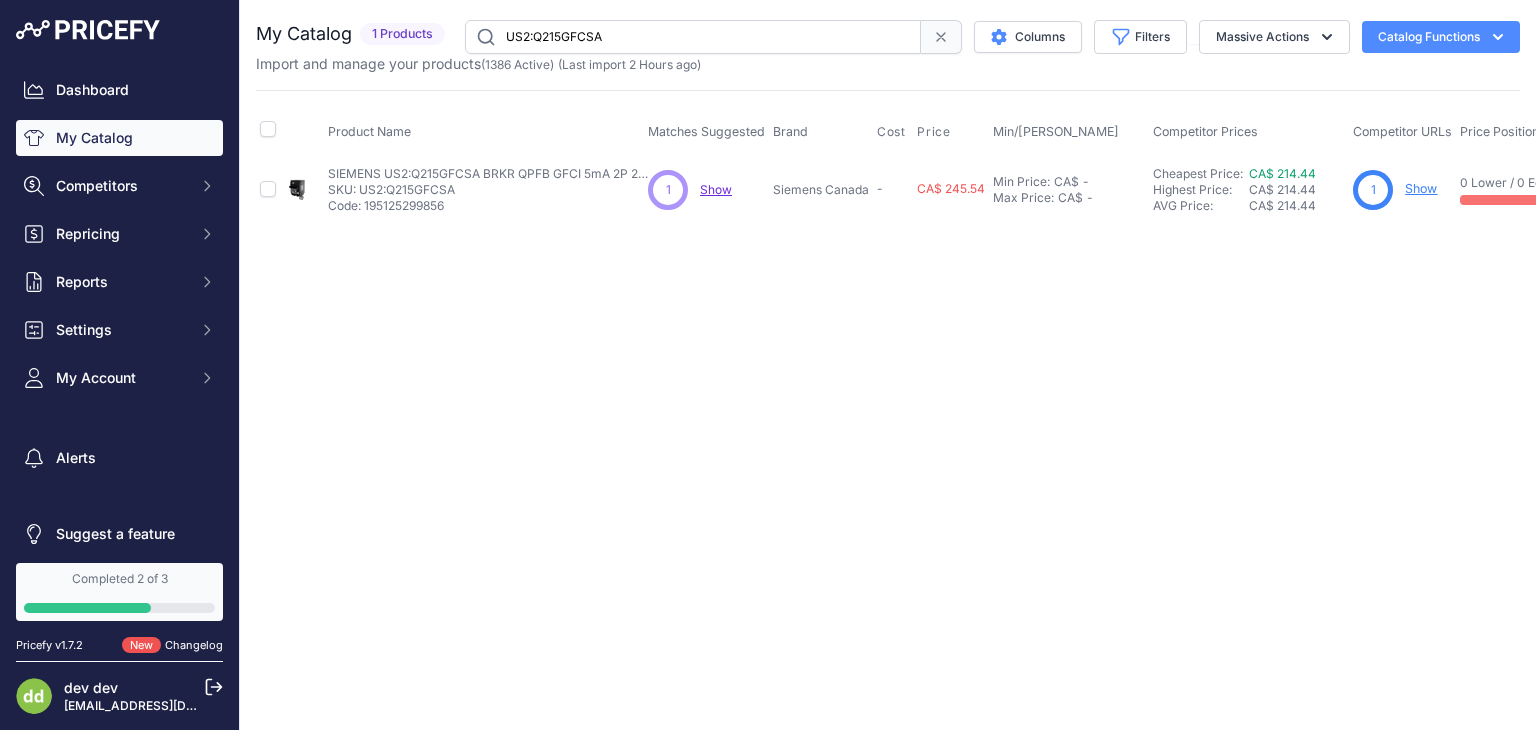 click on "SKU: US2:Q215GFCSA" at bounding box center (488, 190) 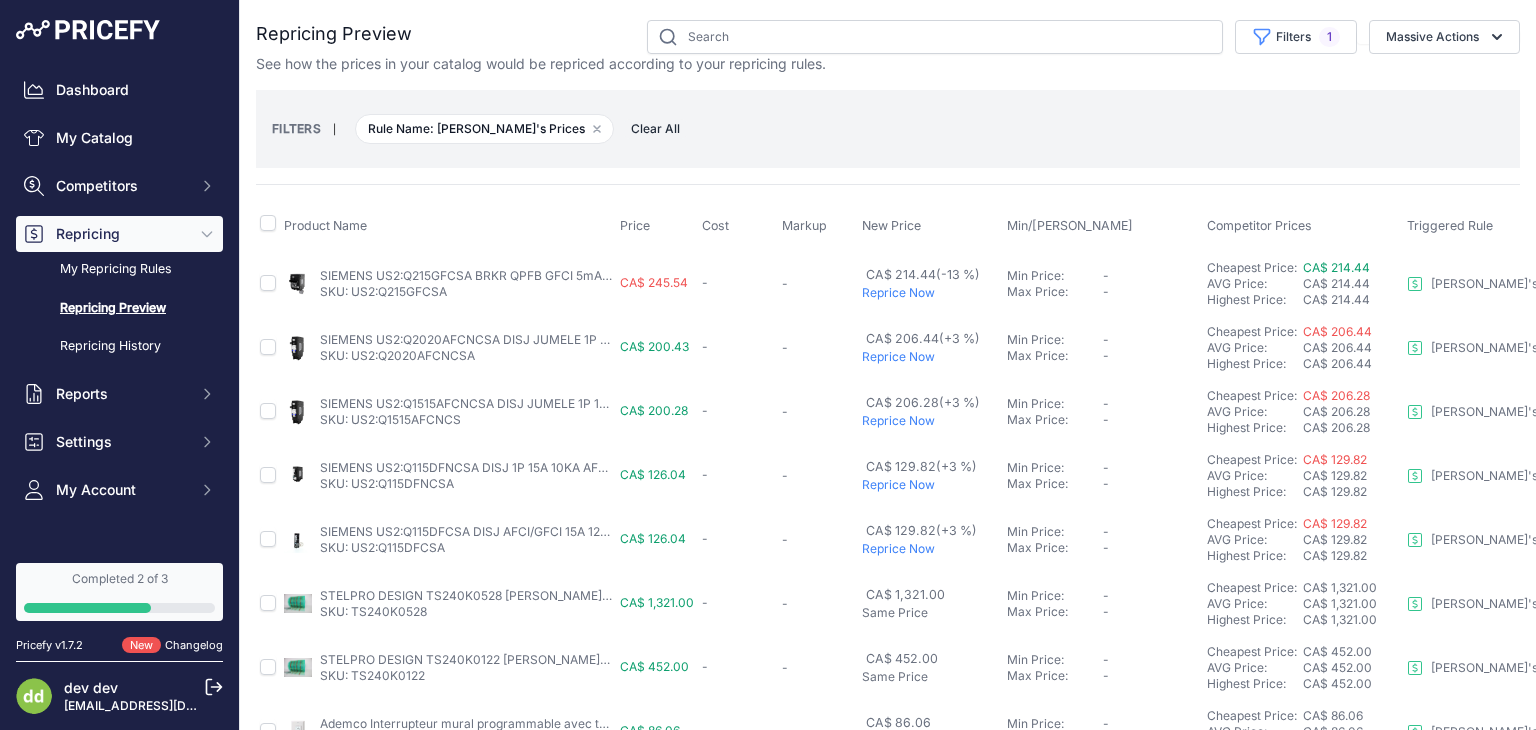scroll, scrollTop: 0, scrollLeft: 0, axis: both 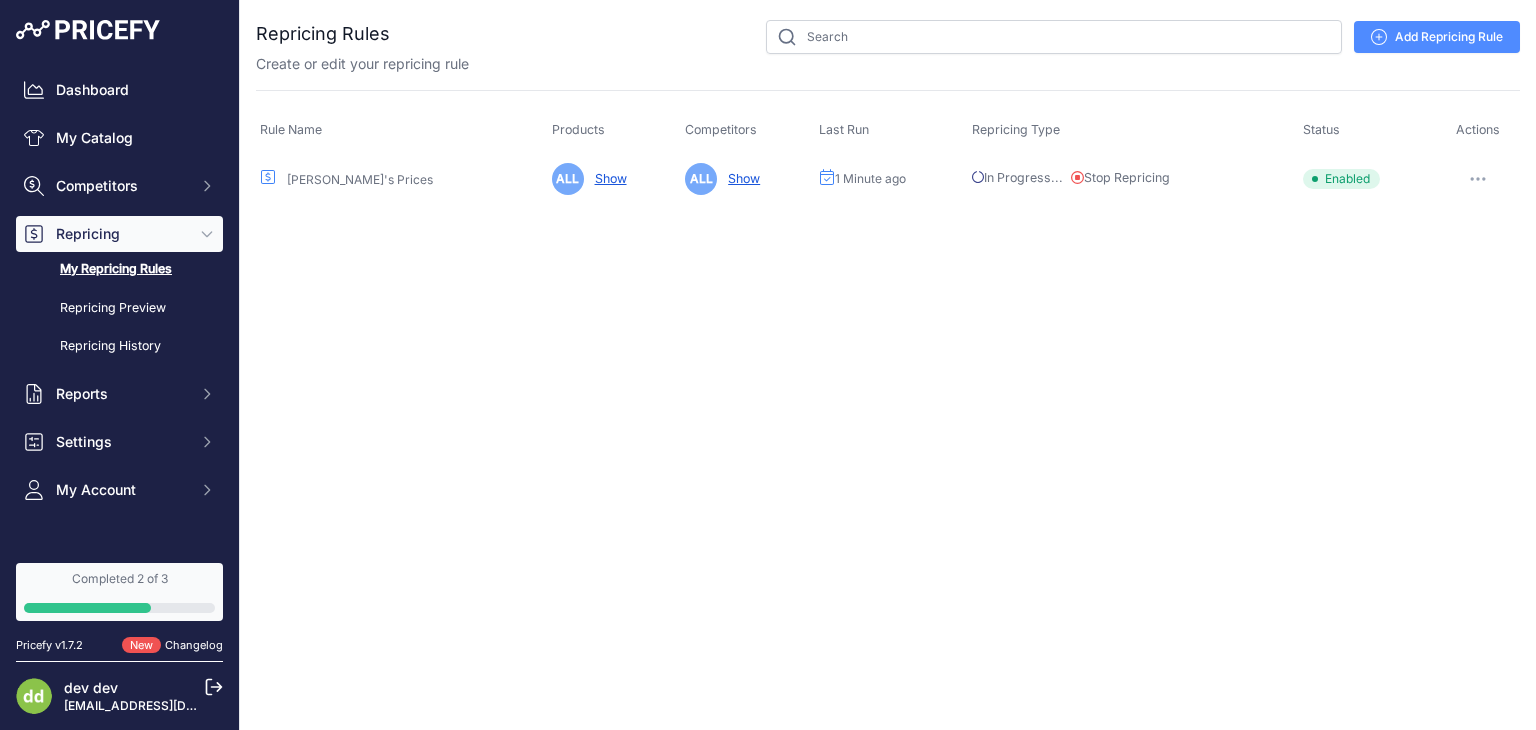 click on "Close
You are not connected to the internet." at bounding box center (888, 365) 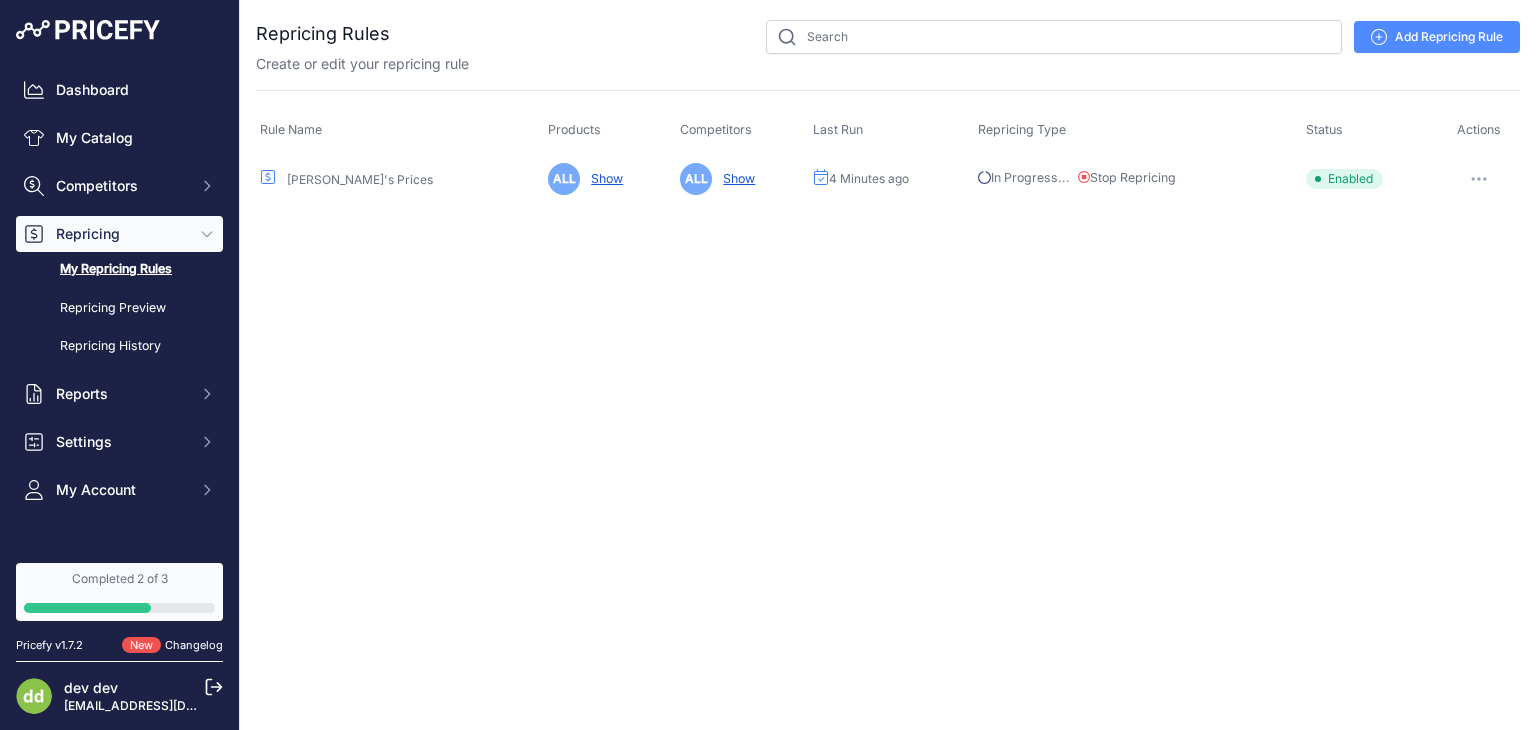 scroll, scrollTop: 0, scrollLeft: 0, axis: both 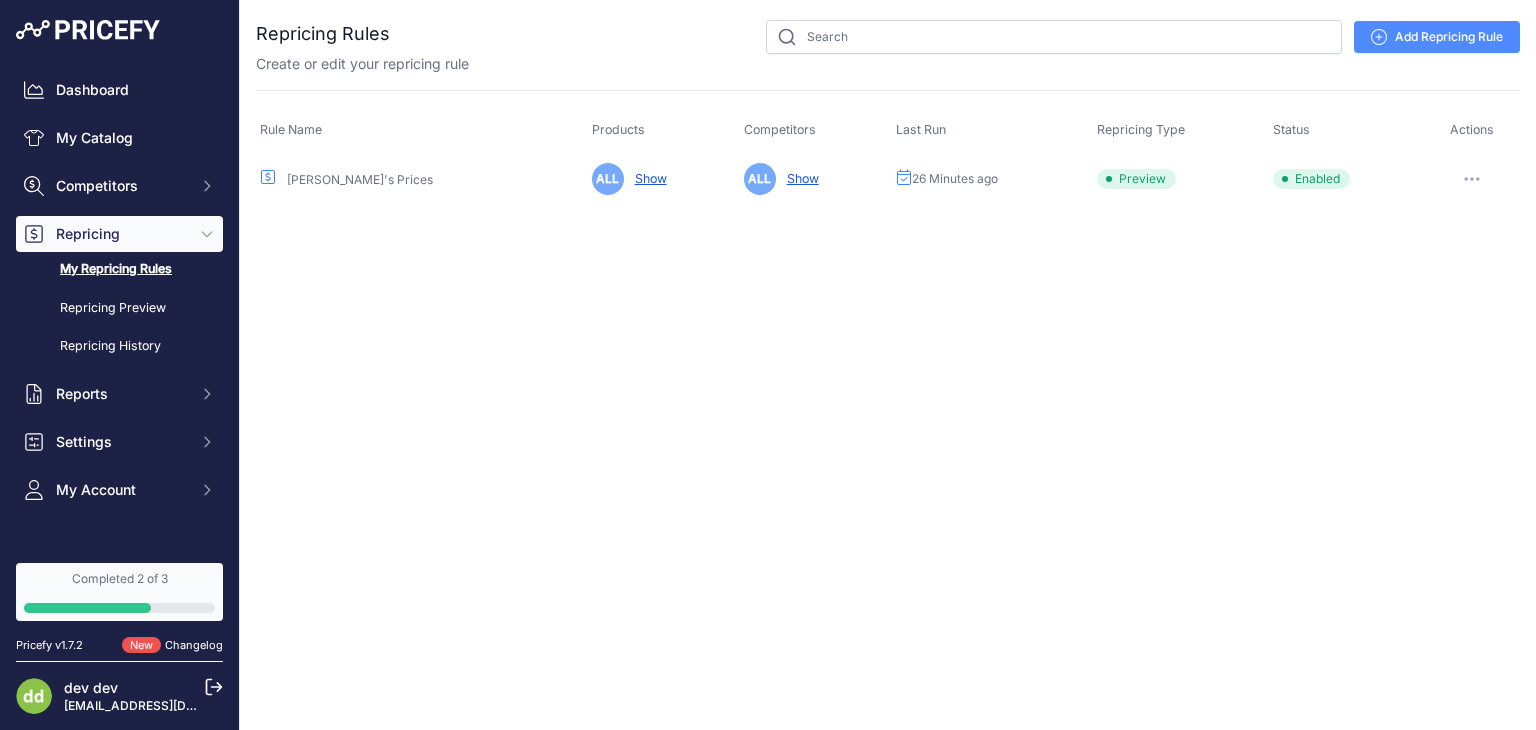 click at bounding box center (1472, 179) 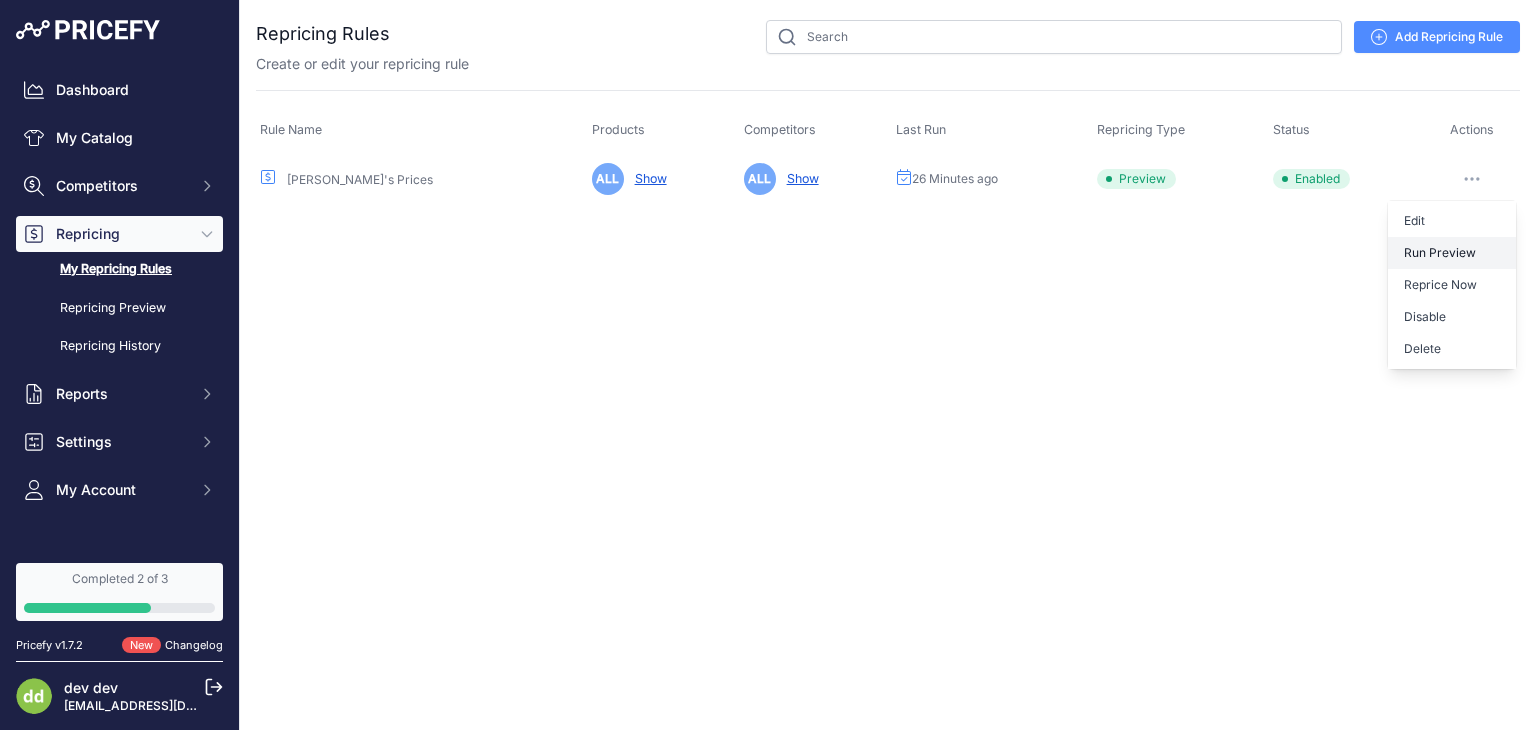 click on "Run Preview" at bounding box center [1452, 253] 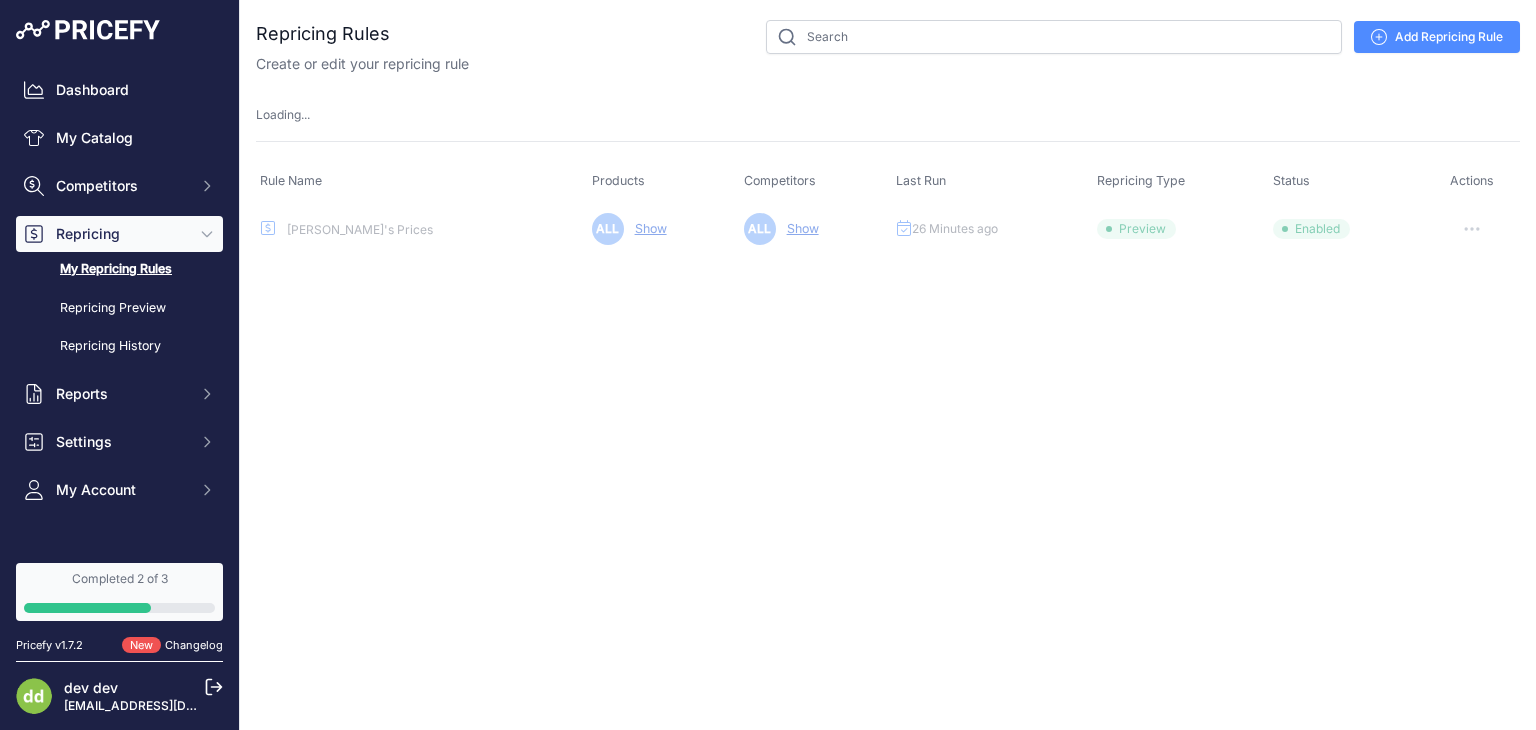 type 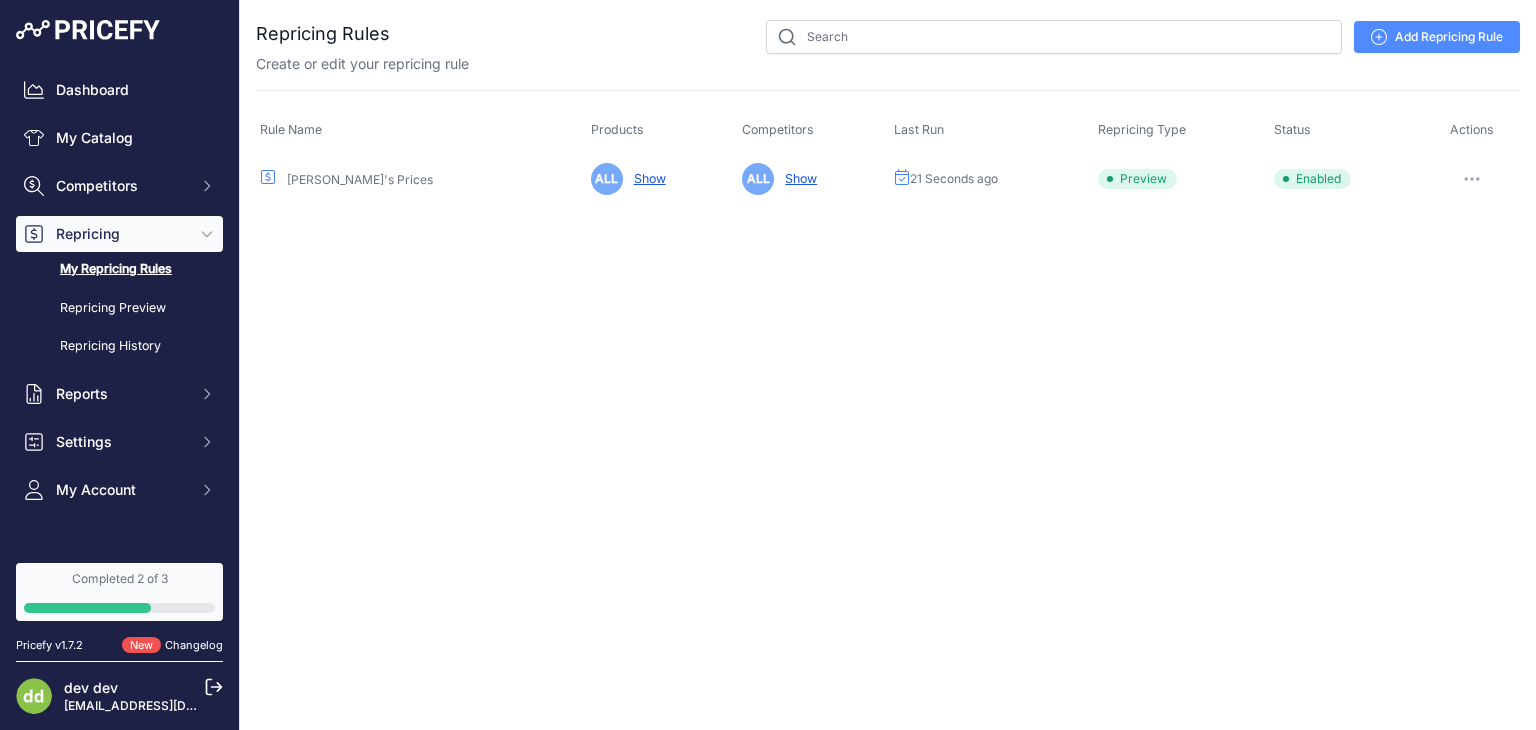 scroll, scrollTop: 0, scrollLeft: 0, axis: both 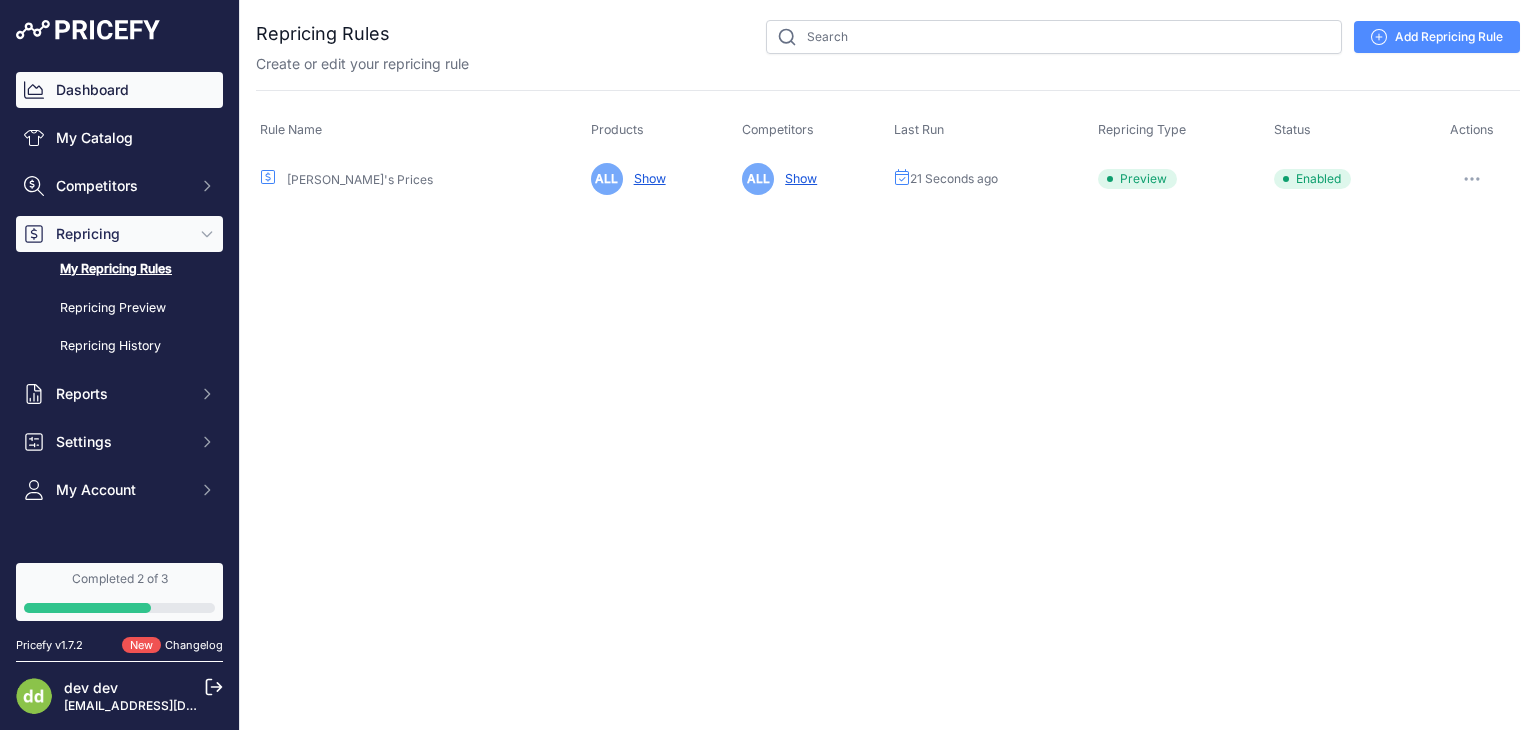 click on "Dashboard" at bounding box center (119, 90) 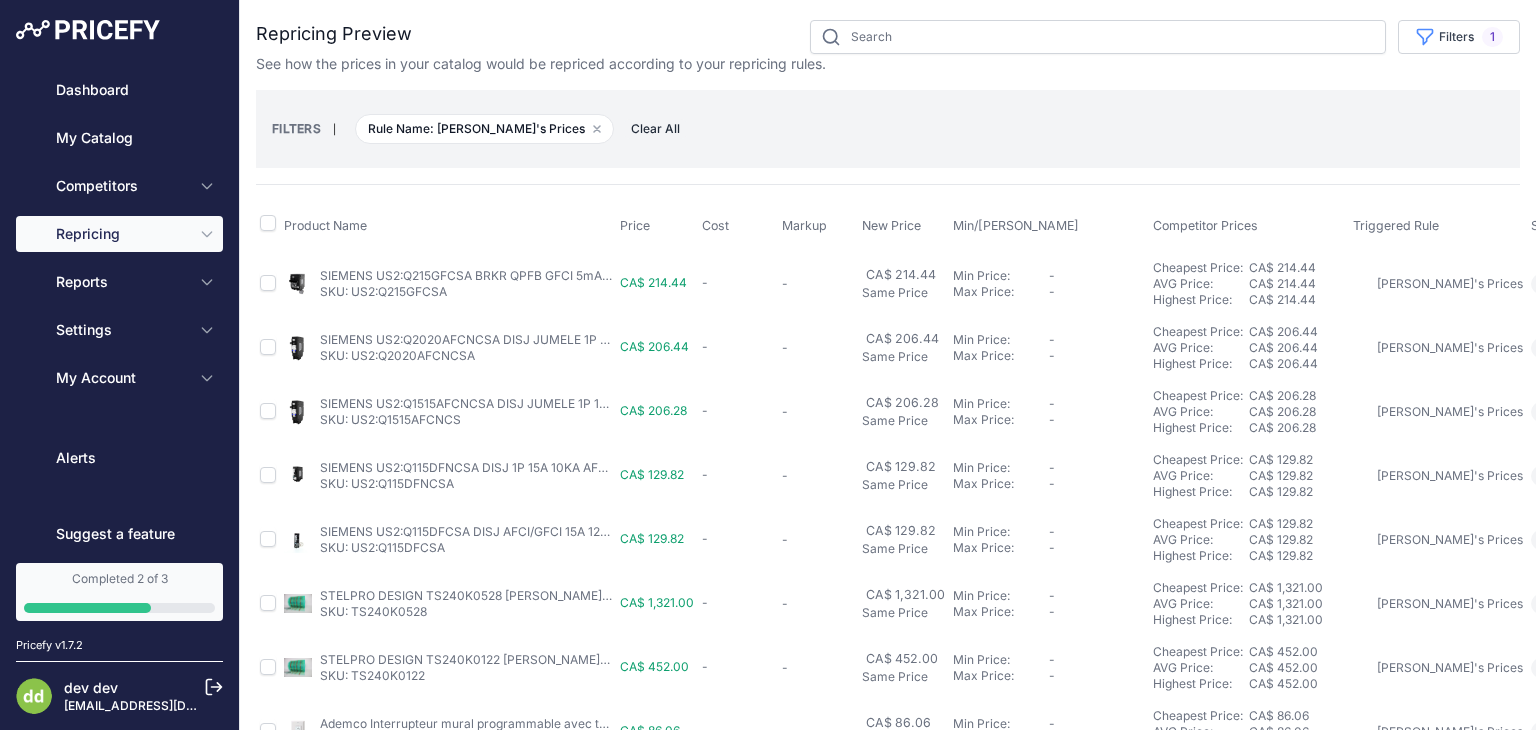 scroll, scrollTop: 0, scrollLeft: 0, axis: both 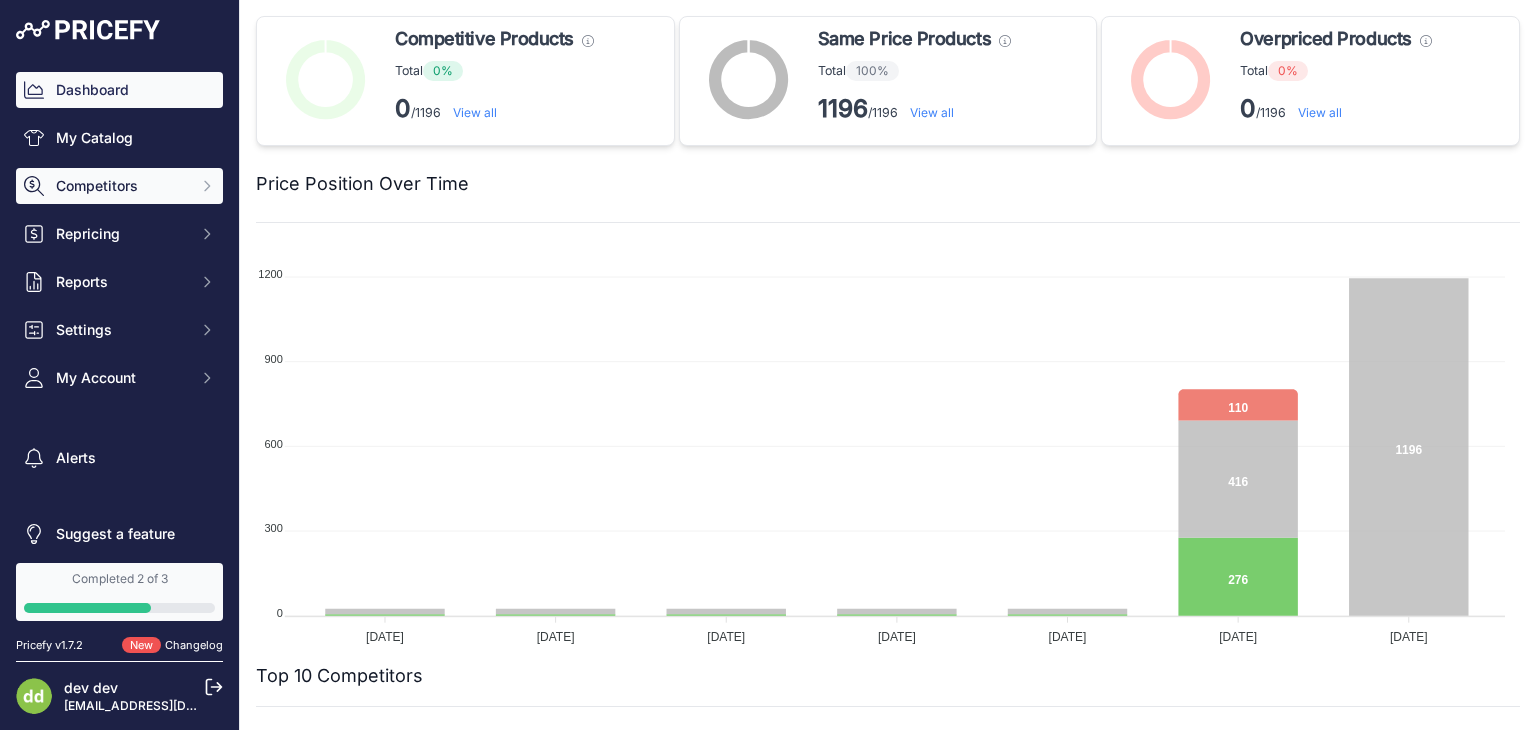 click on "Competitors" at bounding box center (121, 186) 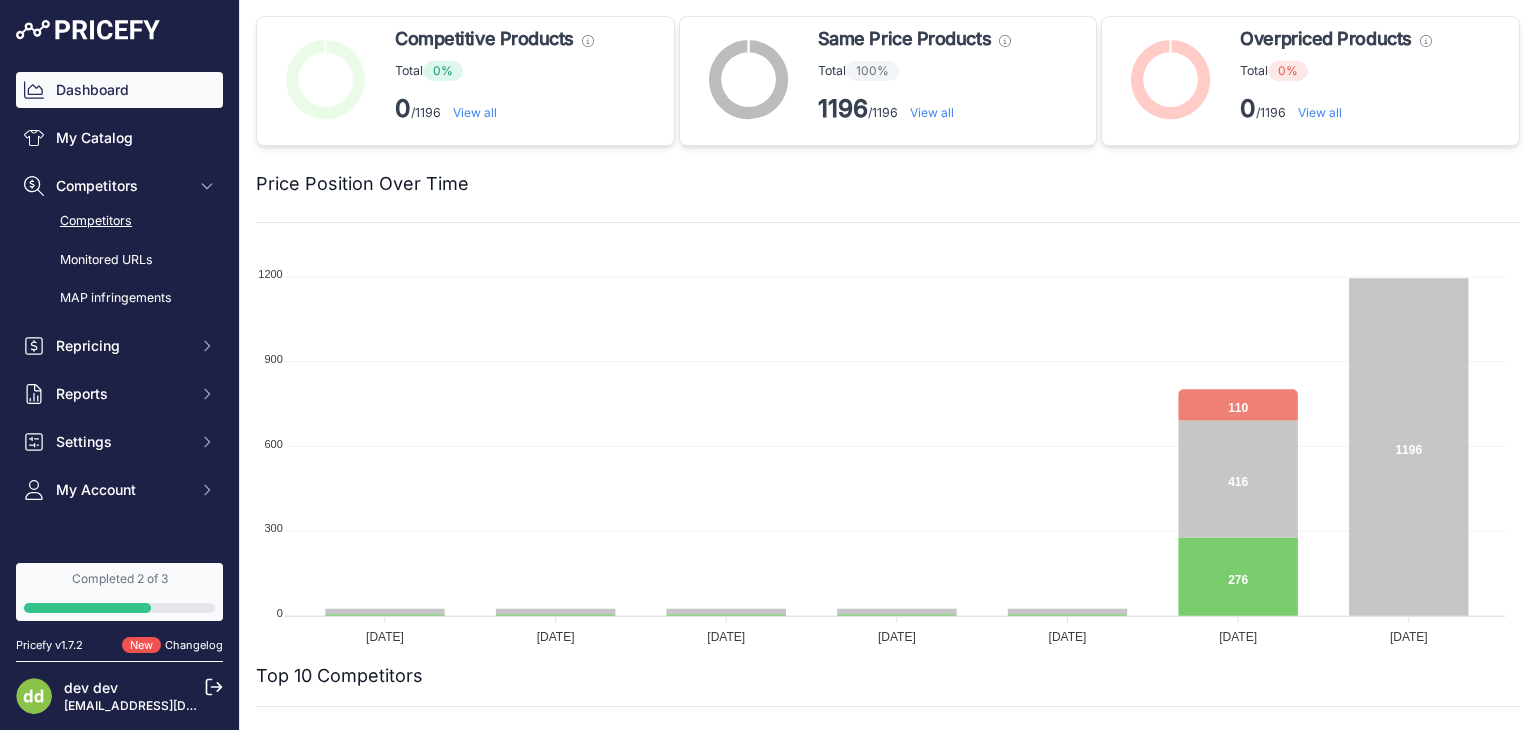 click on "Competitors" at bounding box center (119, 221) 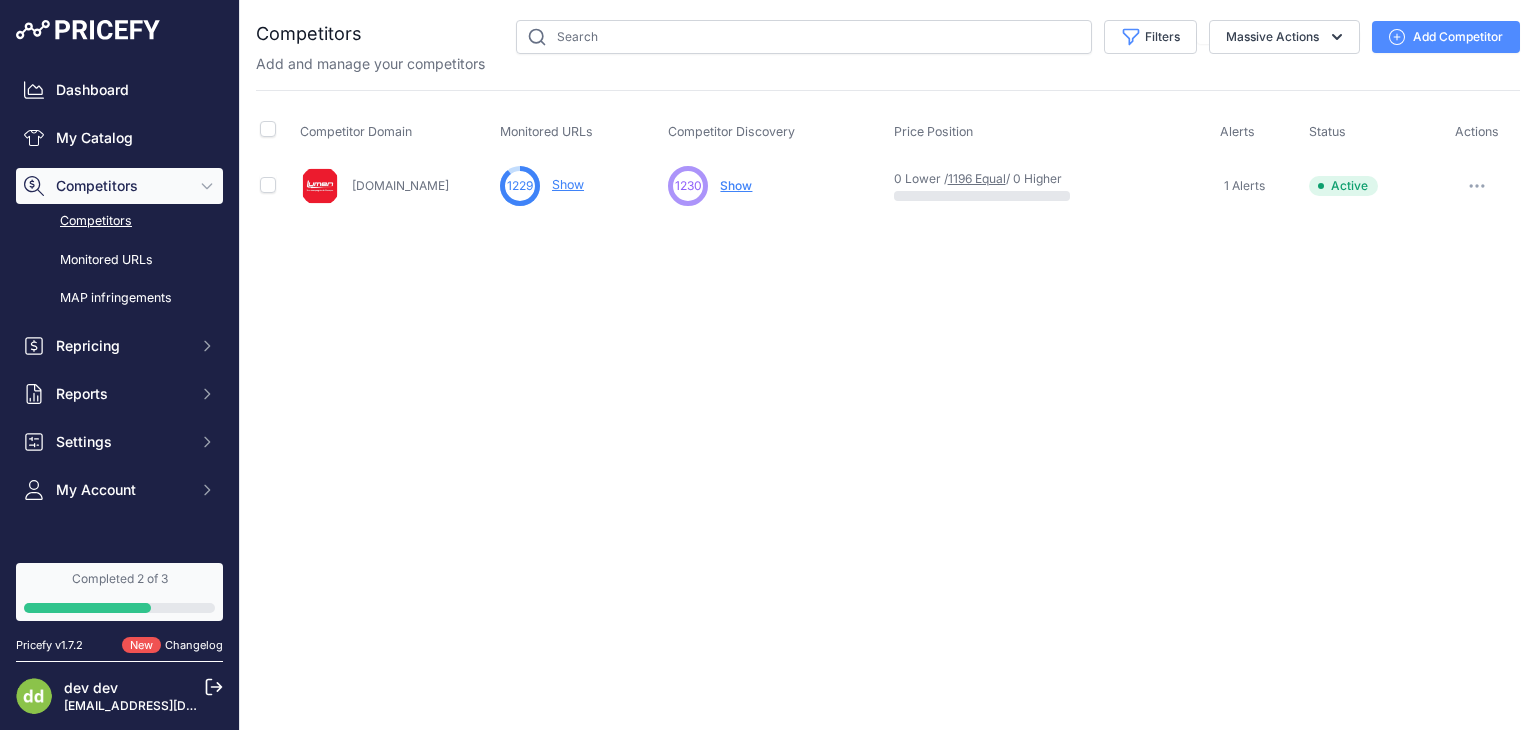 scroll, scrollTop: 0, scrollLeft: 0, axis: both 